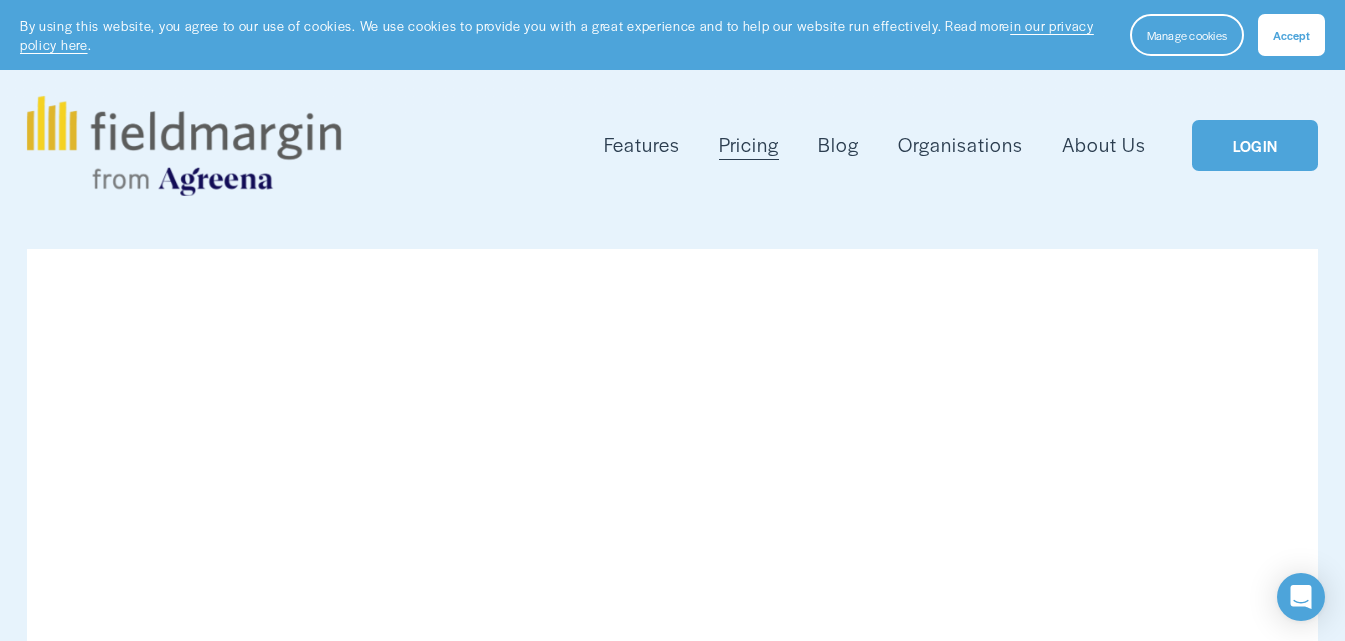 scroll, scrollTop: 0, scrollLeft: 0, axis: both 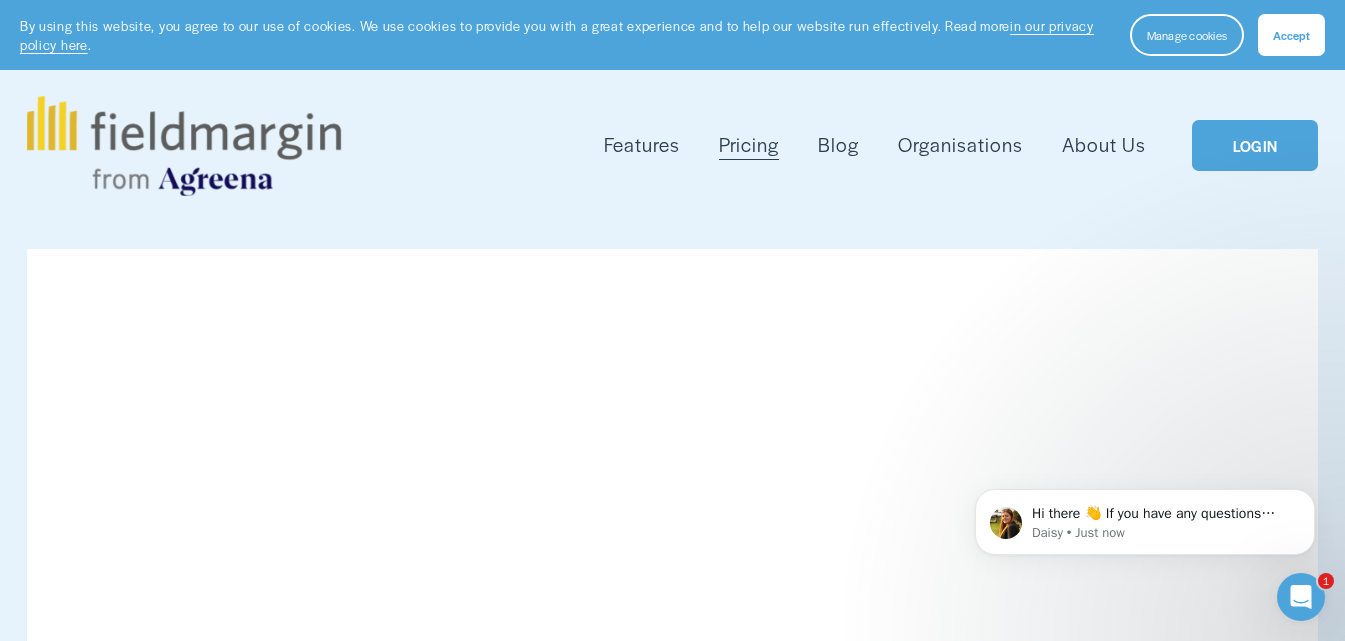 click on "LOGIN" at bounding box center [1255, 145] 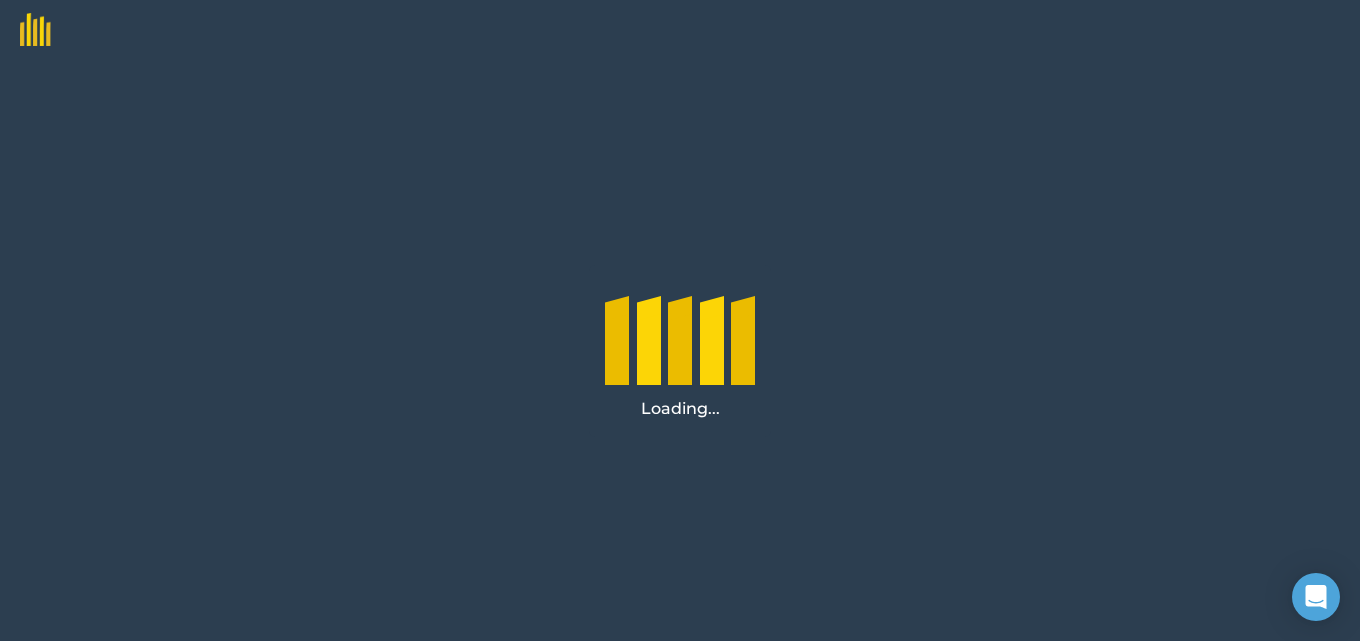 scroll, scrollTop: 0, scrollLeft: 0, axis: both 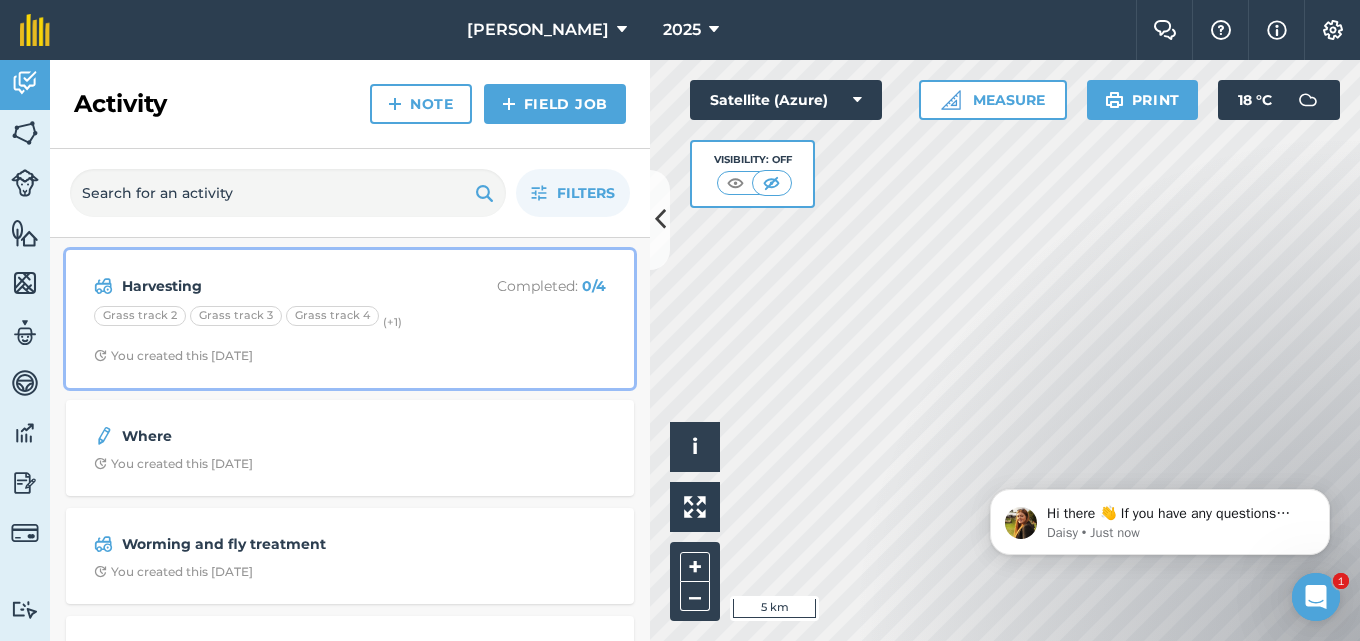 click on "Harvesting Completed :   0 / 4 Grass track 2 Grass track 3 Grass track 4 (+ 1 ) You created this [DATE]" at bounding box center (350, 319) 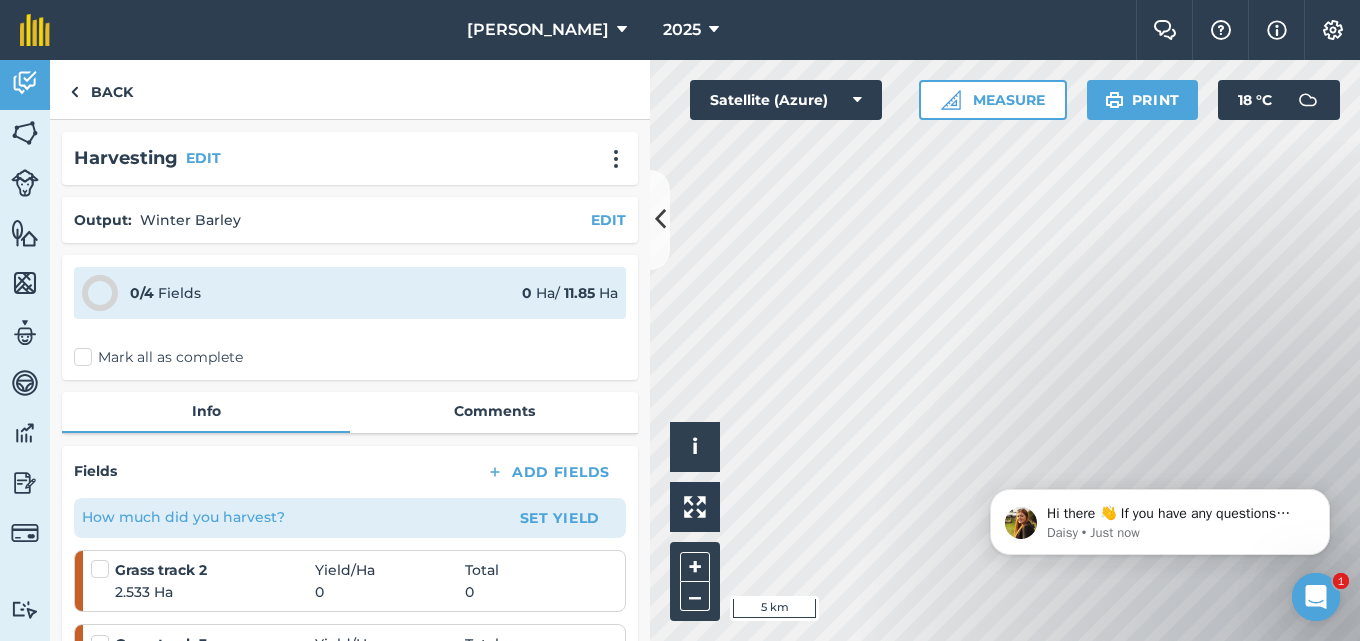 click on "Mark all as complete" at bounding box center (158, 357) 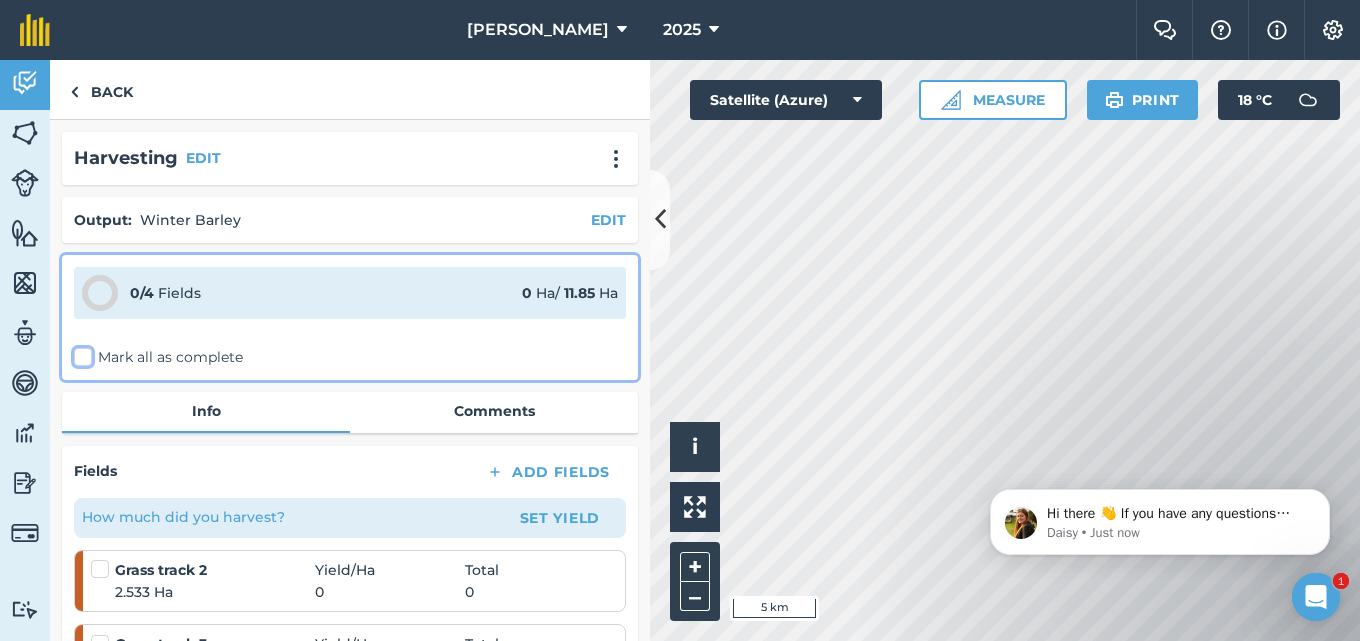 click on "Mark all as complete" at bounding box center [80, 353] 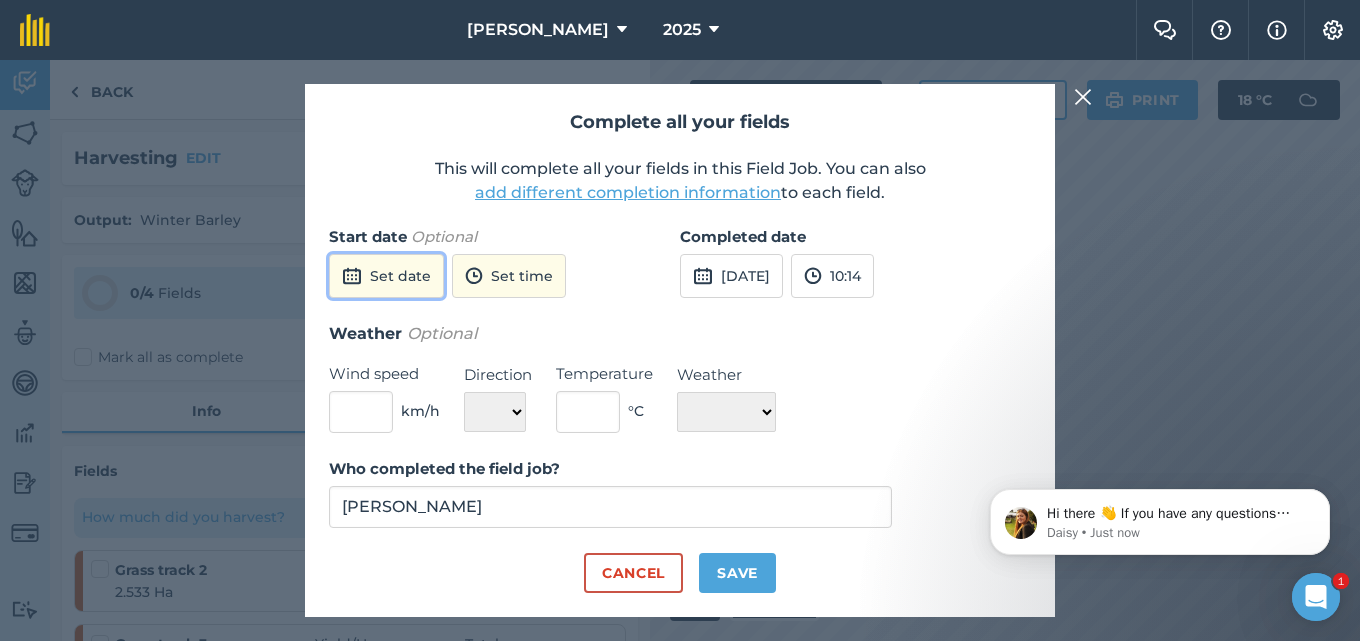 click on "Set date" at bounding box center [386, 276] 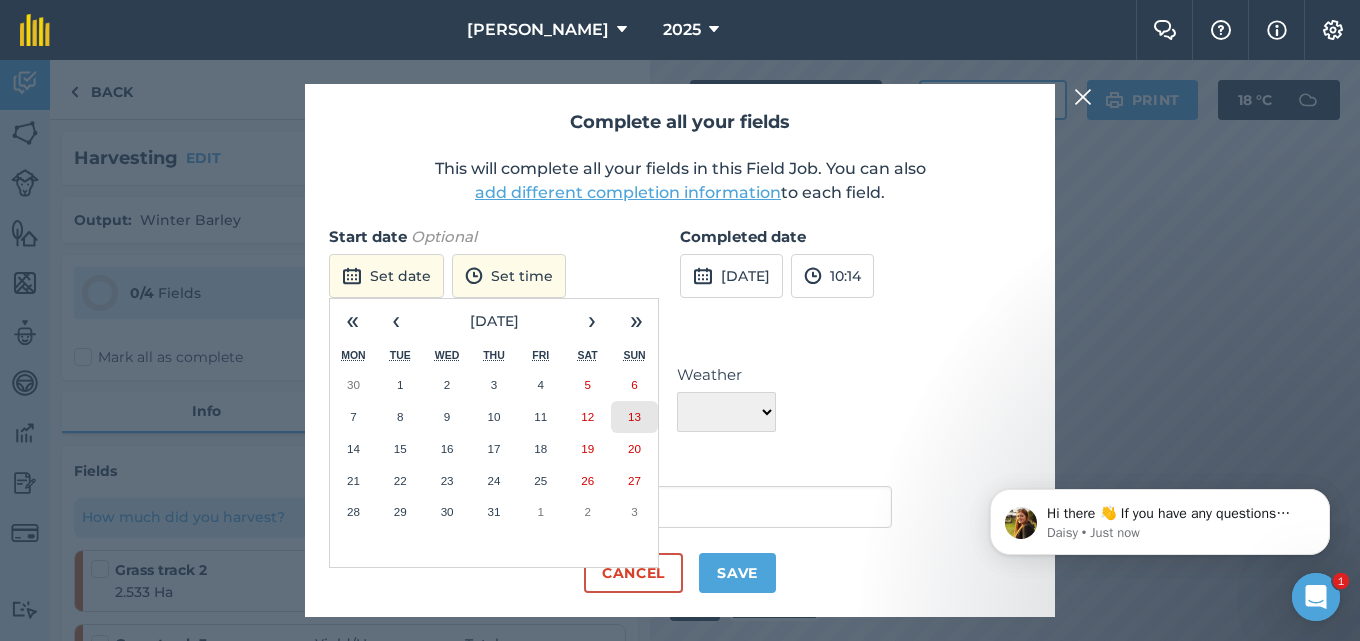 click on "13" at bounding box center [634, 416] 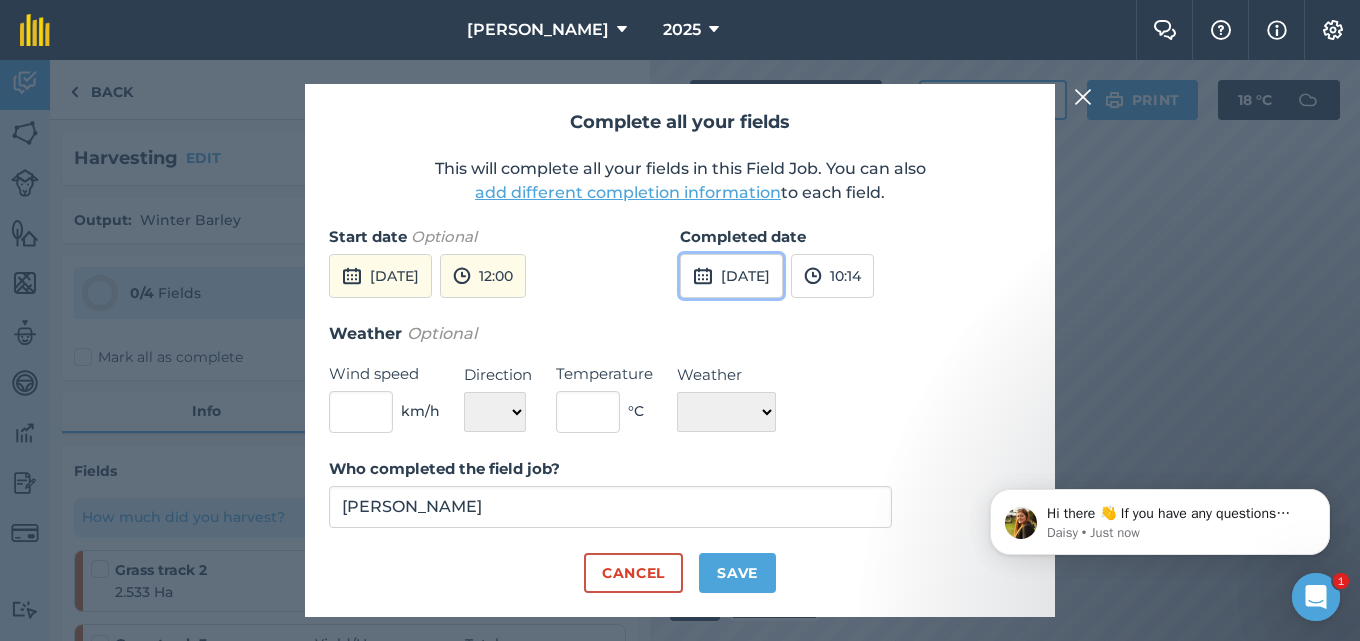 click on "[DATE]" at bounding box center (731, 276) 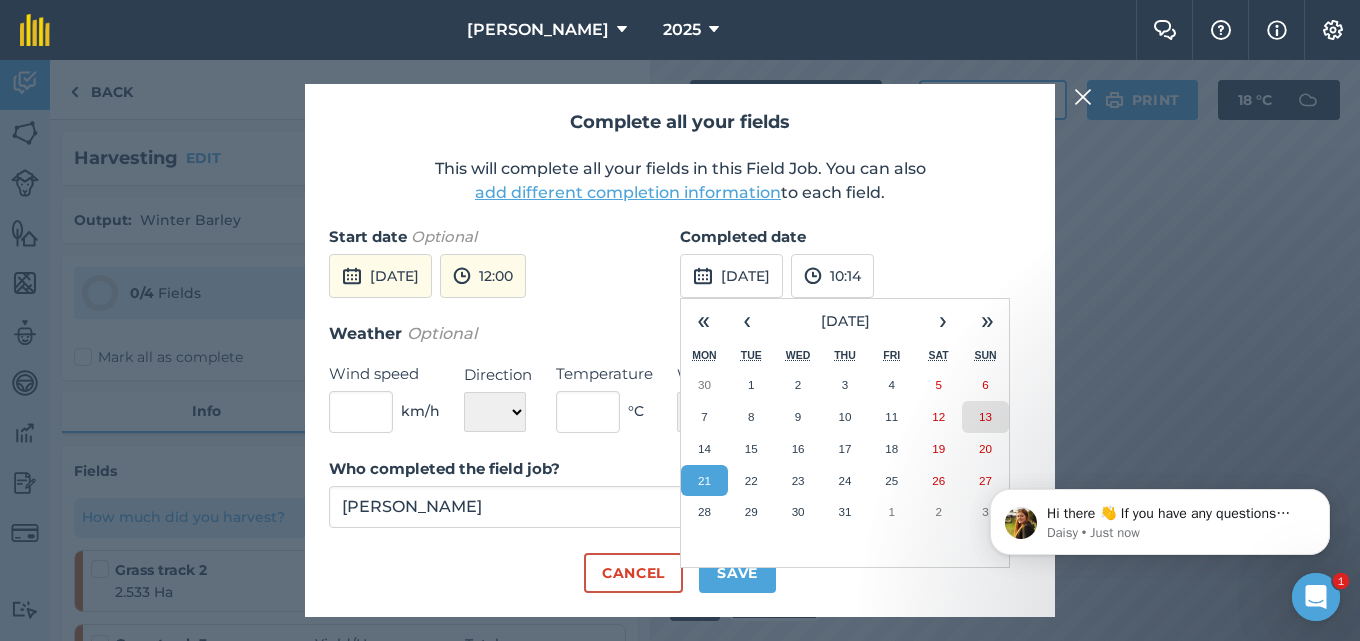 click on "13" at bounding box center [985, 416] 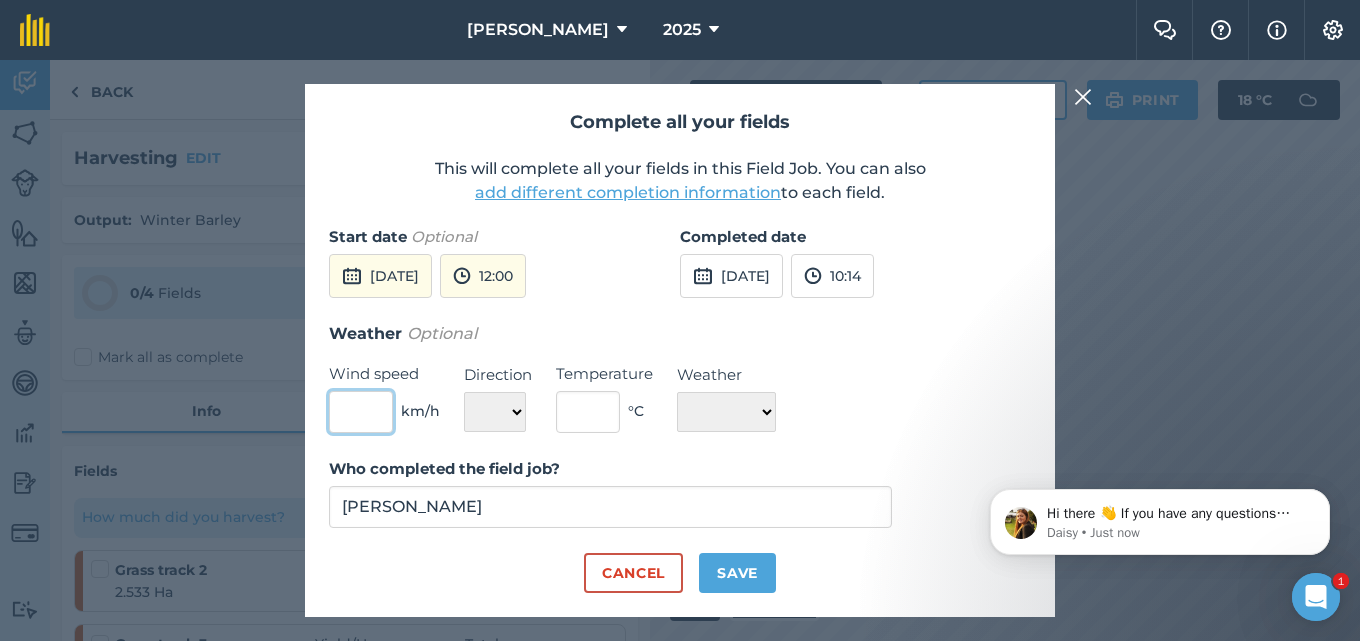 click at bounding box center (361, 412) 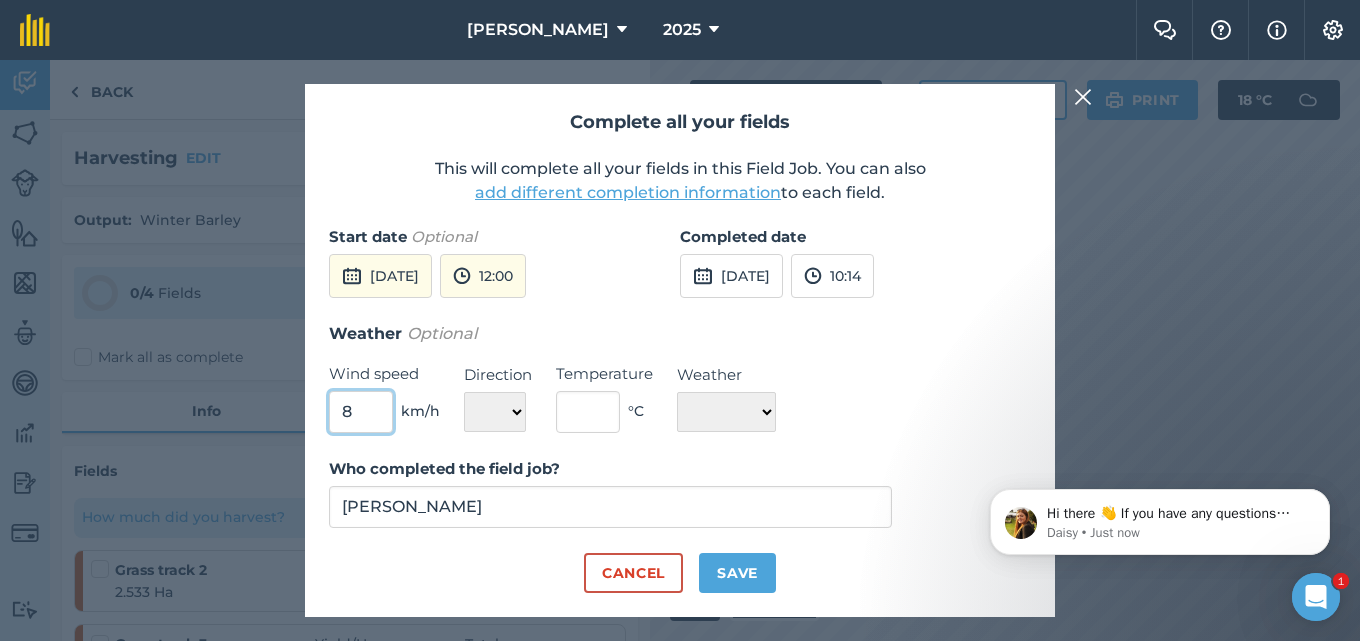 type on "8" 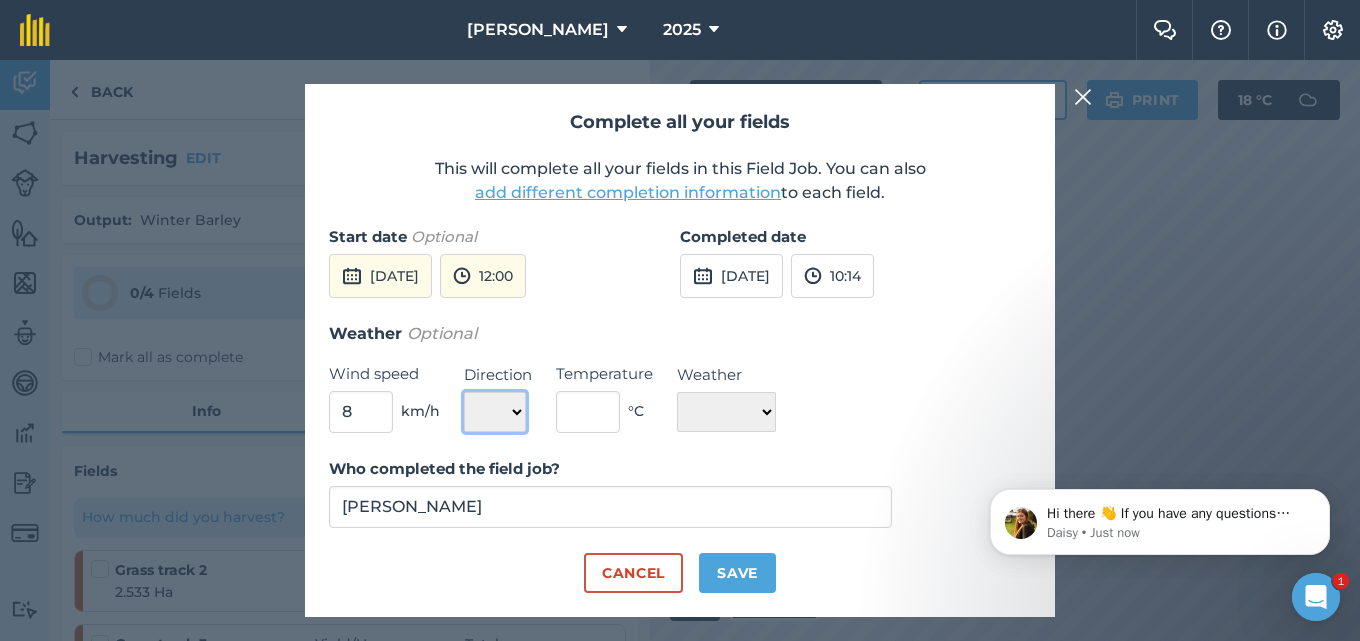 click on "N NE E SE S SW W NW" at bounding box center (495, 412) 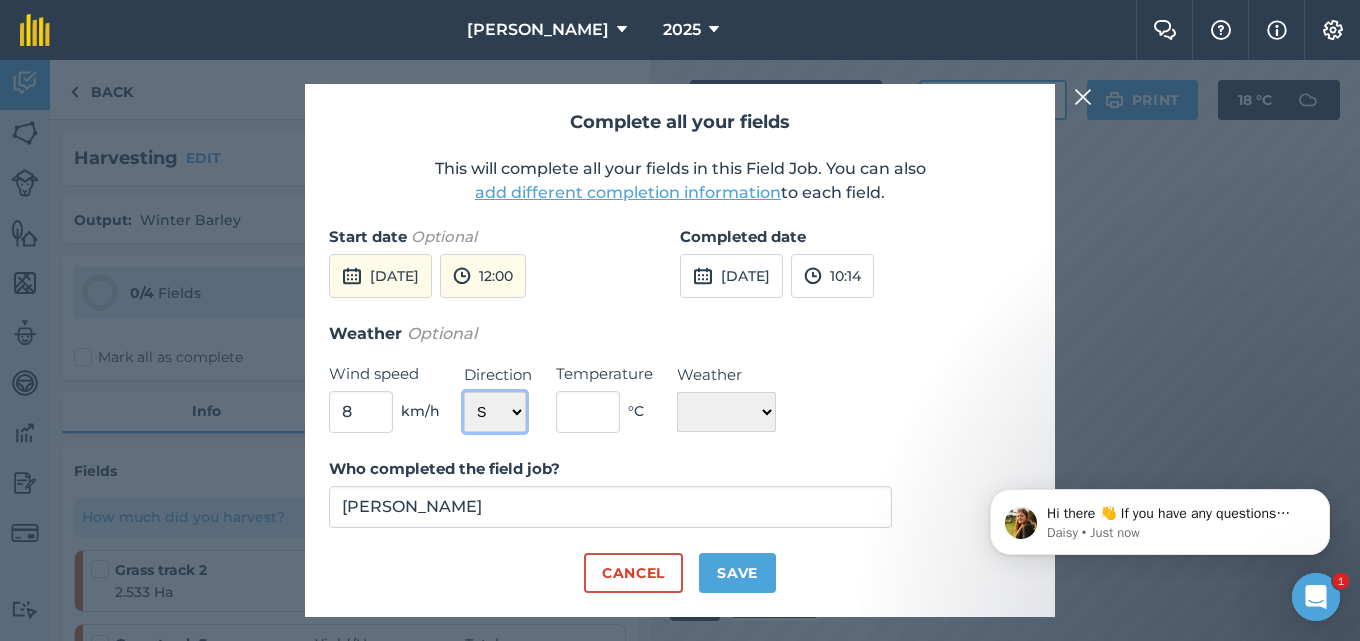 click on "N NE E SE S SW W NW" at bounding box center [495, 412] 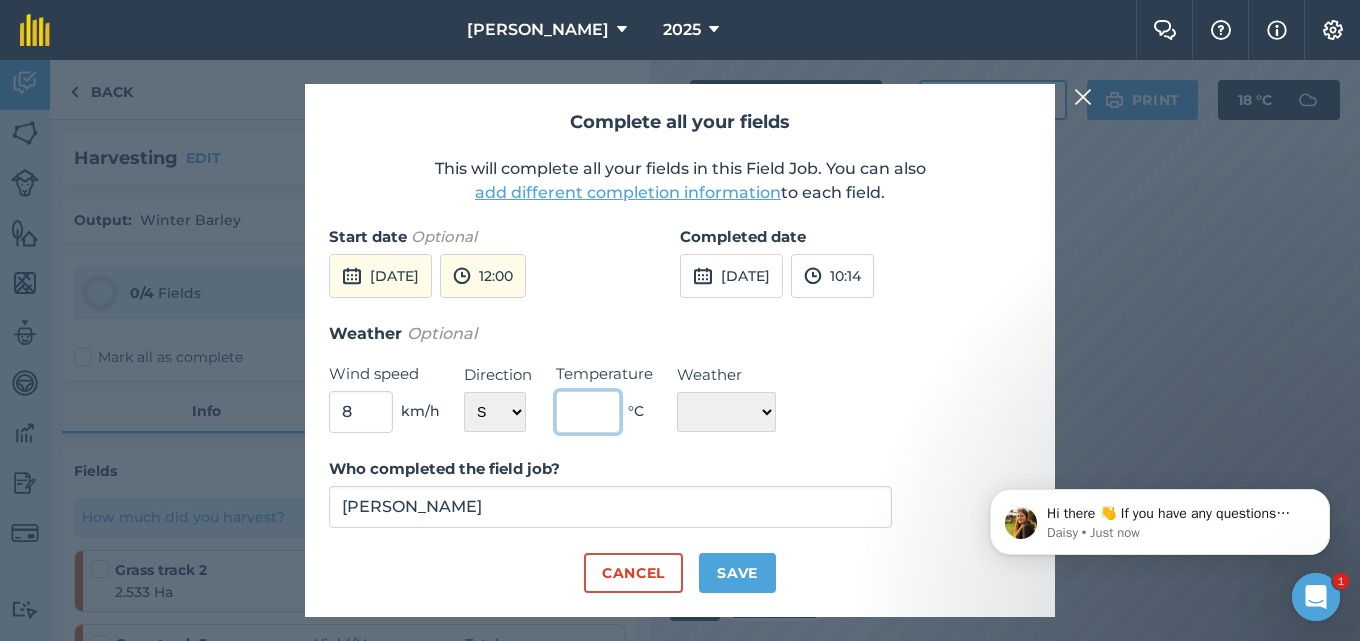 click at bounding box center [588, 412] 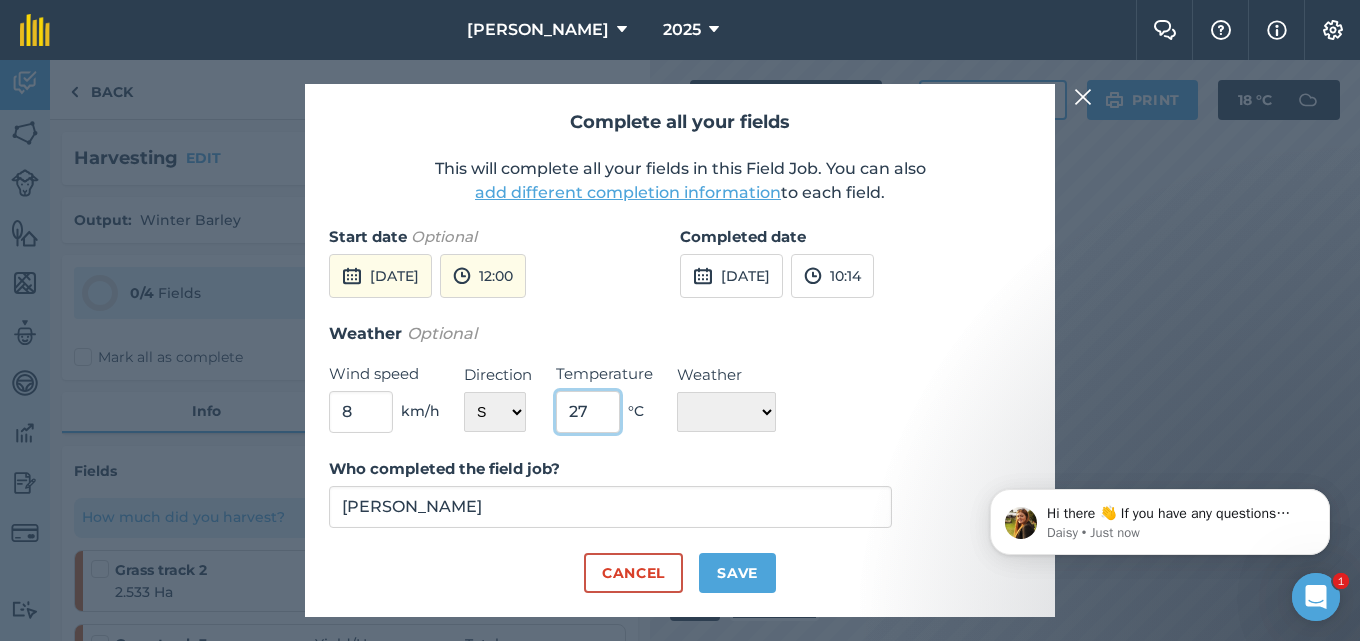 type on "27" 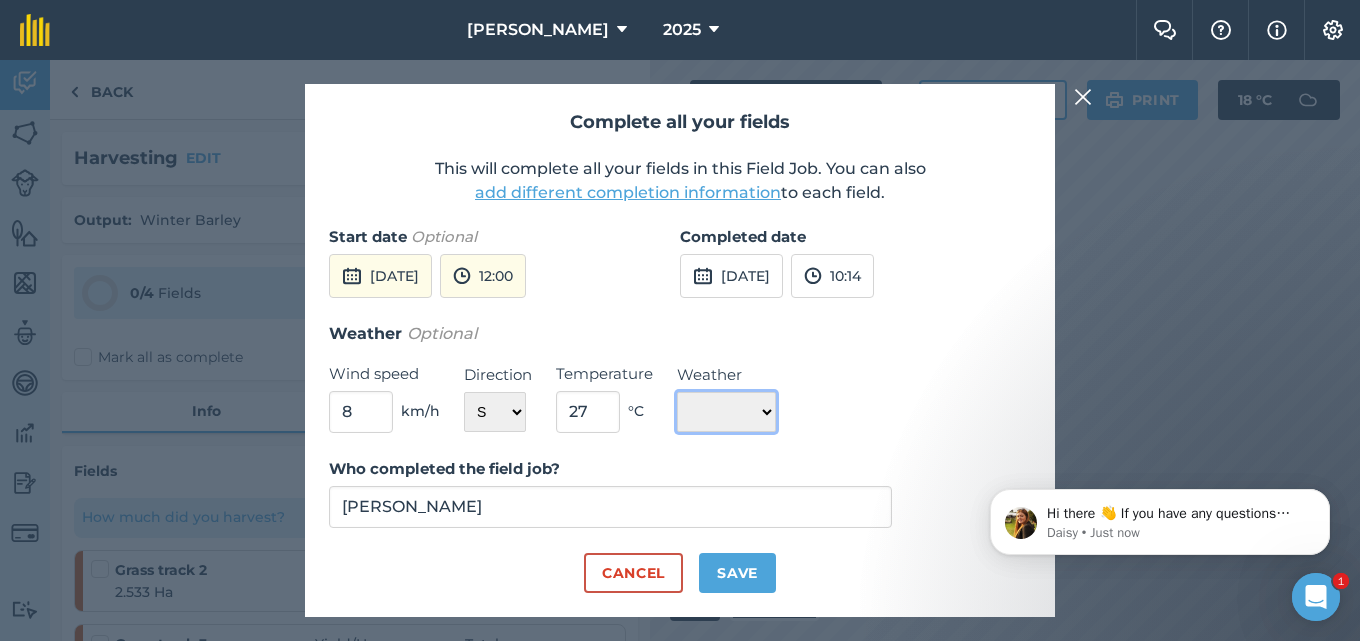 click on "☀️  Sunny 🌧  Rainy ⛅️  Cloudy 🌨  Snow ❄️  Icy" at bounding box center (726, 412) 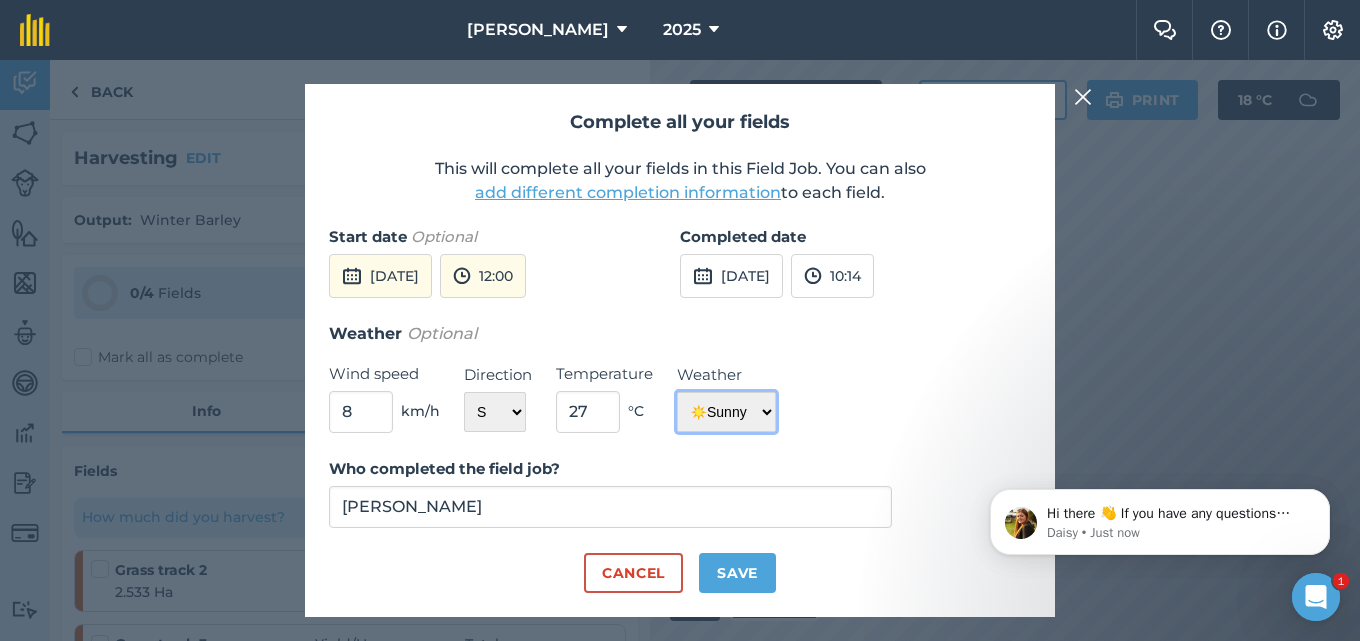 click on "☀️  Sunny 🌧  Rainy ⛅️  Cloudy 🌨  Snow ❄️  Icy" at bounding box center [726, 412] 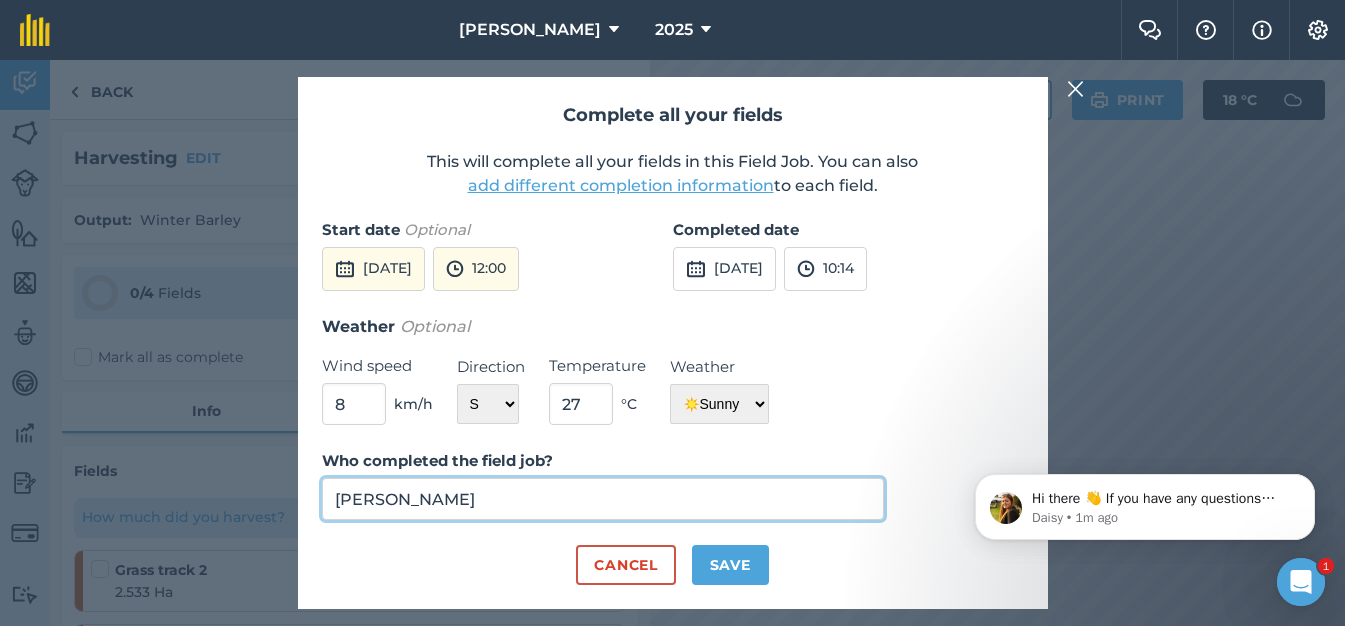 click on "[PERSON_NAME]" at bounding box center (603, 499) 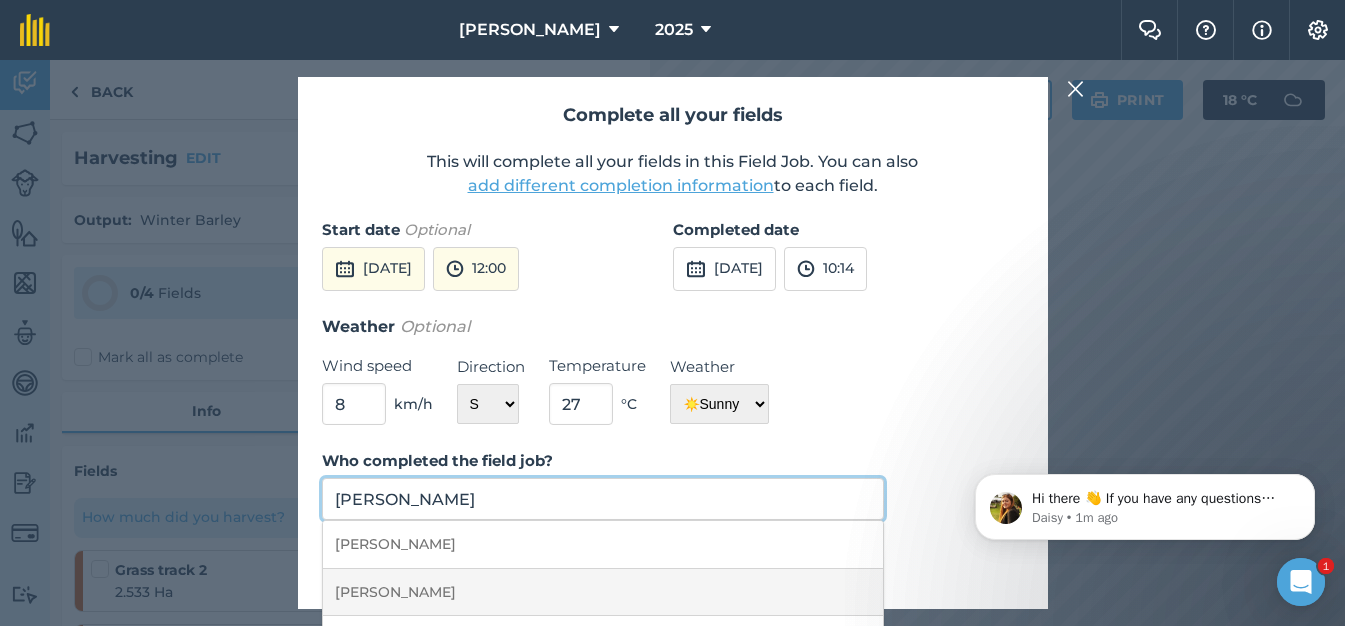 scroll, scrollTop: 93, scrollLeft: 0, axis: vertical 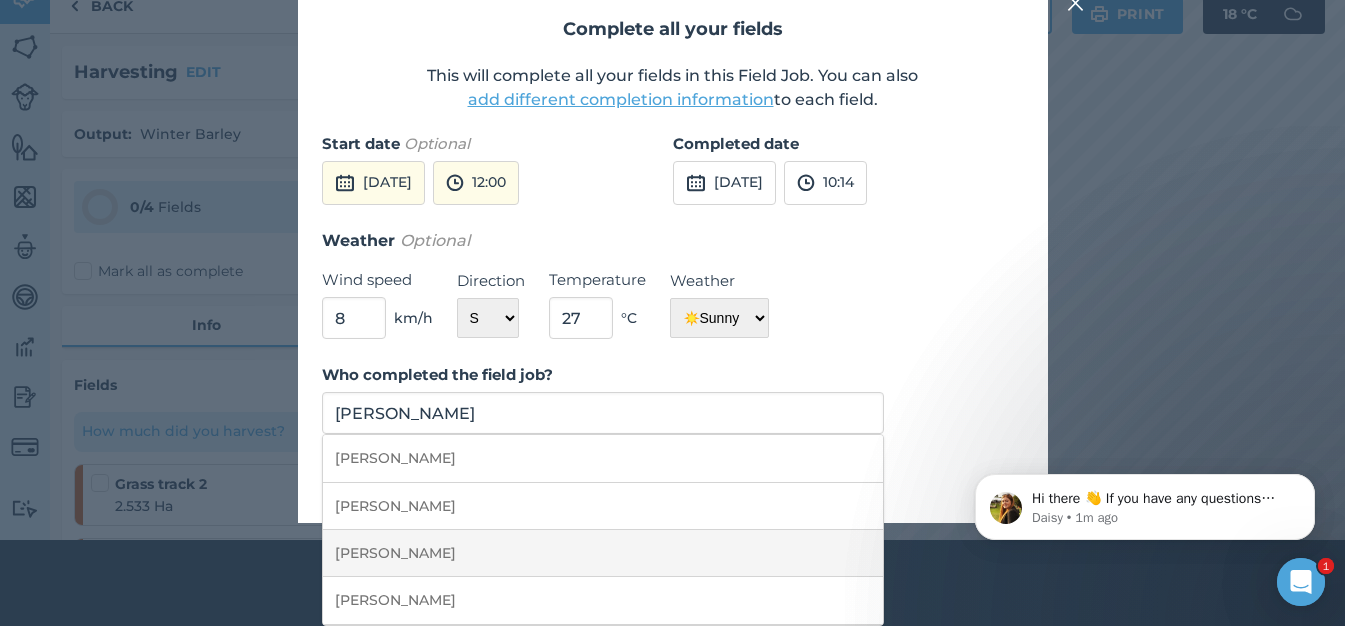 click on "[PERSON_NAME]" at bounding box center [603, 553] 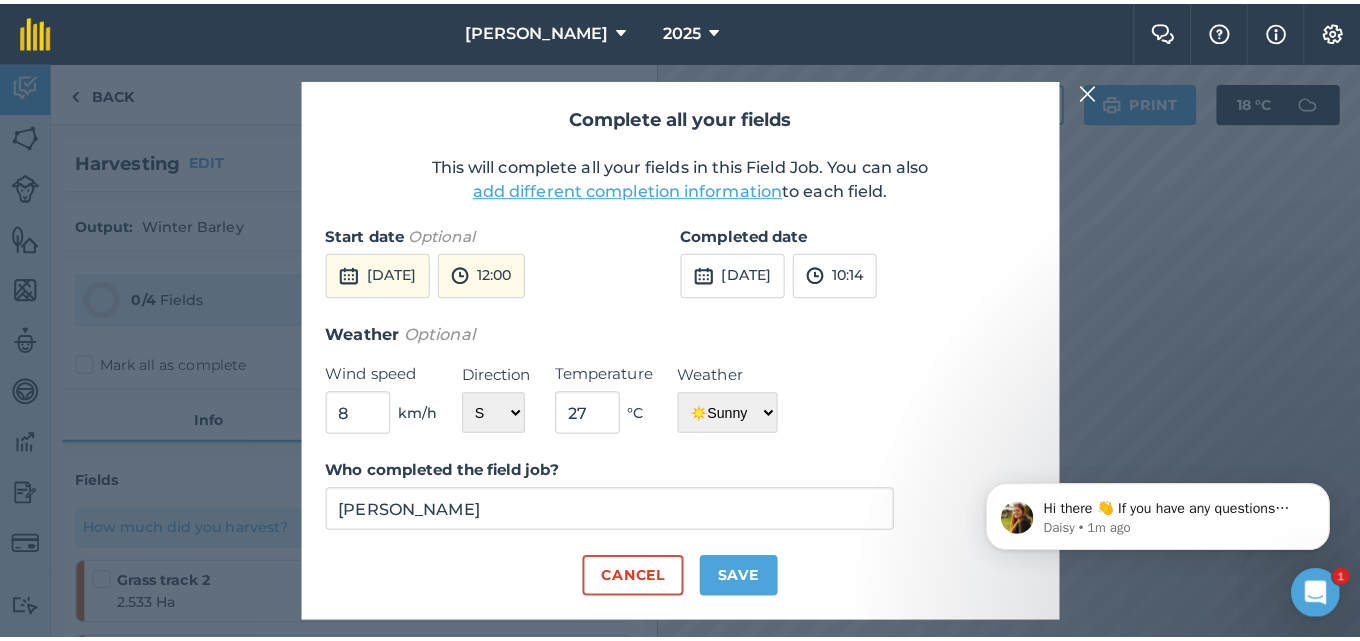 scroll, scrollTop: 0, scrollLeft: 0, axis: both 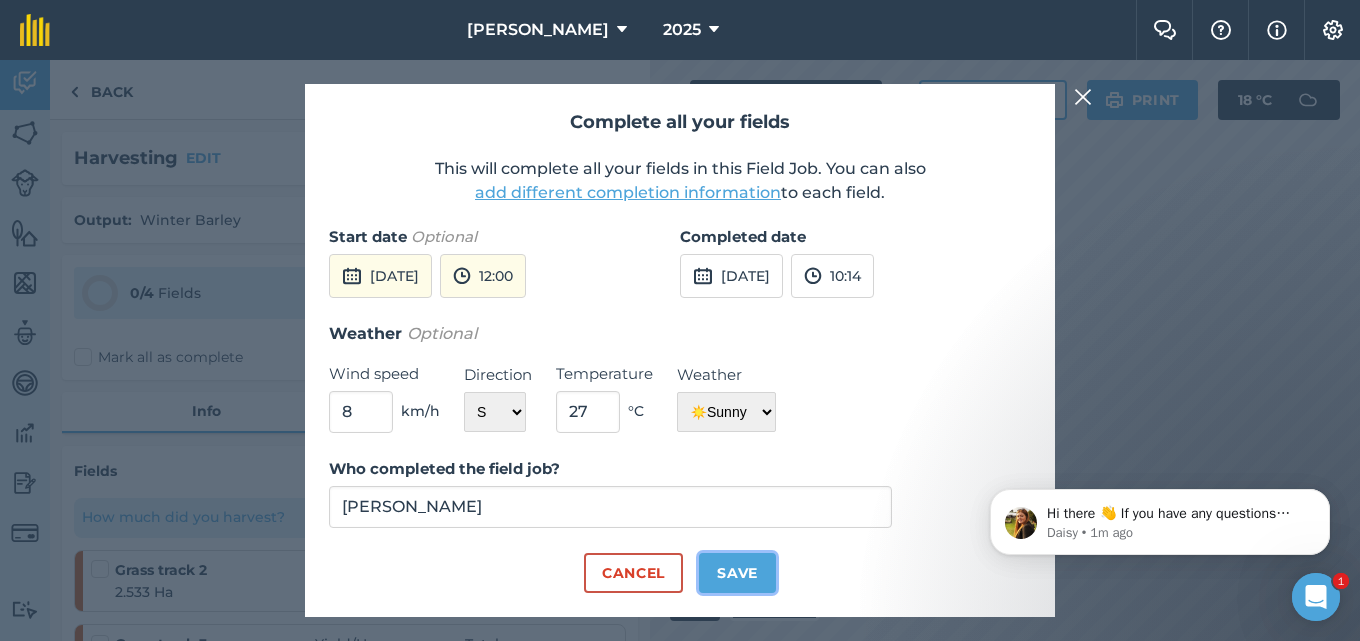 click on "Save" at bounding box center (737, 573) 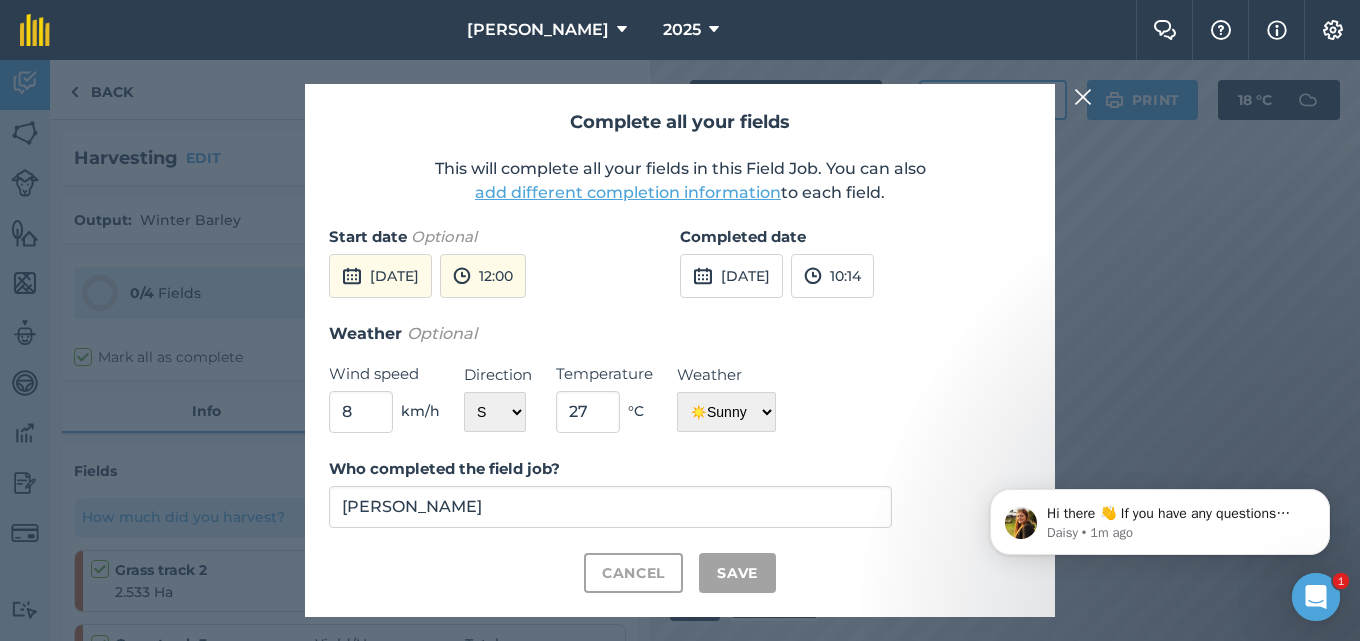 checkbox on "true" 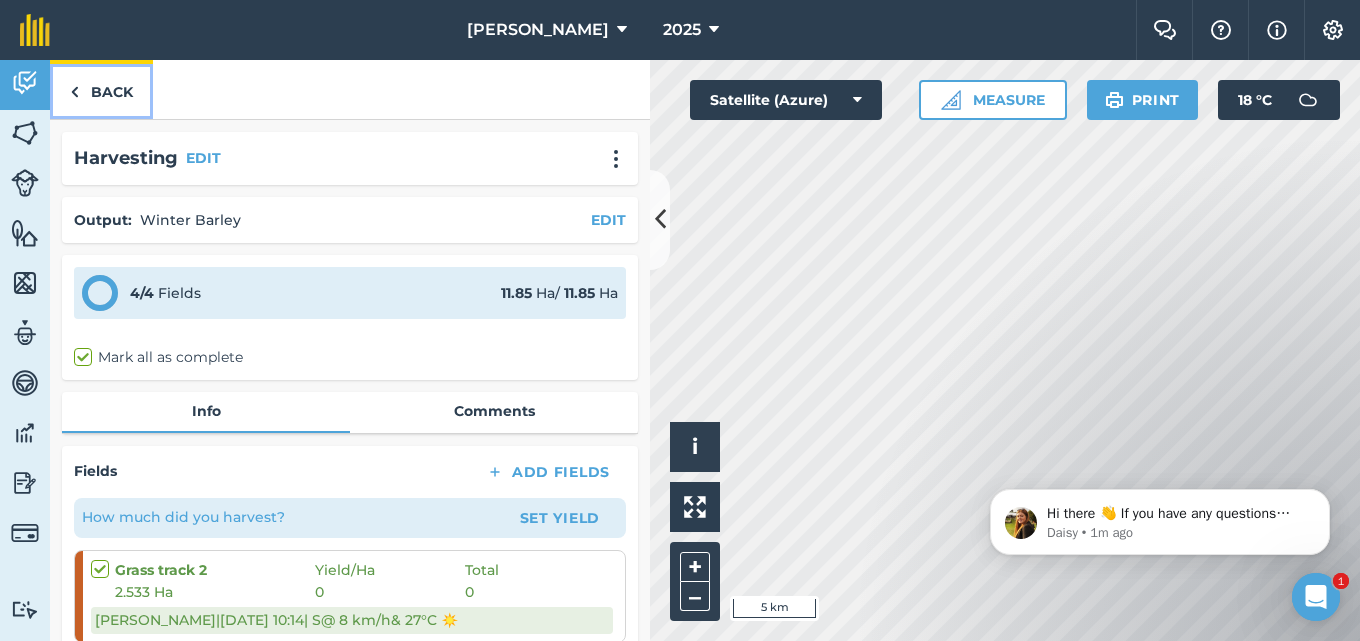 click on "Back" at bounding box center (101, 89) 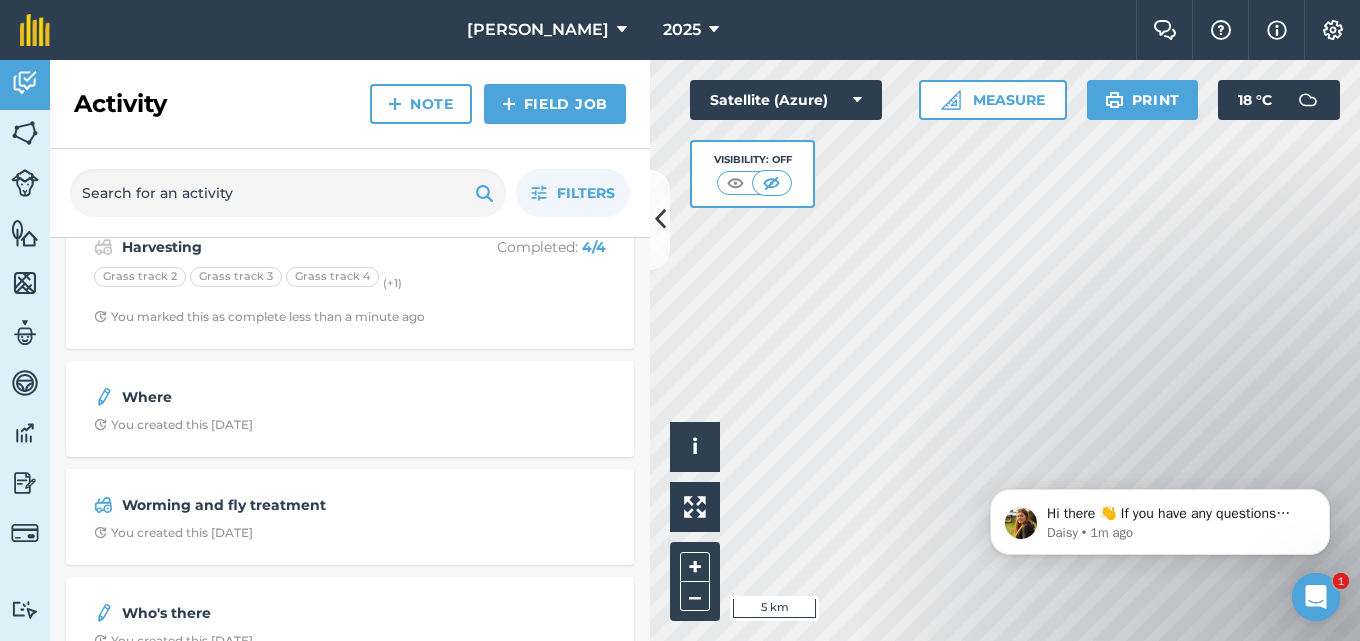 scroll, scrollTop: 0, scrollLeft: 0, axis: both 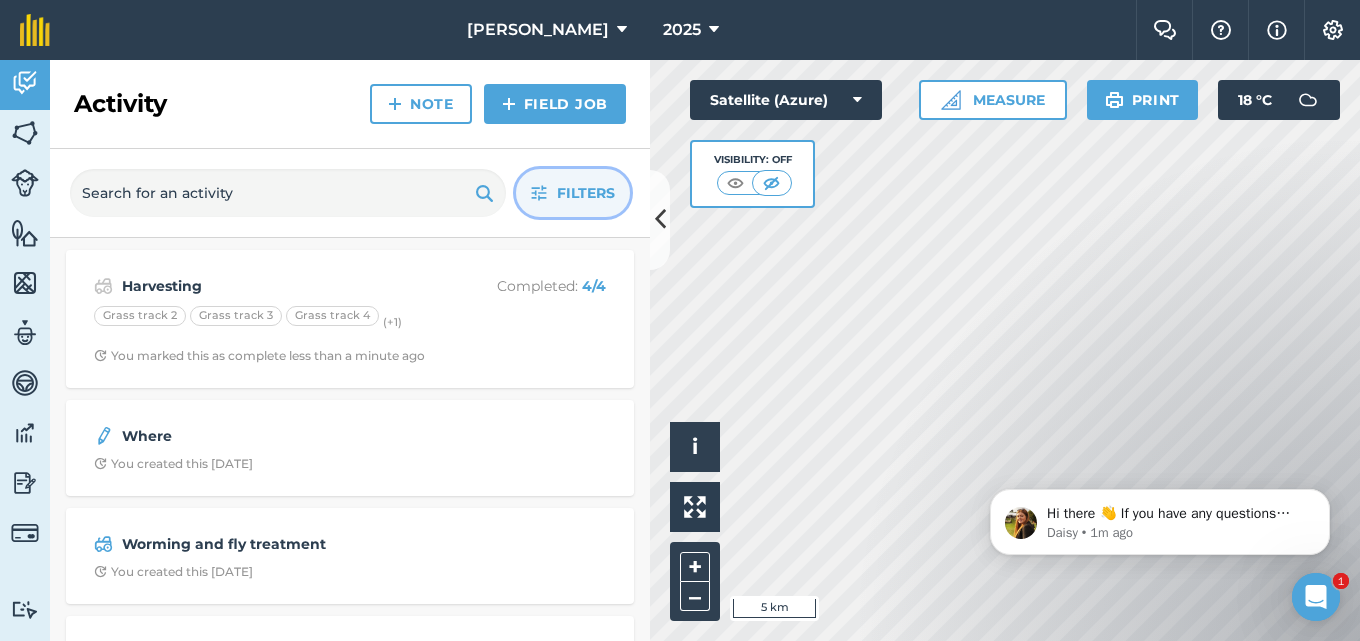 click on "Filters" at bounding box center [586, 193] 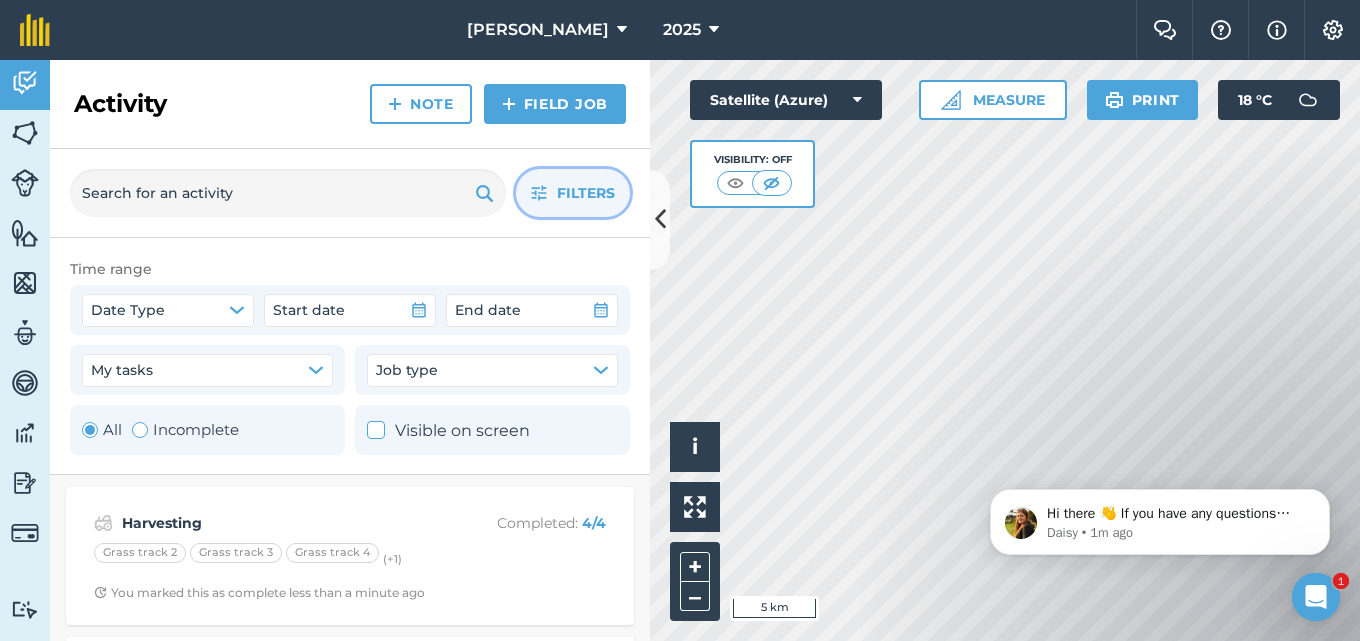 click on "Filters" at bounding box center (586, 193) 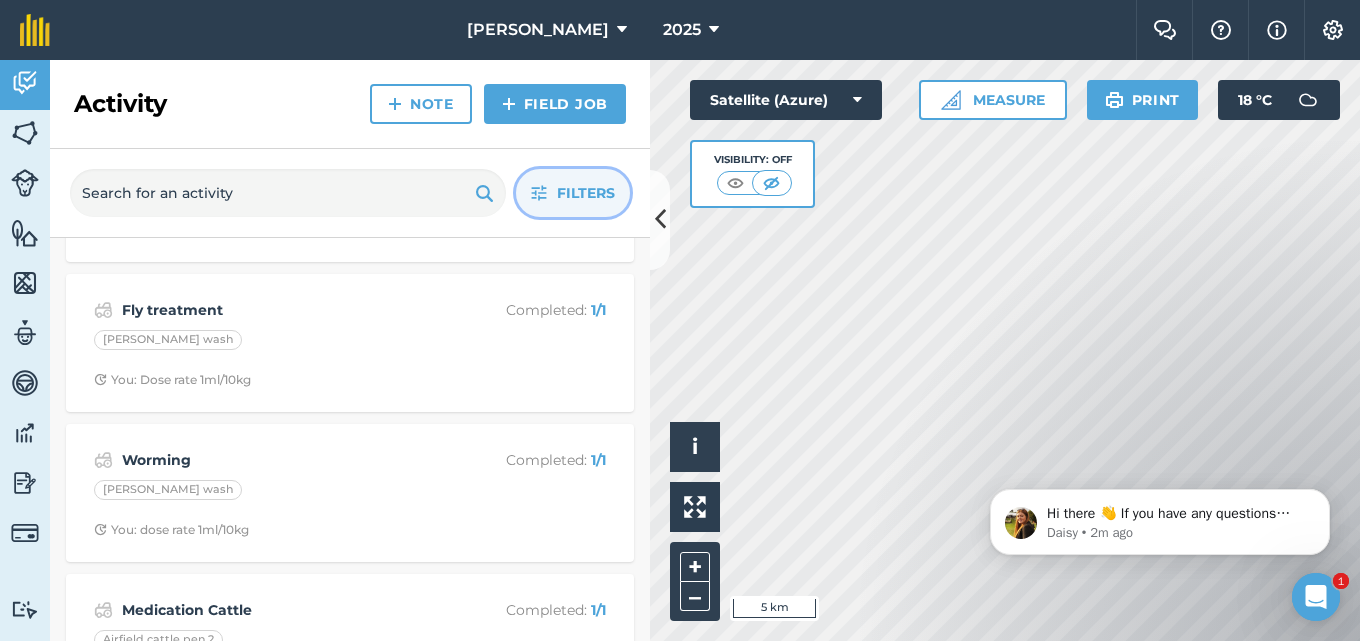 scroll, scrollTop: 0, scrollLeft: 0, axis: both 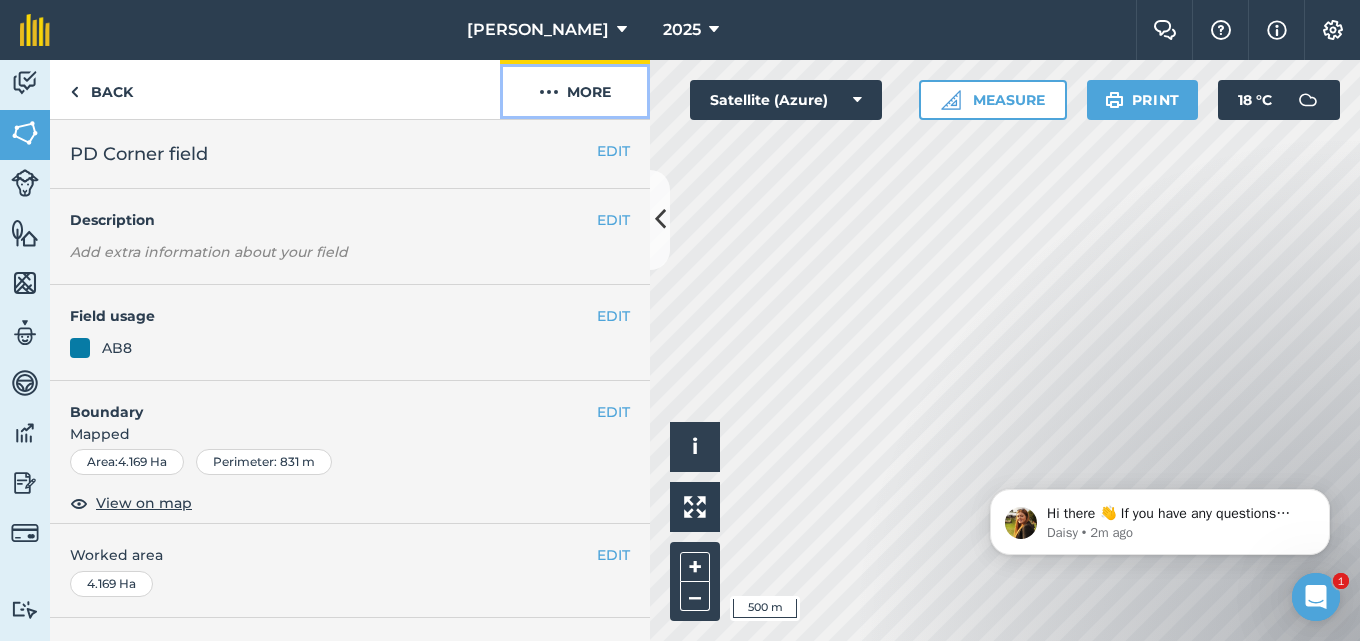 click on "More" at bounding box center [575, 89] 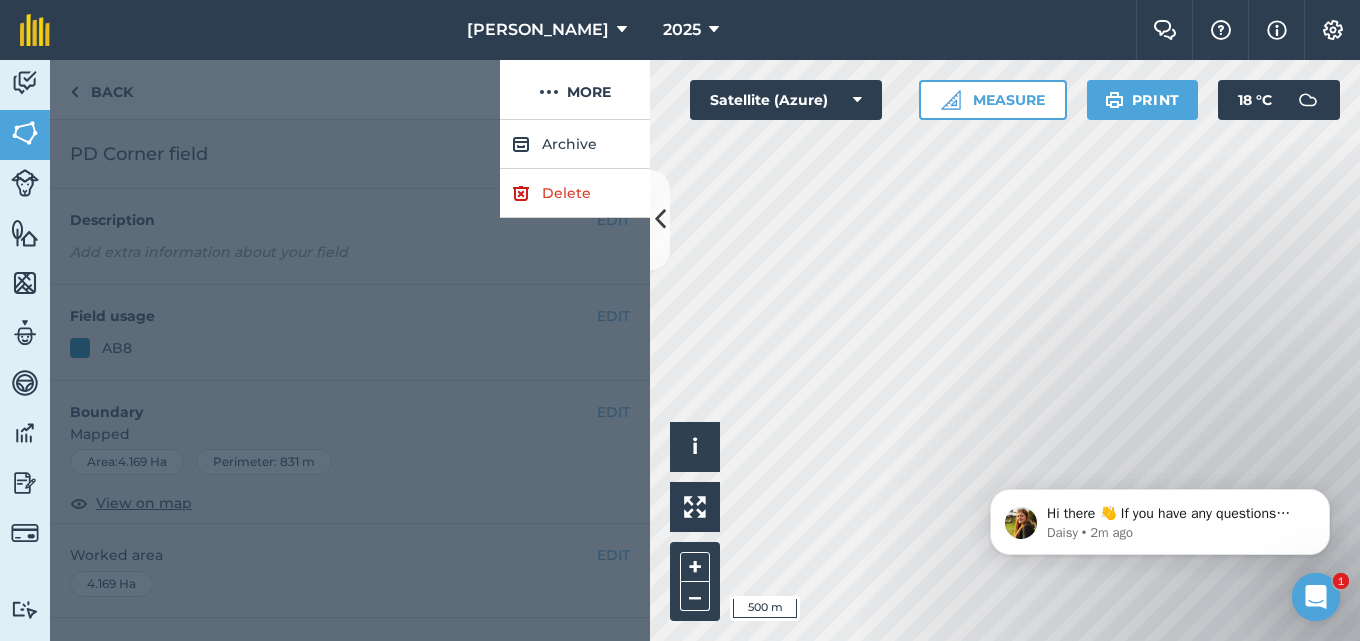 click at bounding box center (275, 90) 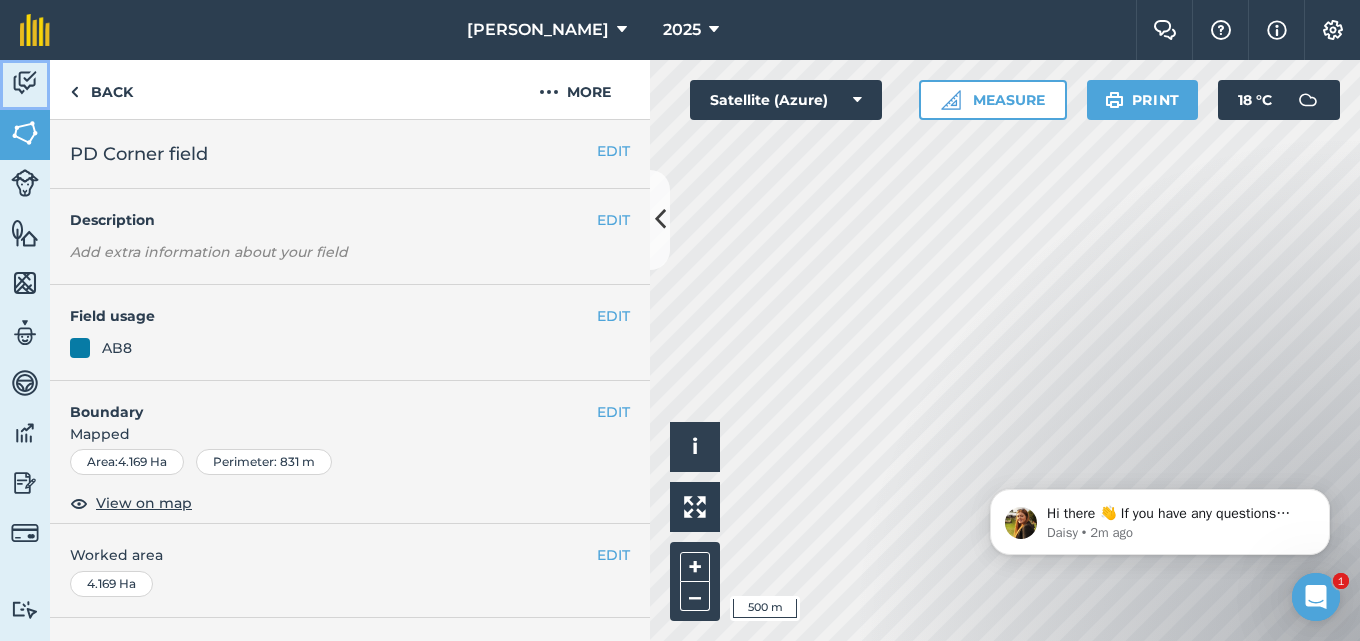 click at bounding box center [25, 83] 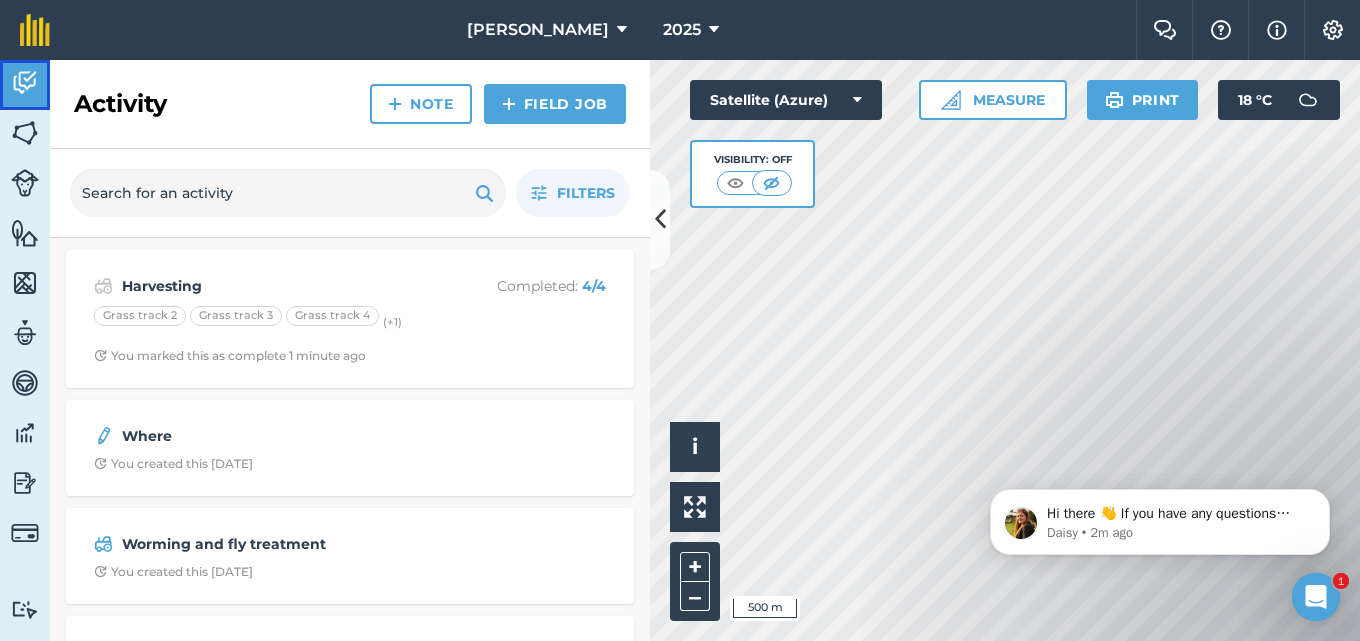 click at bounding box center [25, 83] 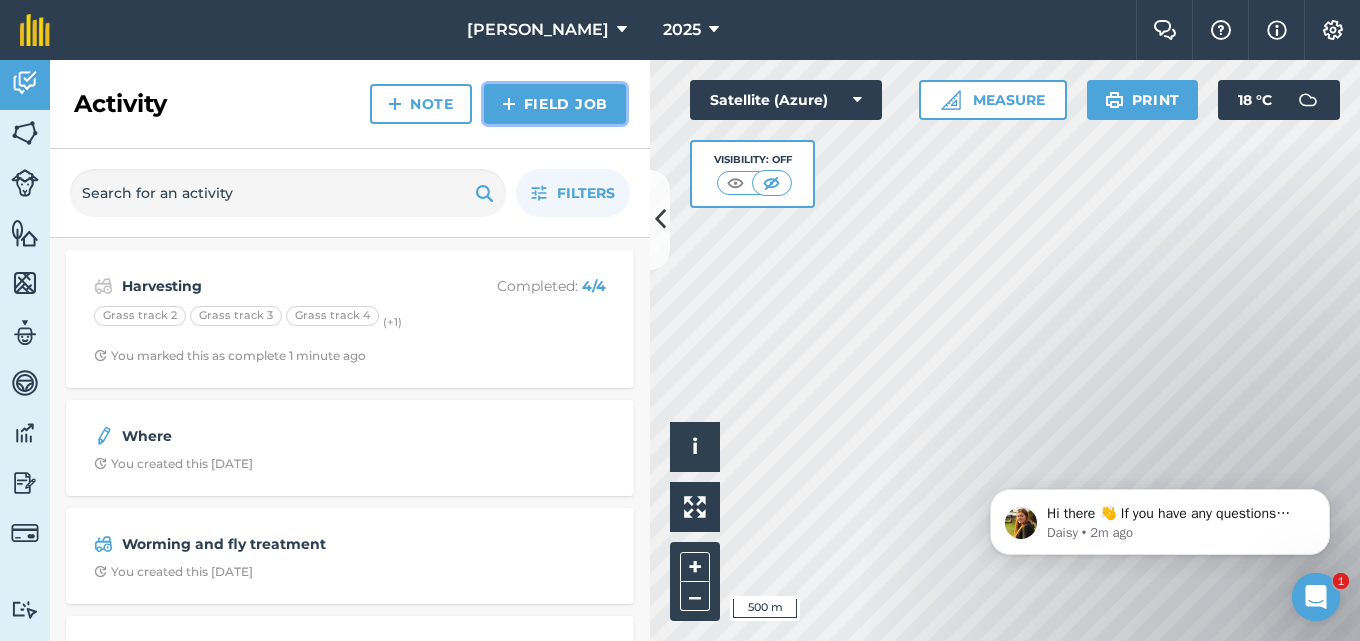 click on "Field Job" at bounding box center [555, 104] 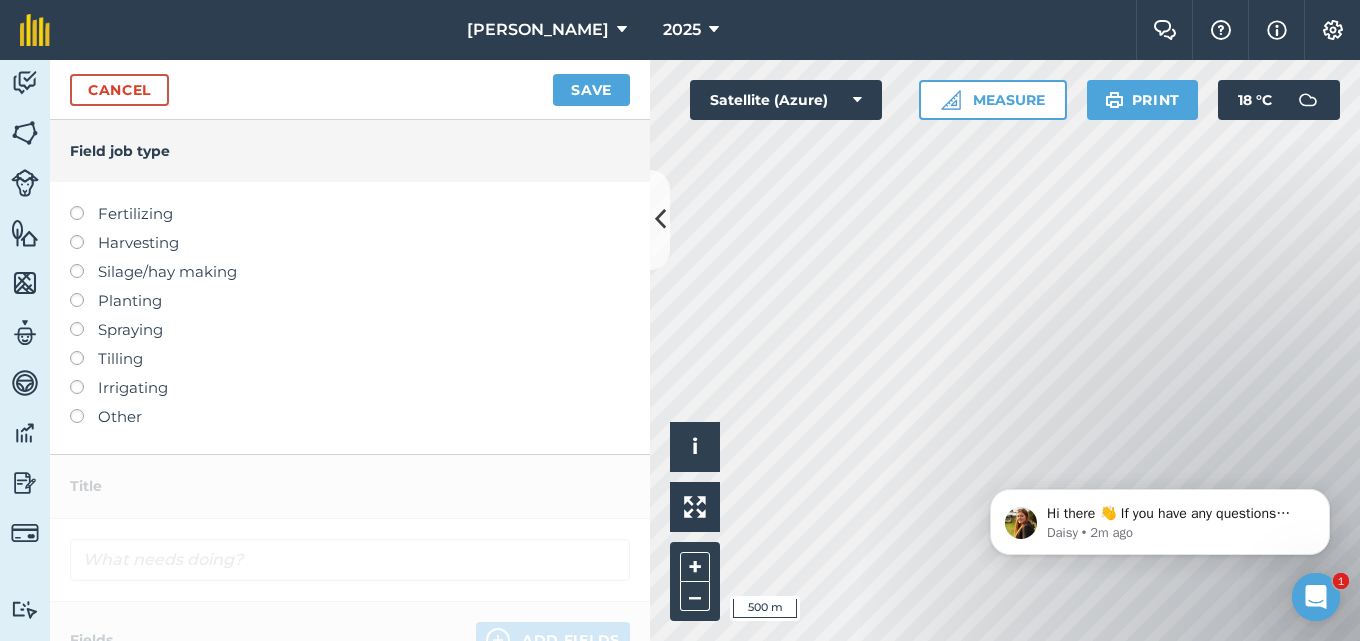click on "Harvesting" at bounding box center [350, 243] 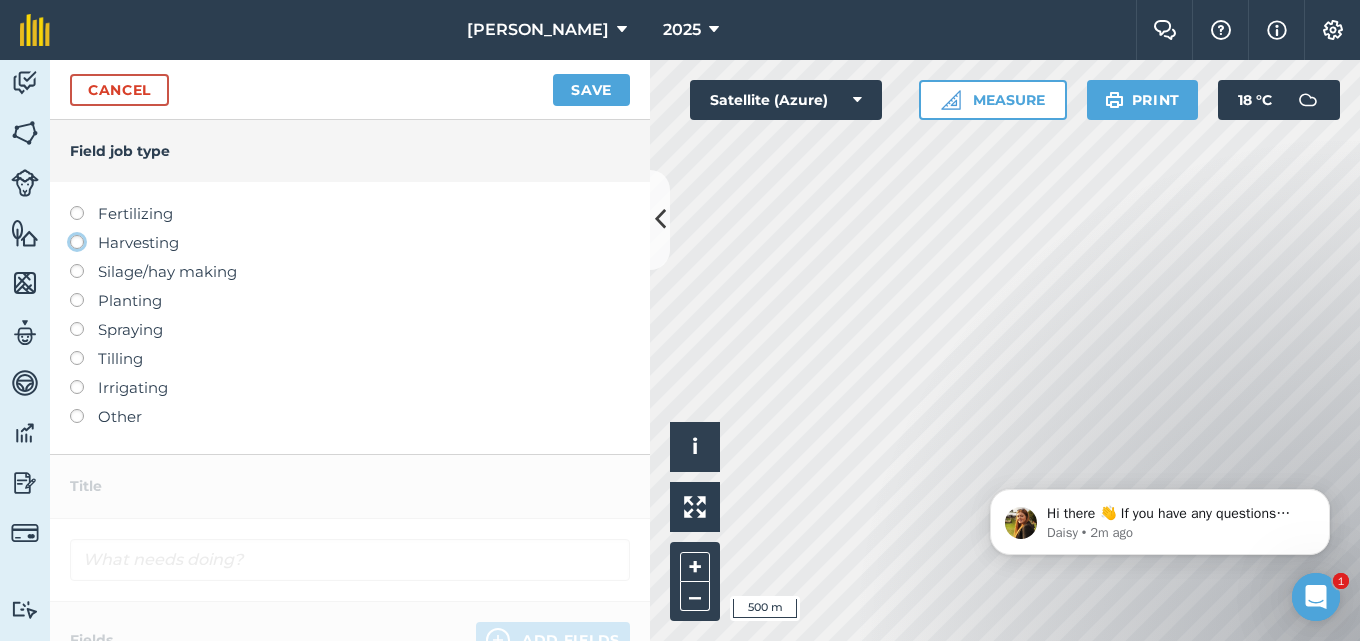 click on "Harvesting" at bounding box center (-9943, 241) 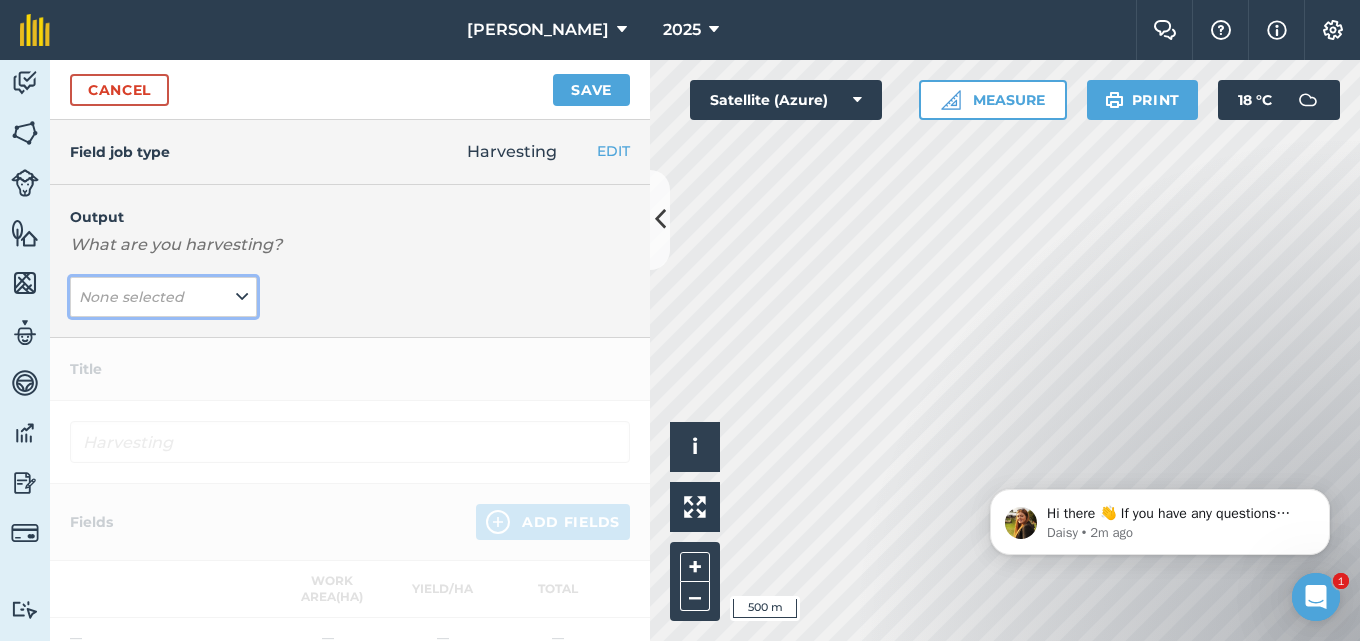 click on "None selected" at bounding box center (163, 297) 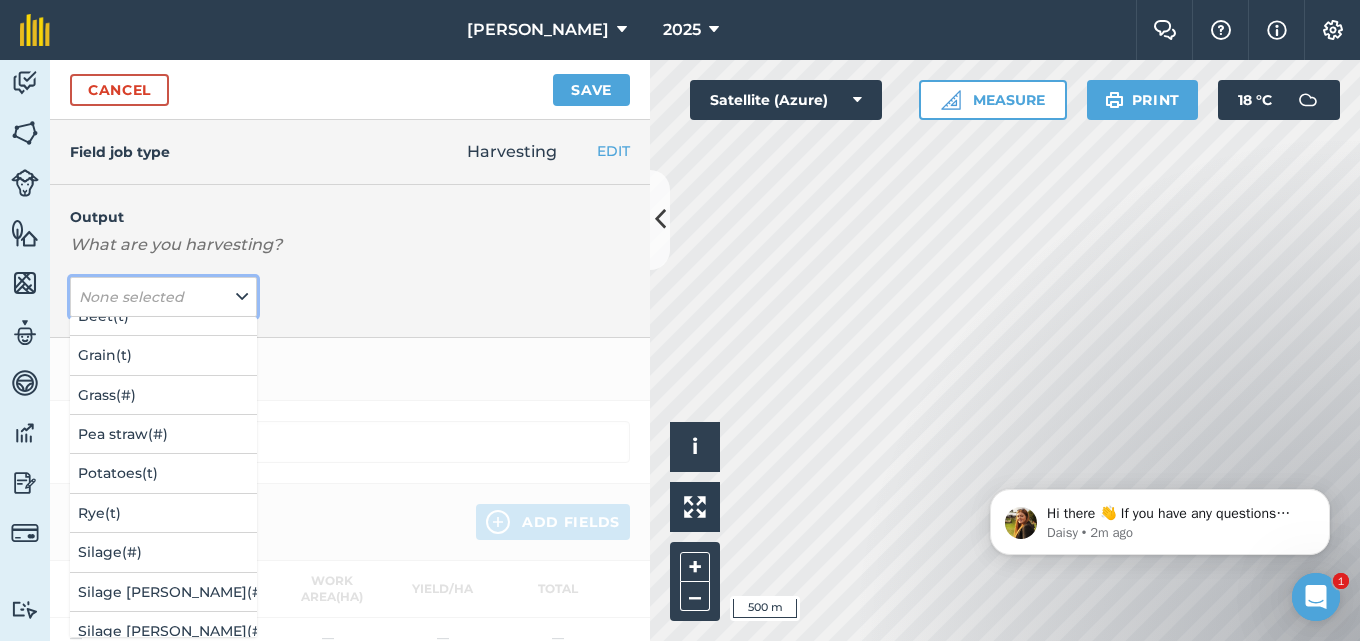 scroll, scrollTop: 200, scrollLeft: 0, axis: vertical 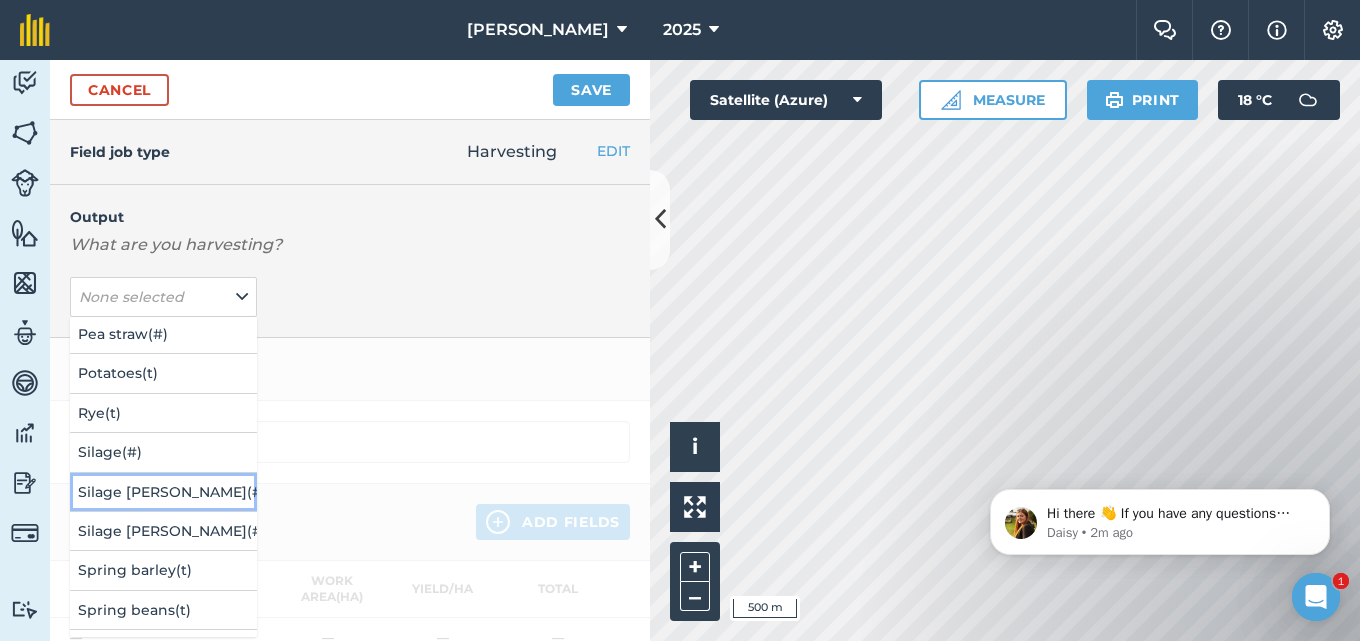 click on "[PERSON_NAME]   ( # )" at bounding box center [163, 492] 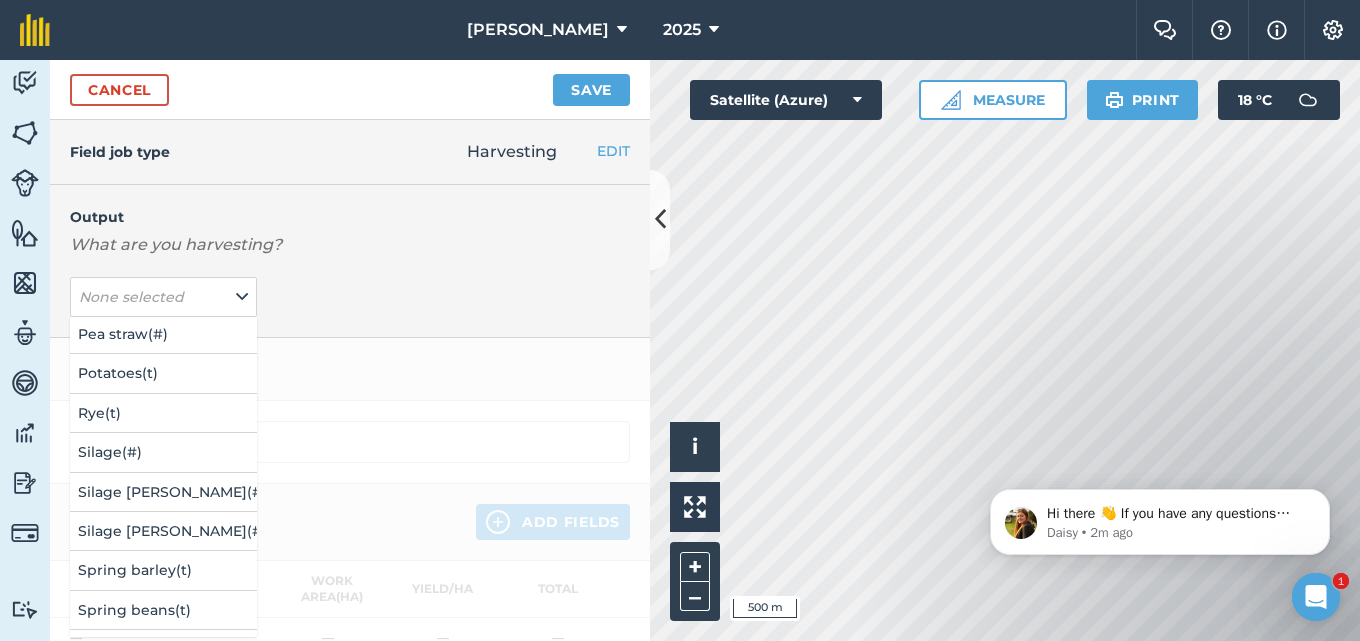 type on "Harvesting Silage [PERSON_NAME]" 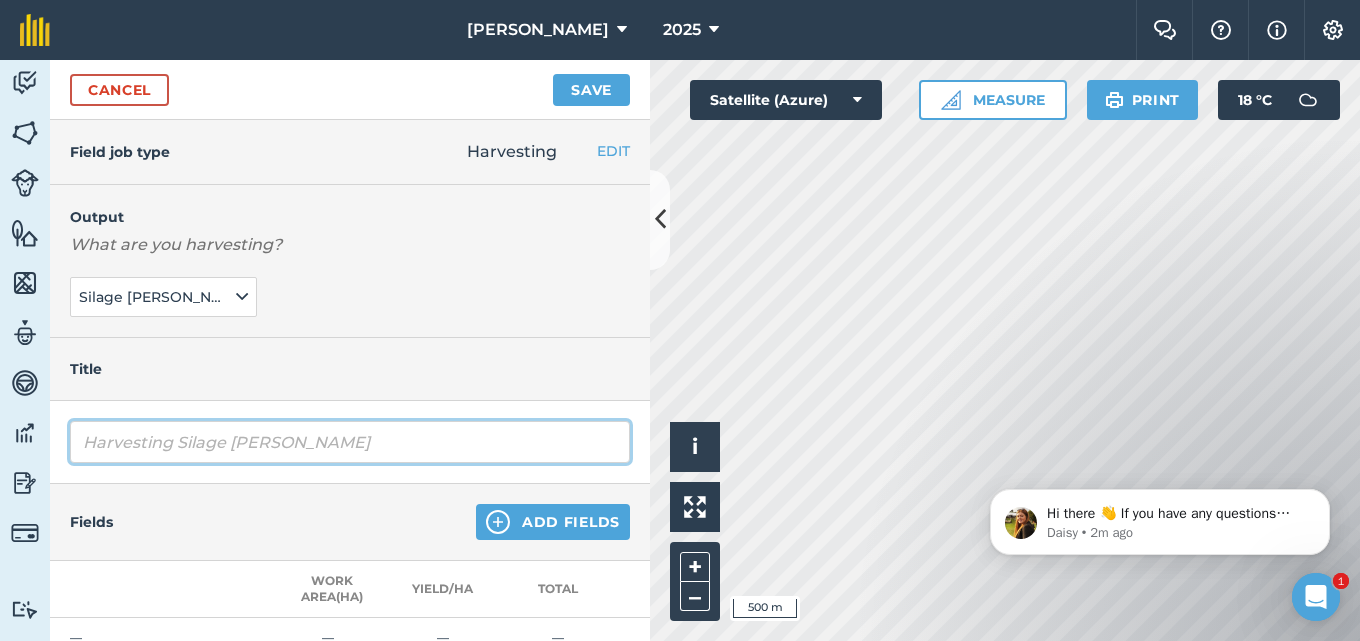 click on "Harvesting Silage [PERSON_NAME]" at bounding box center [350, 442] 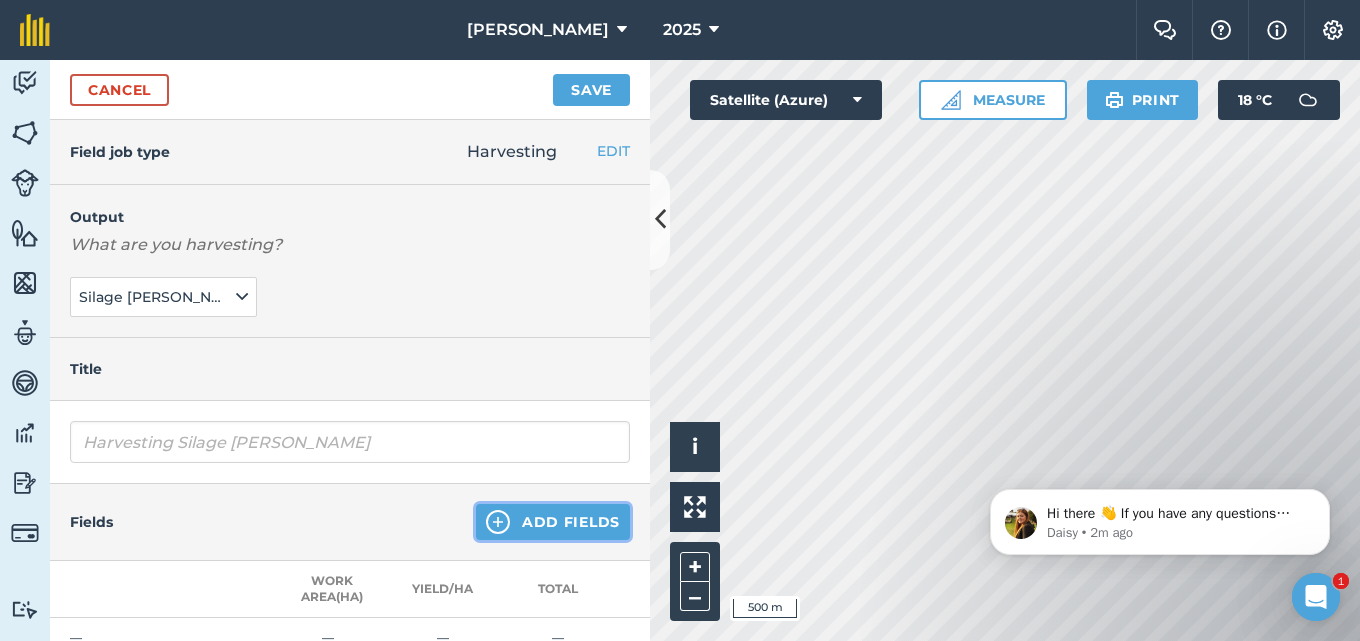 click on "Add Fields" at bounding box center [553, 522] 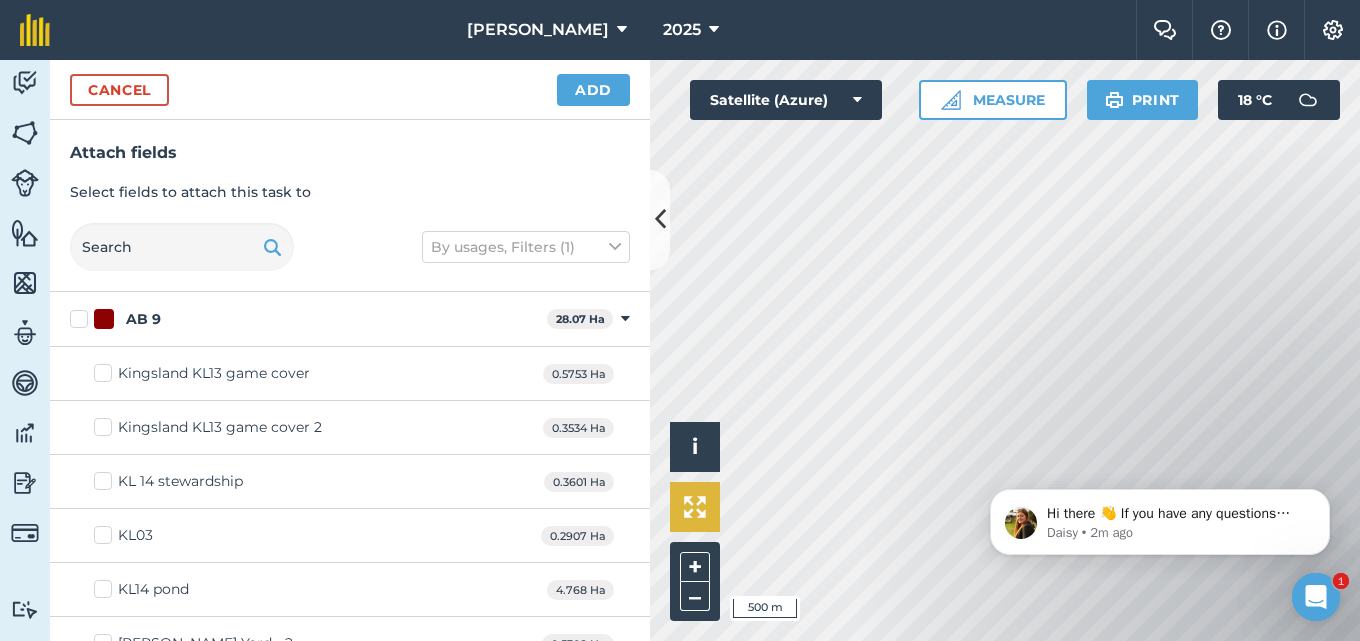 checkbox on "true" 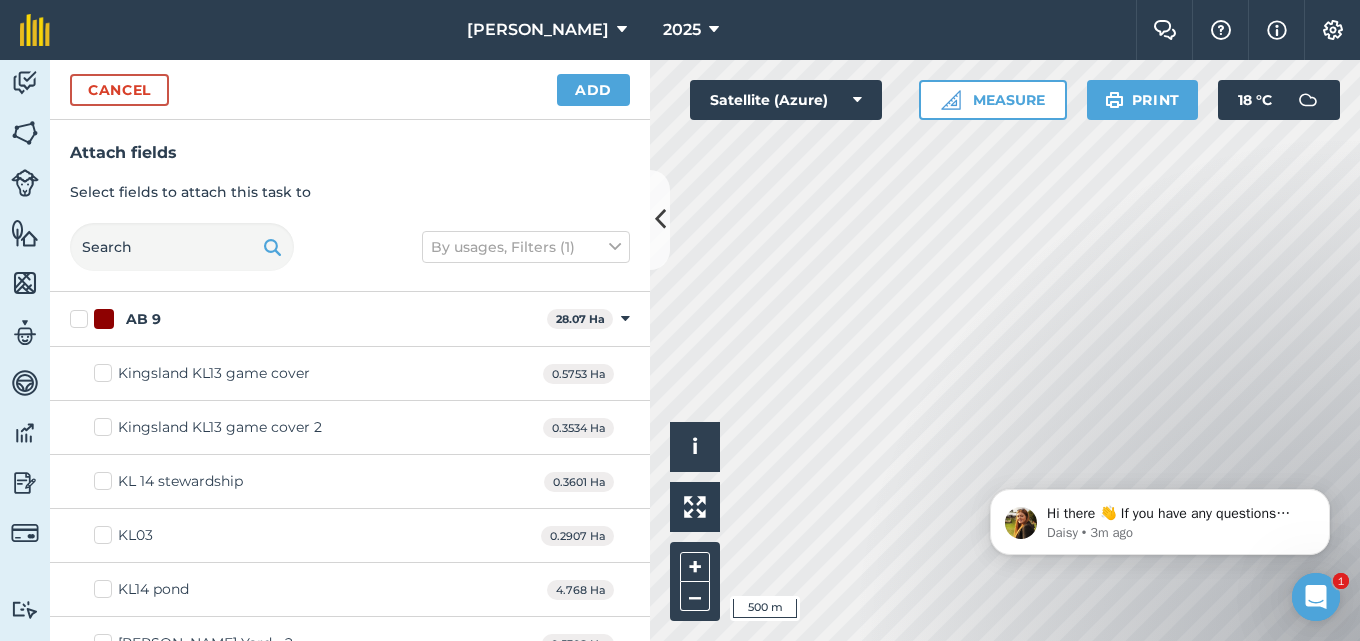 checkbox on "true" 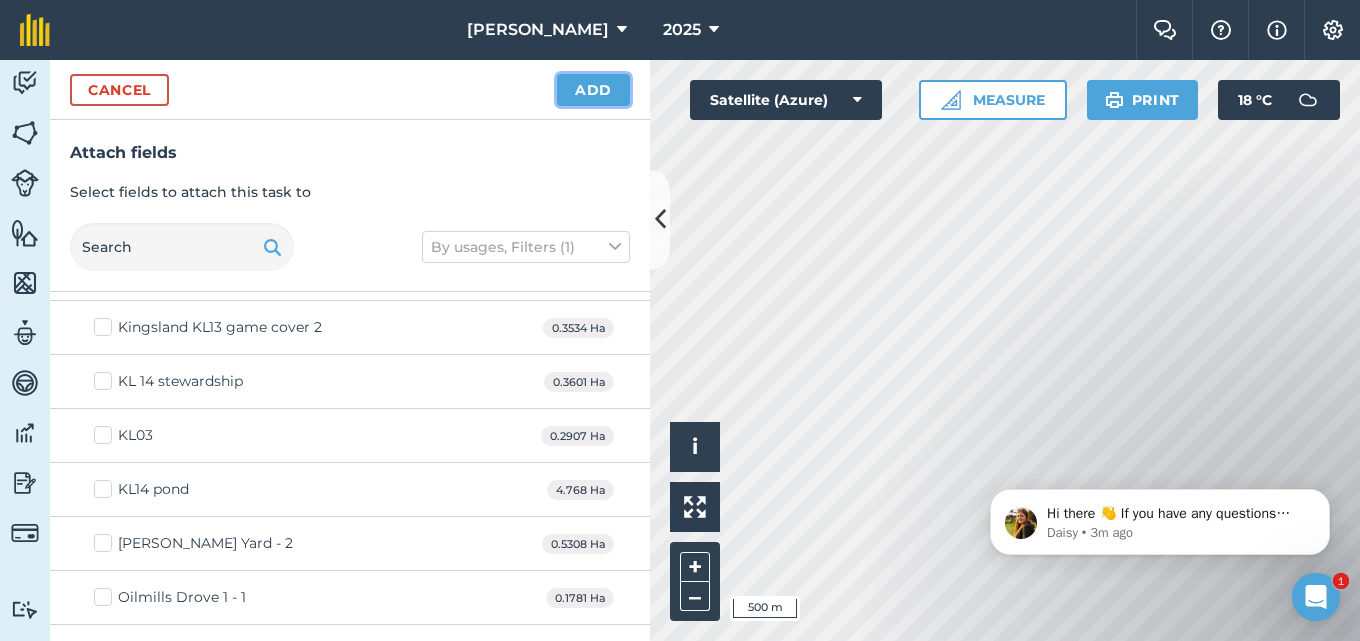 click on "Add" at bounding box center [593, 90] 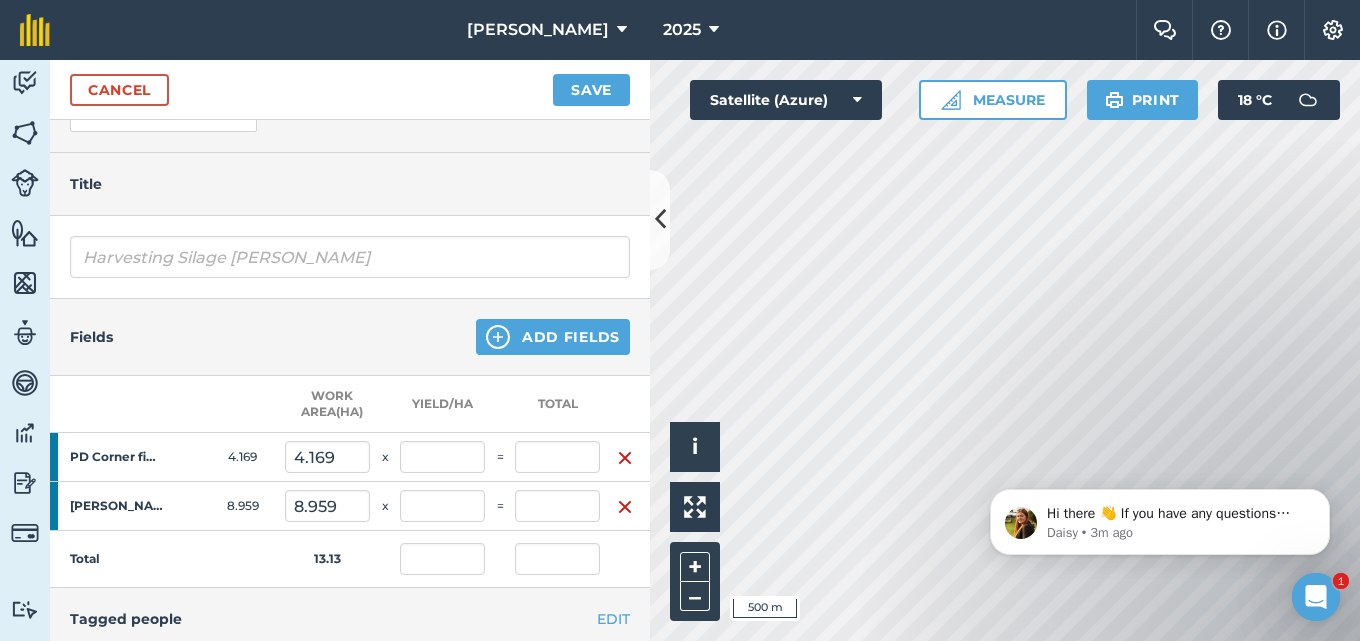 scroll, scrollTop: 300, scrollLeft: 0, axis: vertical 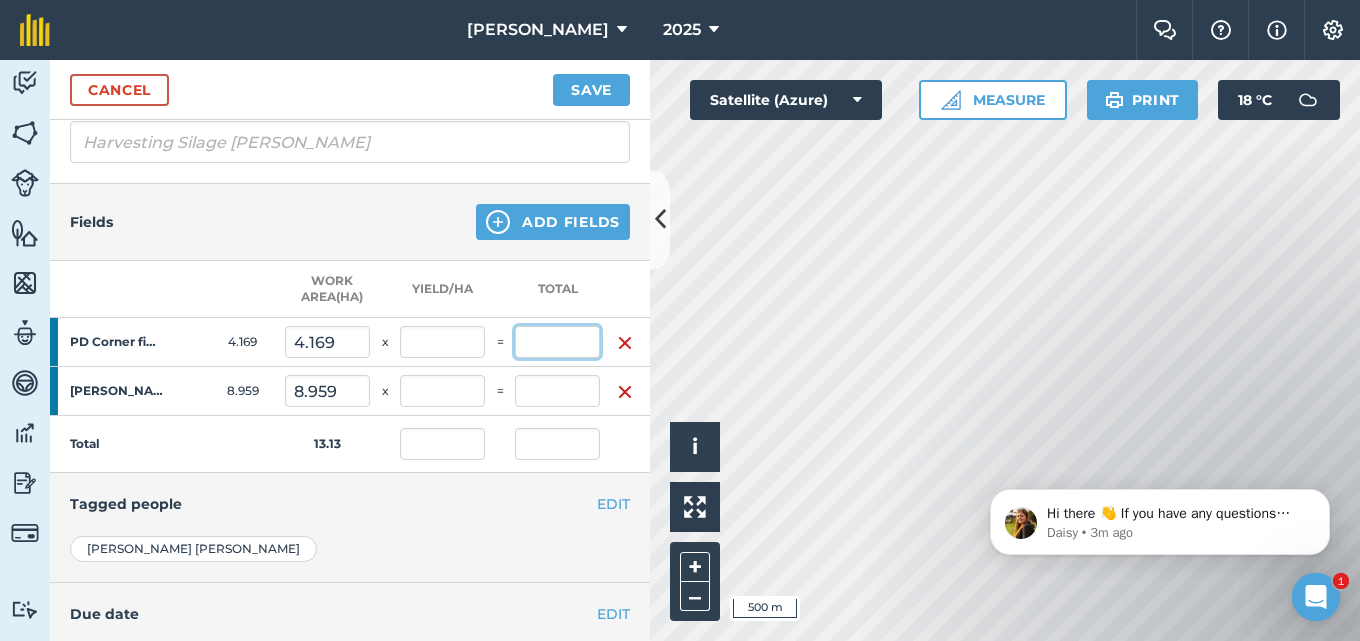 click at bounding box center [557, 342] 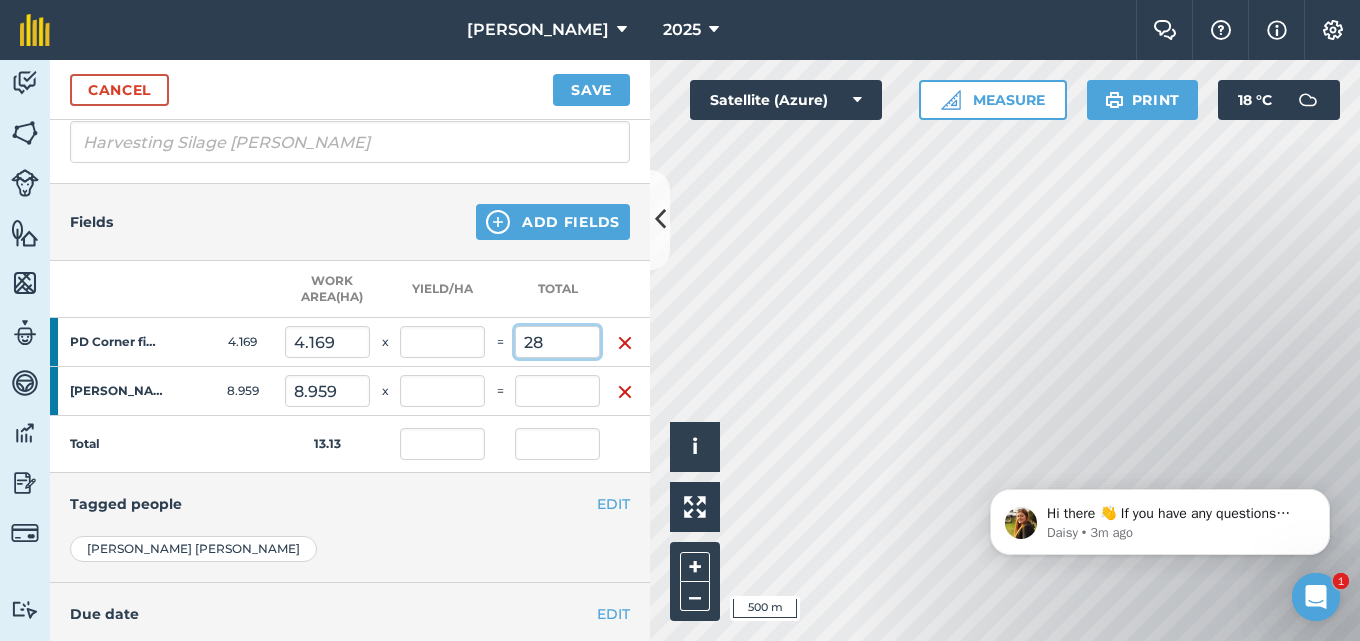 type on "28" 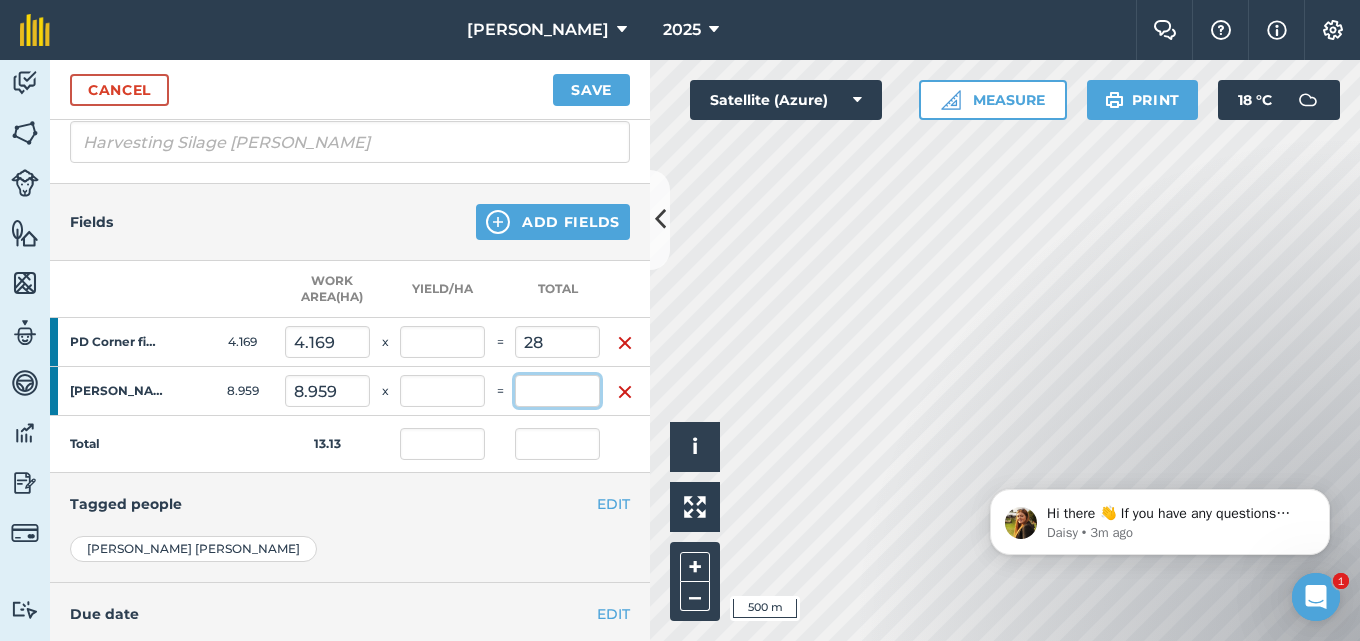 type on "6.716" 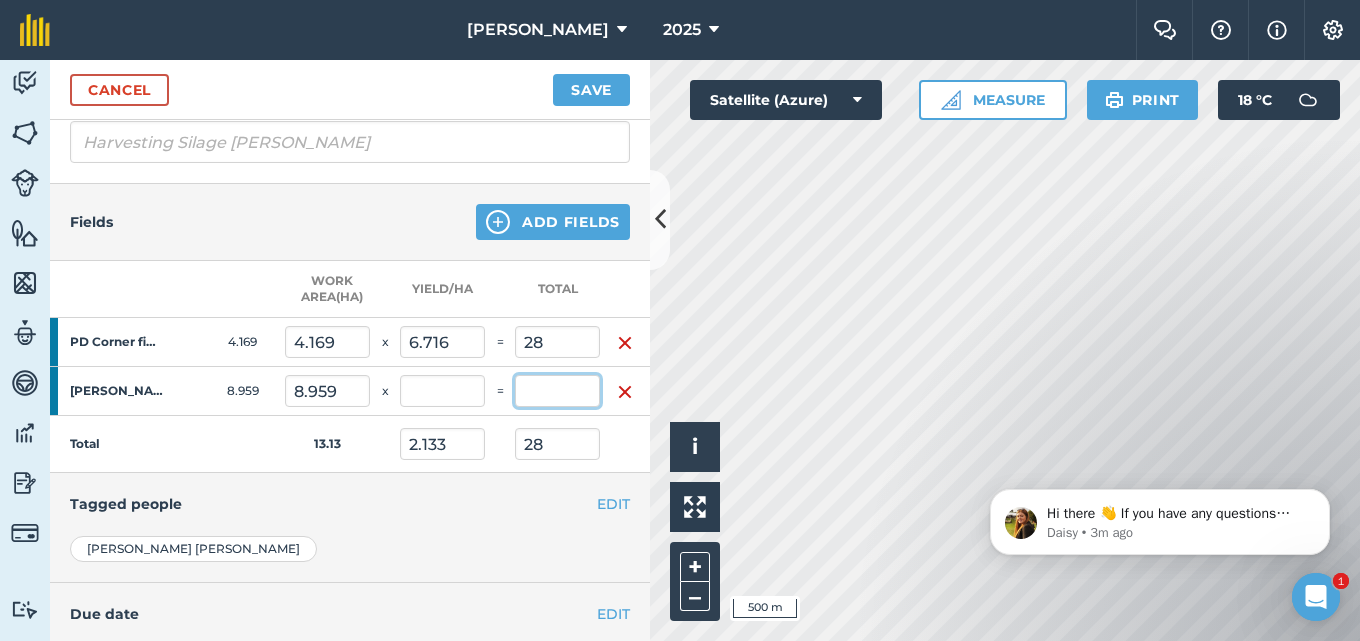 click at bounding box center [557, 391] 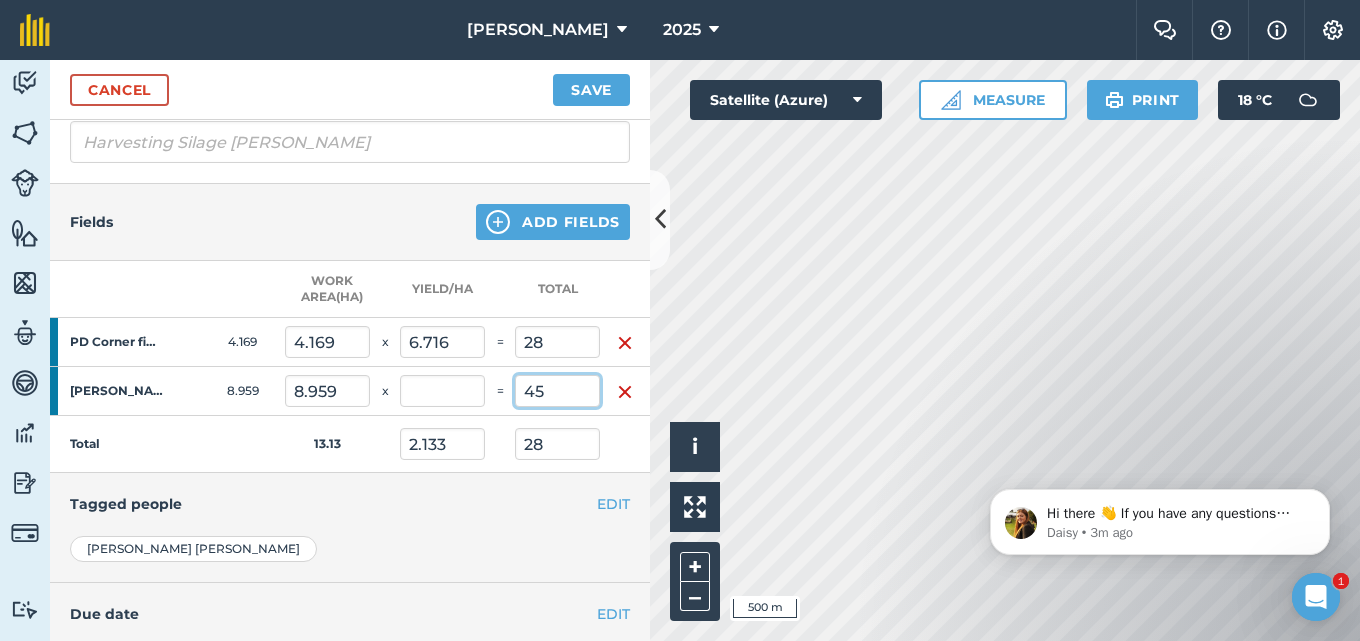 type on "45" 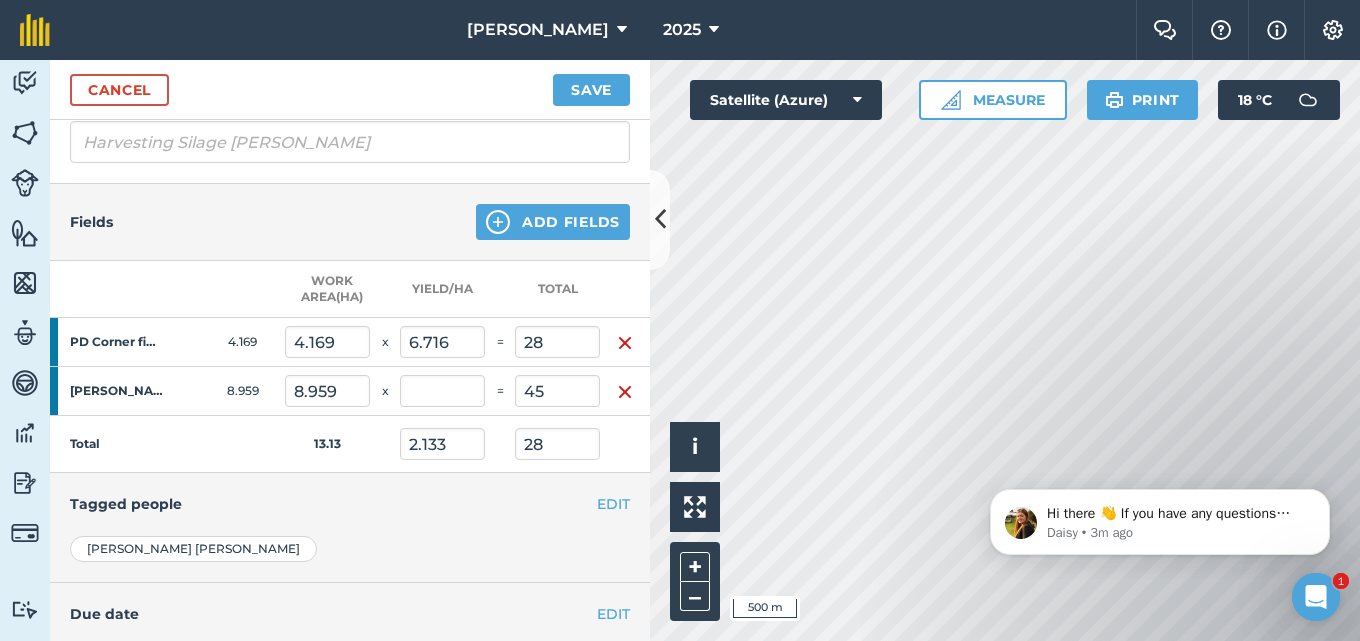 type on "5.561" 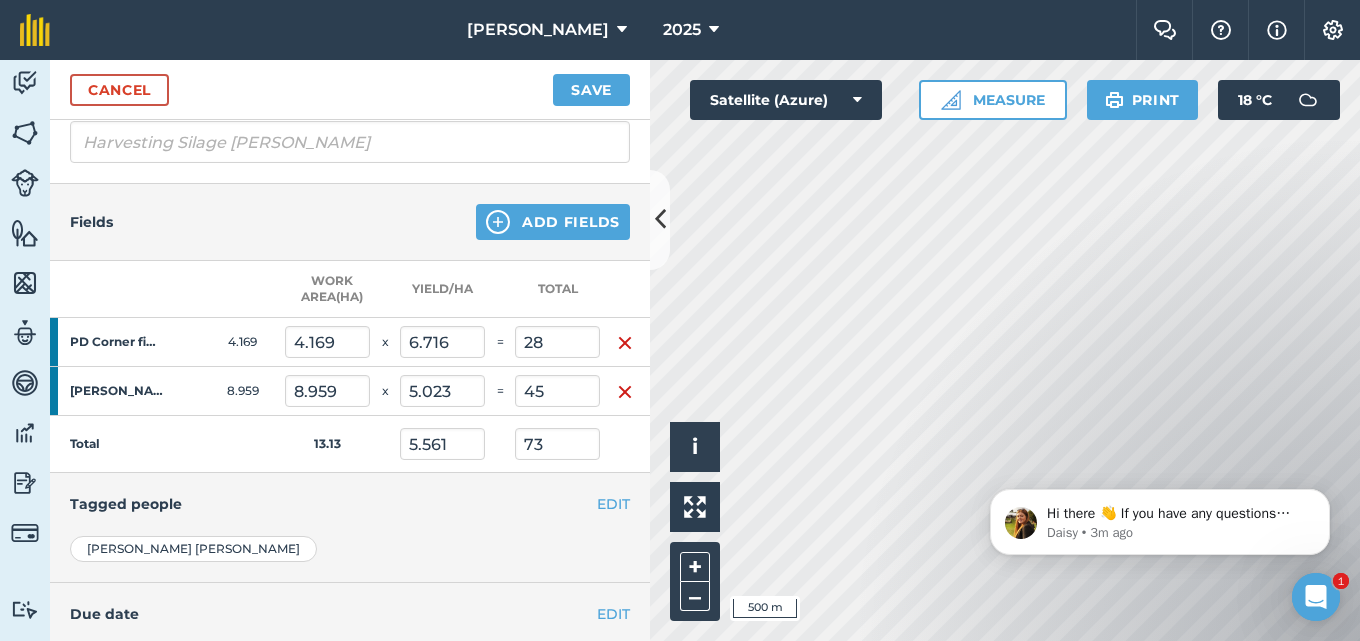 click on "[PERSON_NAME]" at bounding box center [350, 549] 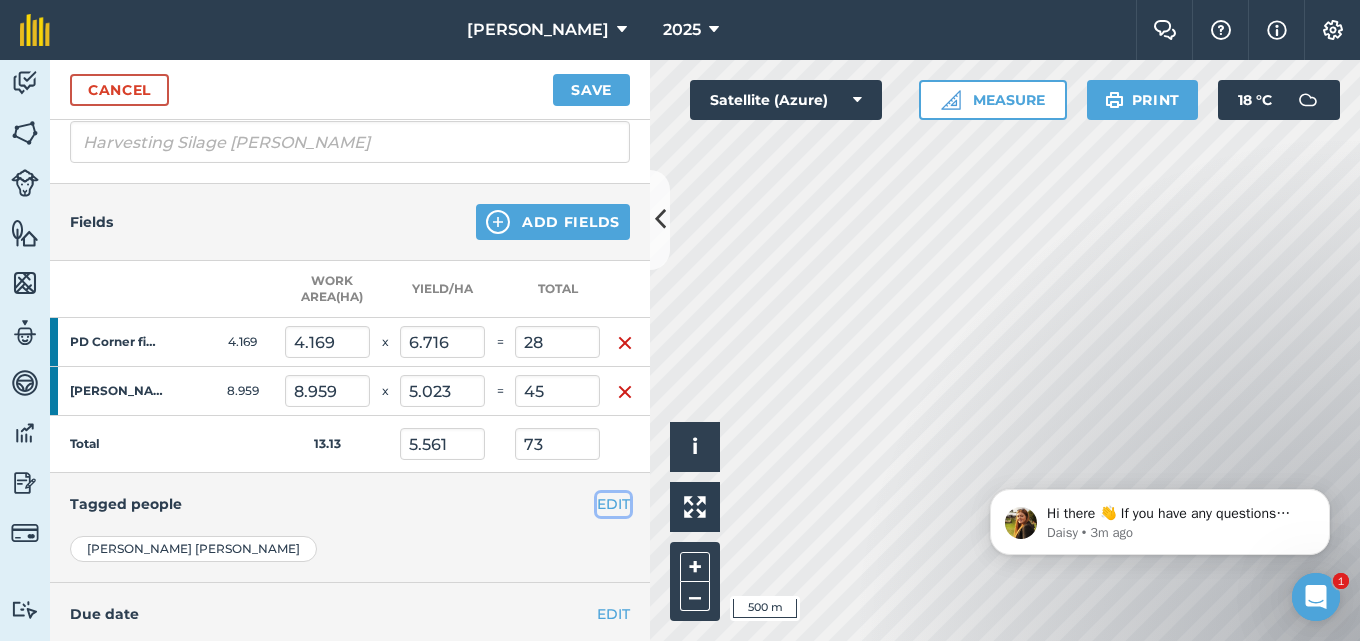 click on "EDIT" at bounding box center [613, 504] 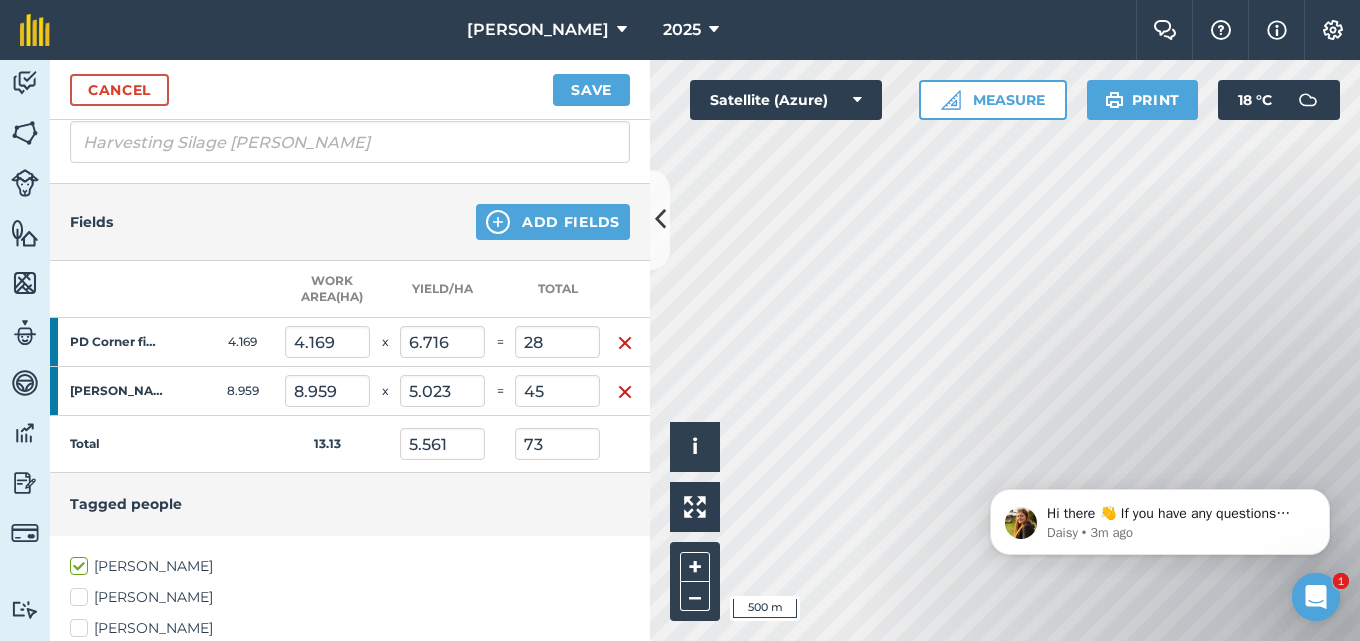 scroll, scrollTop: 400, scrollLeft: 0, axis: vertical 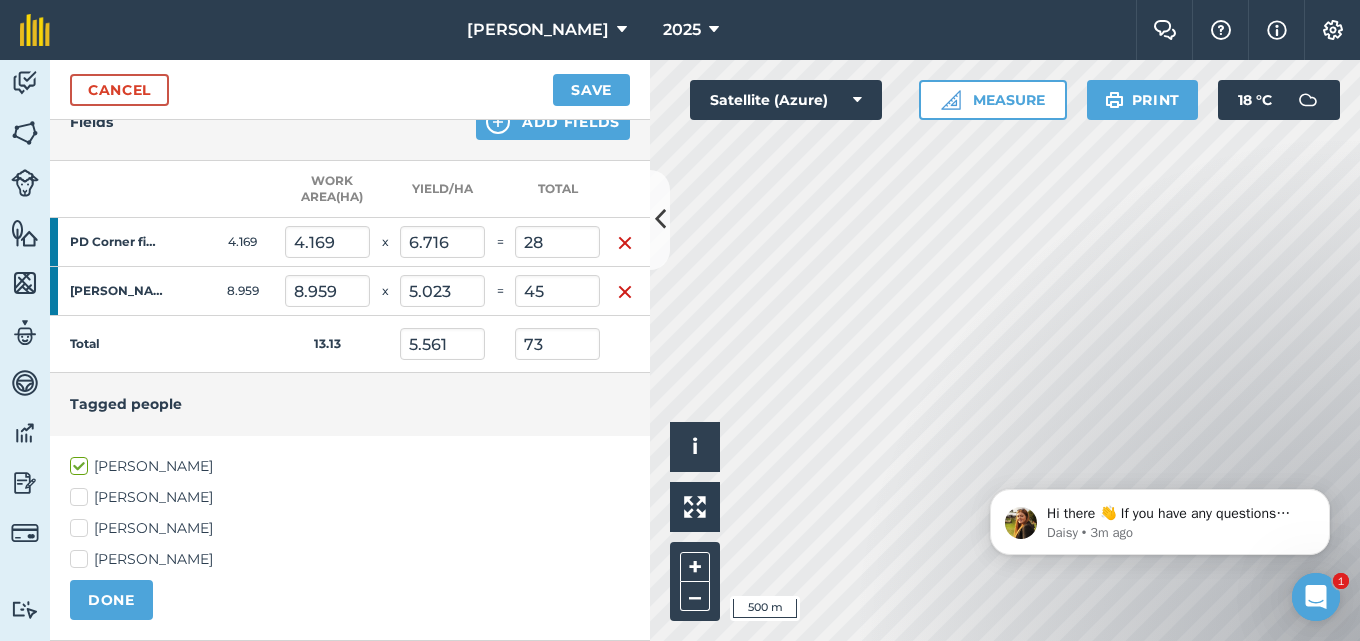 click on "[PERSON_NAME]" at bounding box center [350, 528] 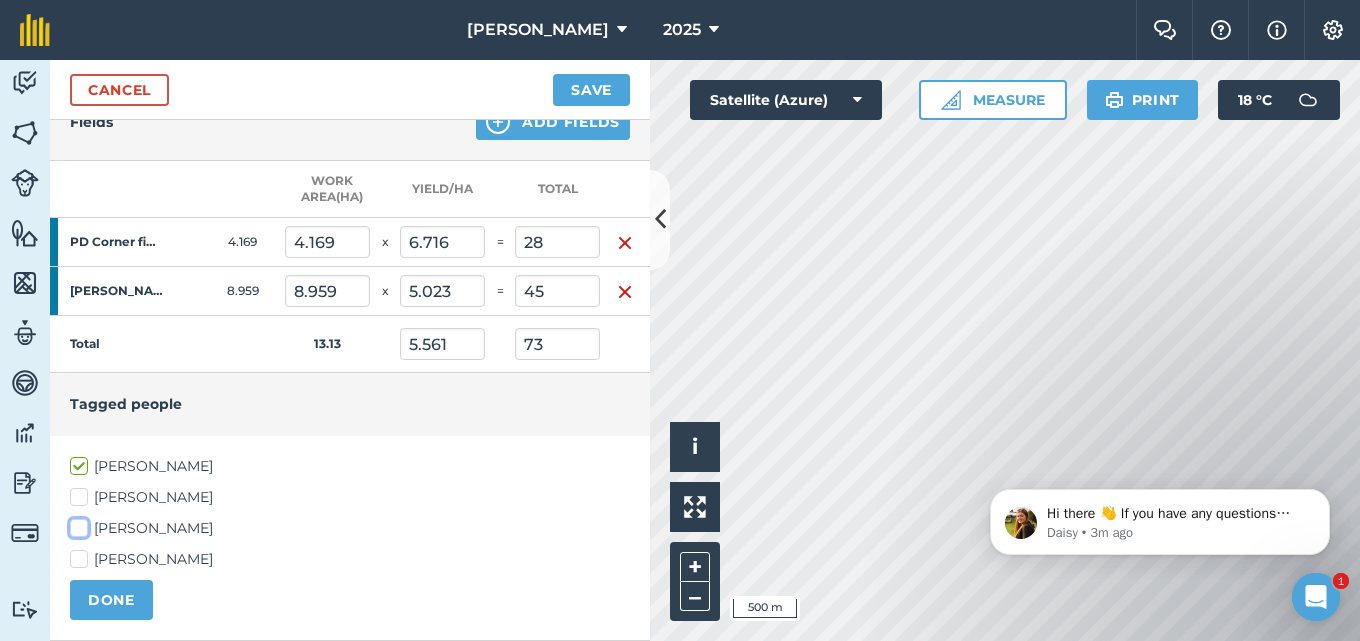 click on "[PERSON_NAME]" at bounding box center (76, 524) 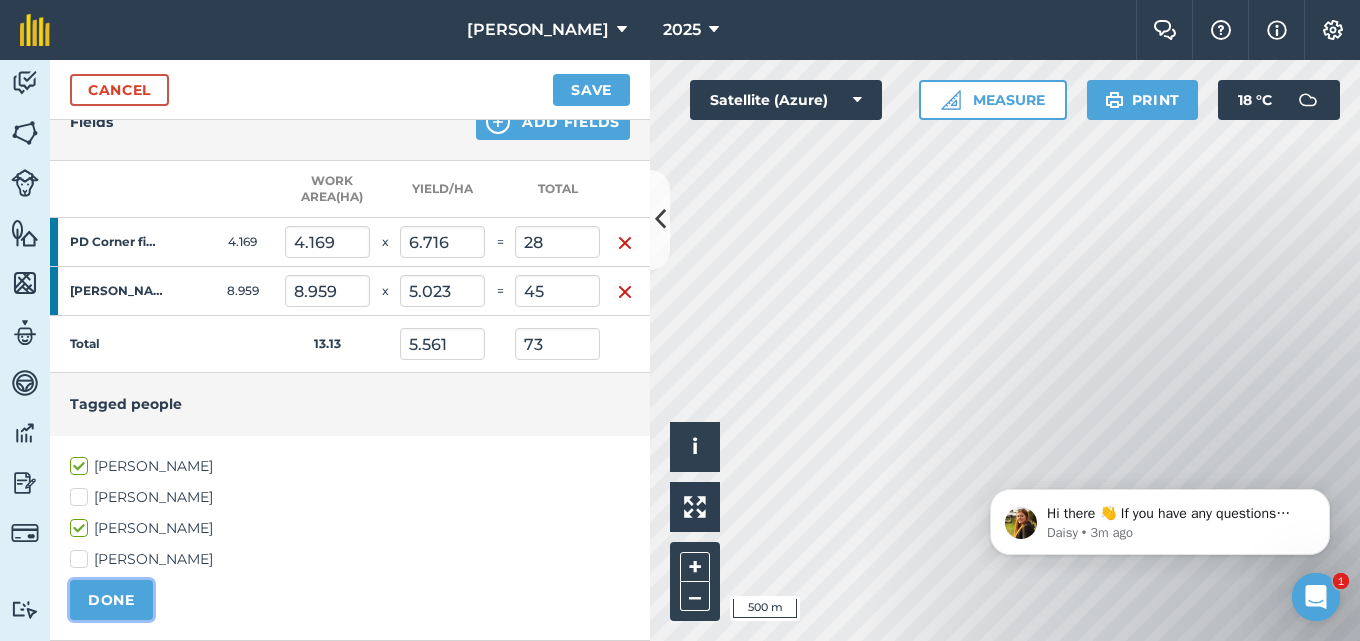 click on "DONE" at bounding box center (111, 600) 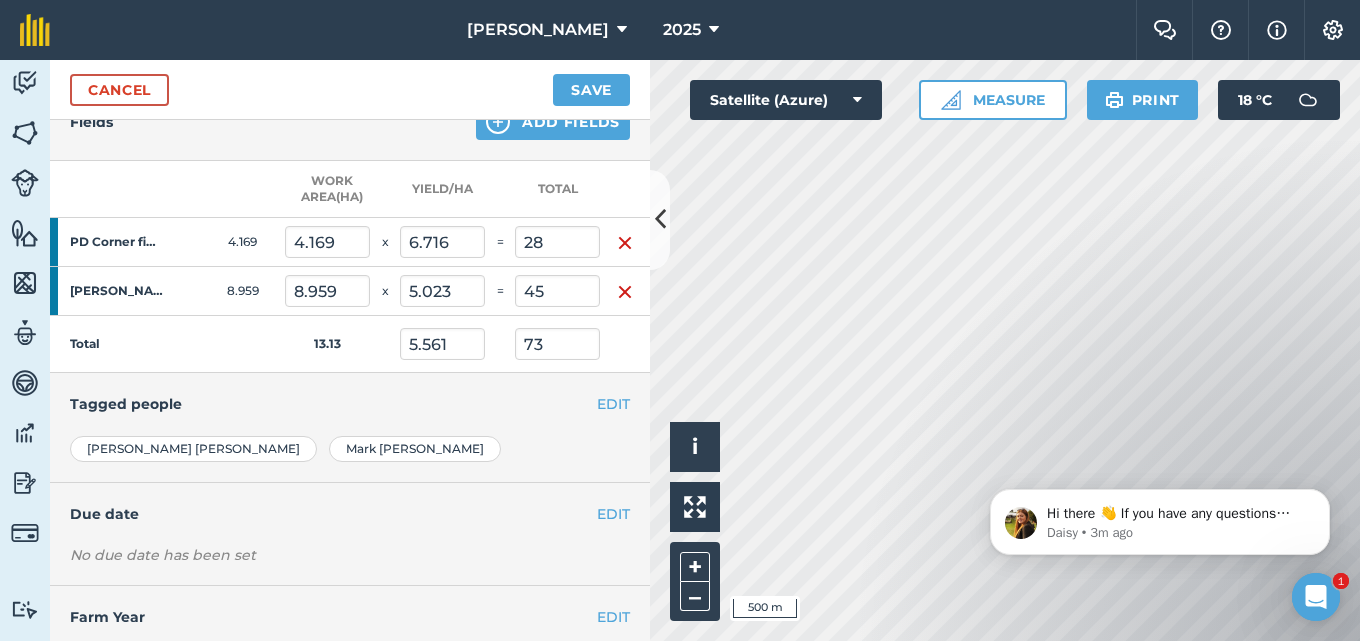 scroll, scrollTop: 466, scrollLeft: 0, axis: vertical 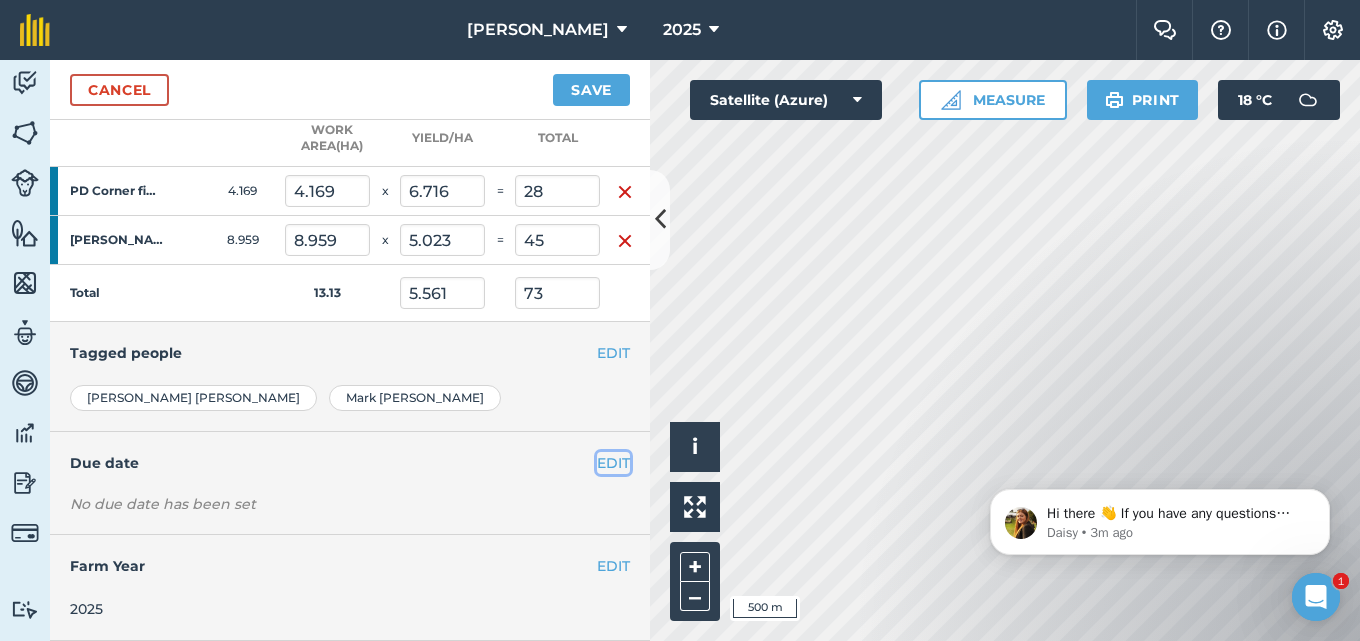click on "EDIT" at bounding box center (613, 463) 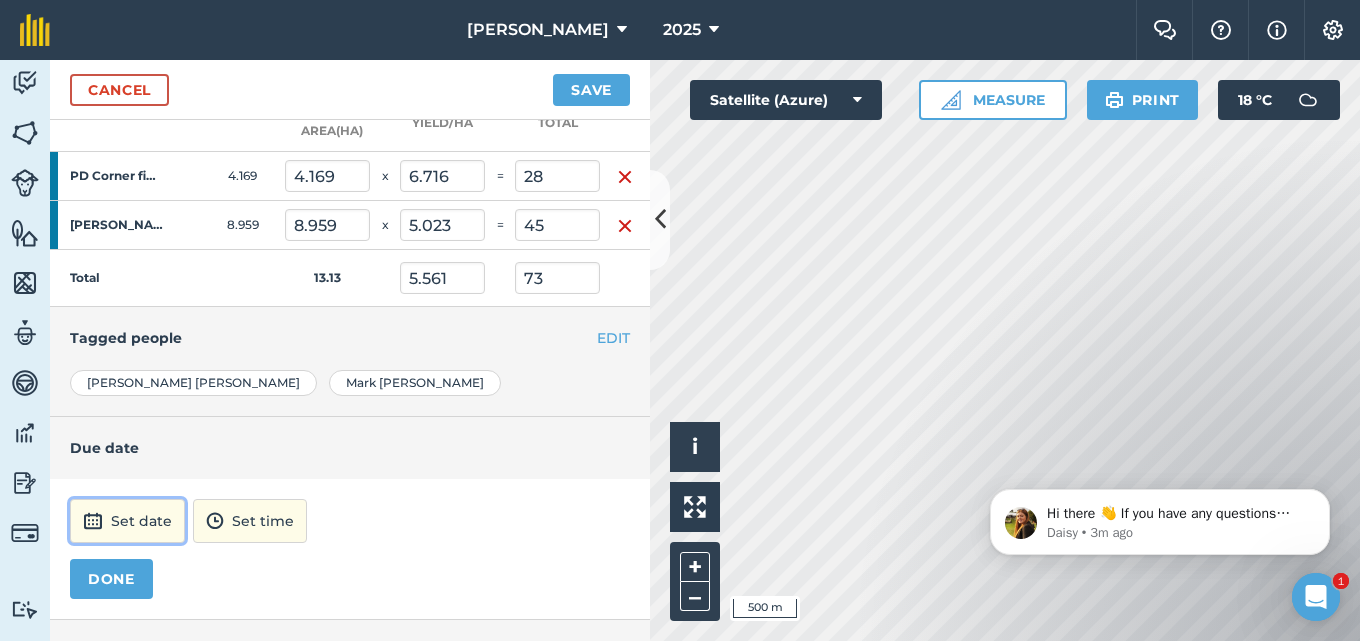click on "Set date" at bounding box center [127, 521] 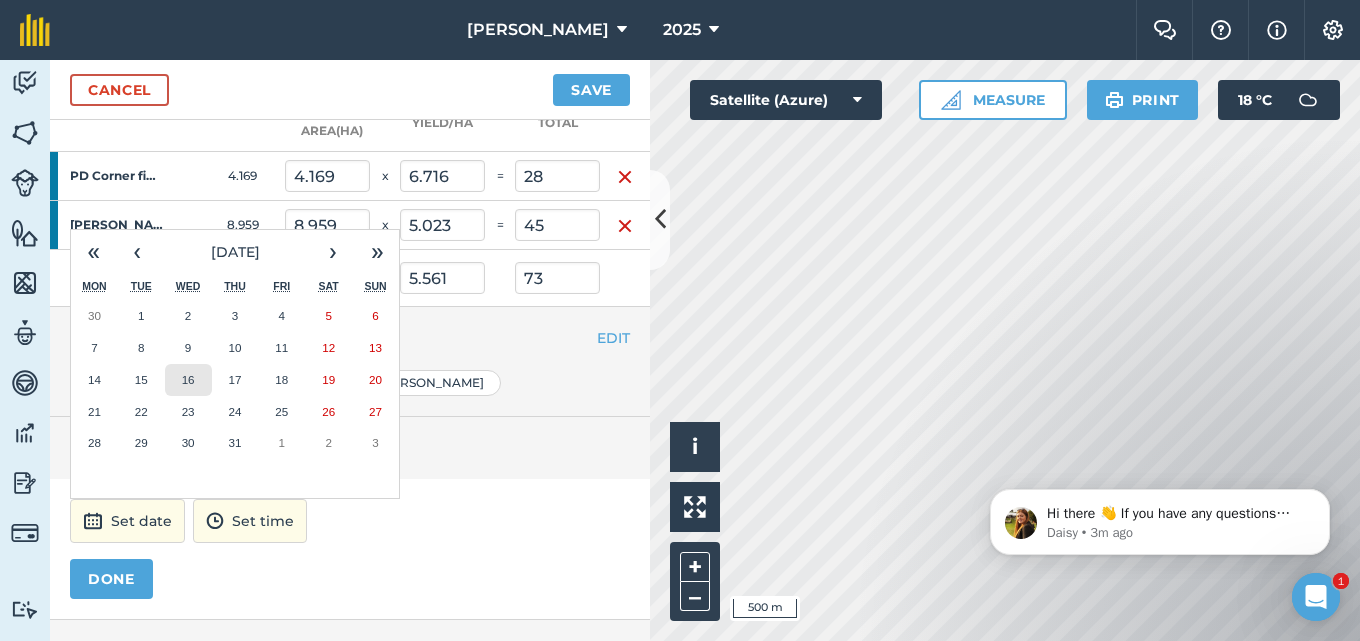 click on "16" at bounding box center [188, 380] 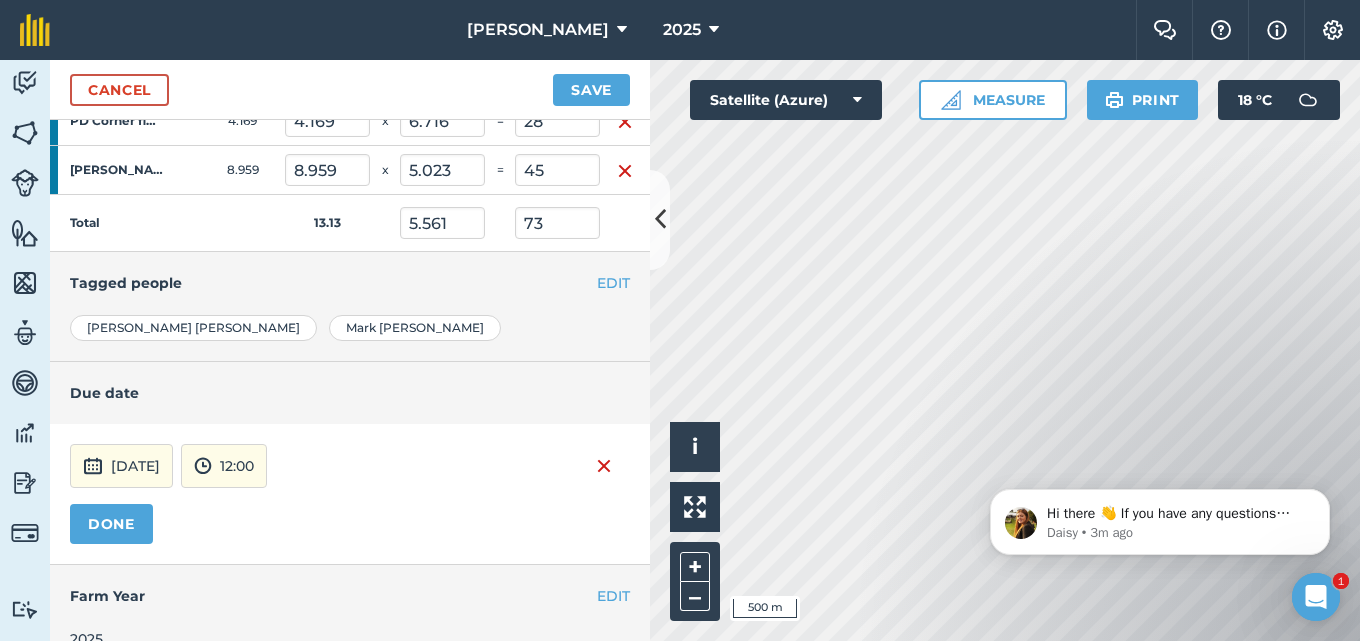 scroll, scrollTop: 566, scrollLeft: 0, axis: vertical 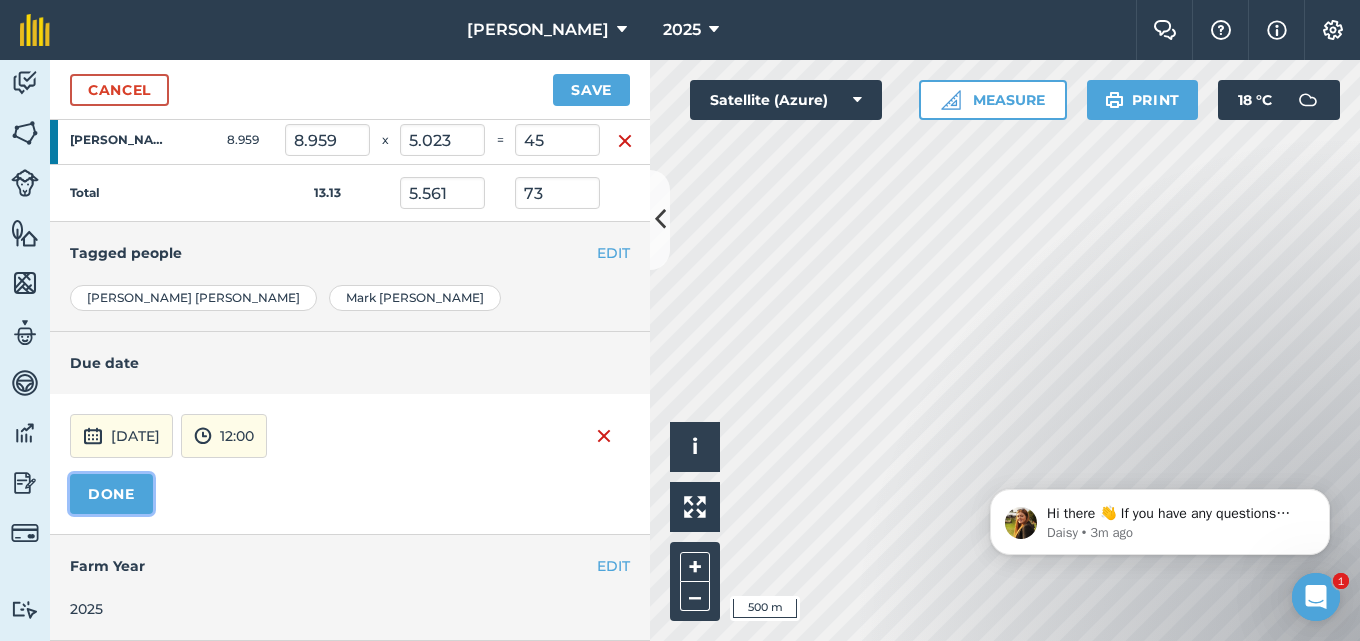click on "DONE" at bounding box center (111, 494) 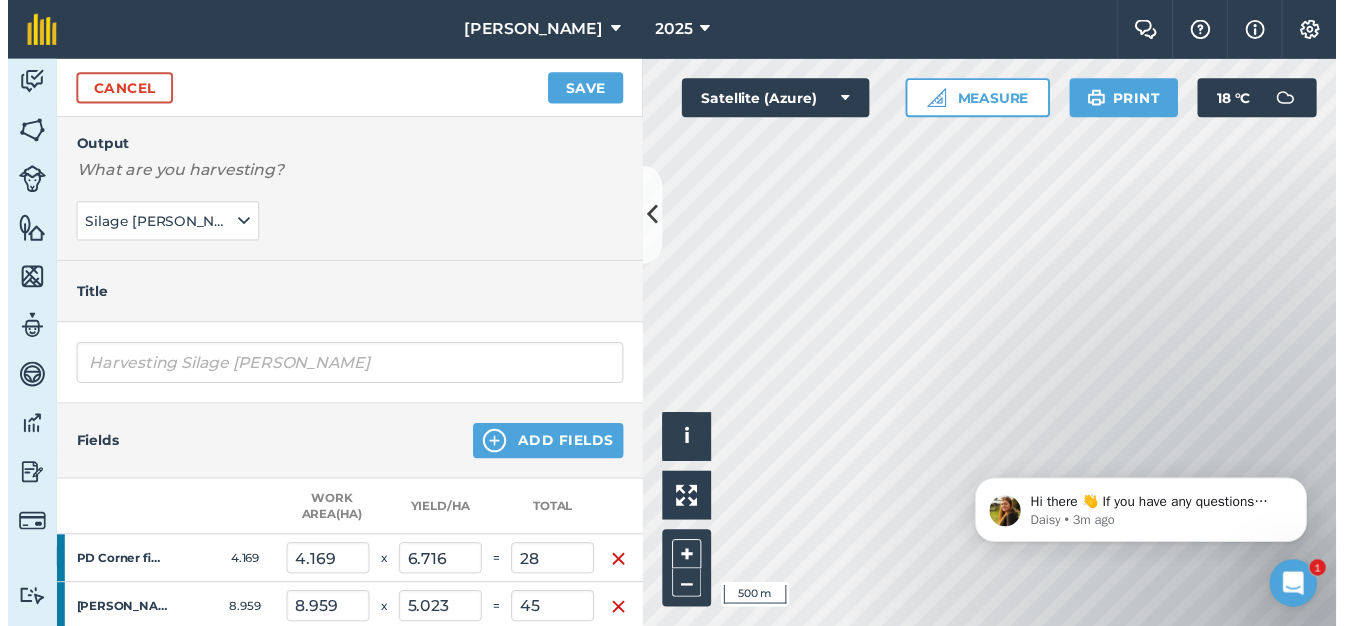 scroll, scrollTop: 70, scrollLeft: 0, axis: vertical 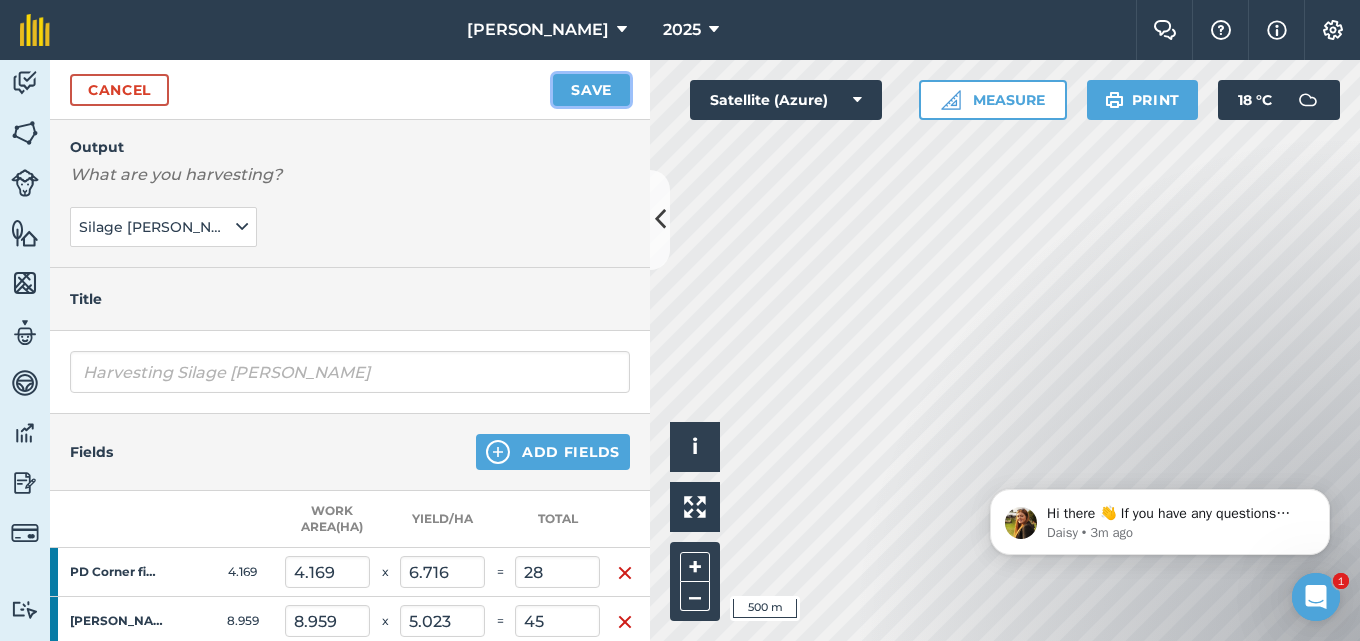 click on "Save" at bounding box center [591, 90] 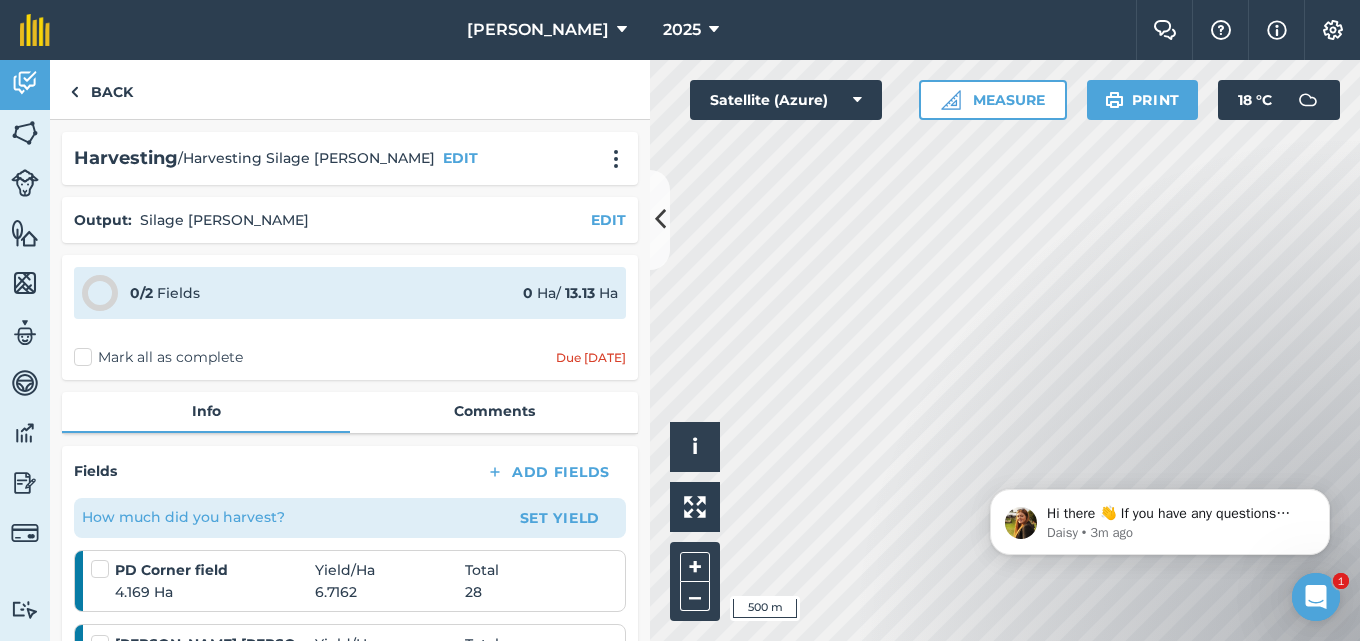 click on "Mark all as complete" at bounding box center [158, 357] 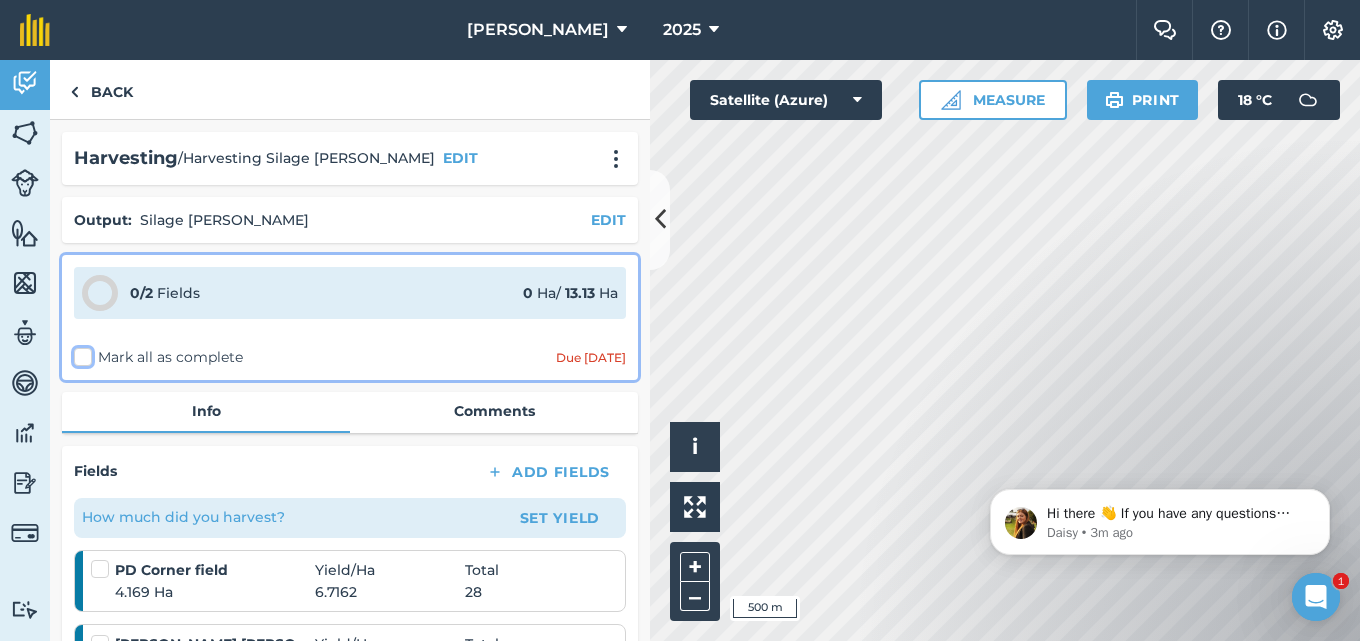 click on "Mark all as complete" at bounding box center [80, 353] 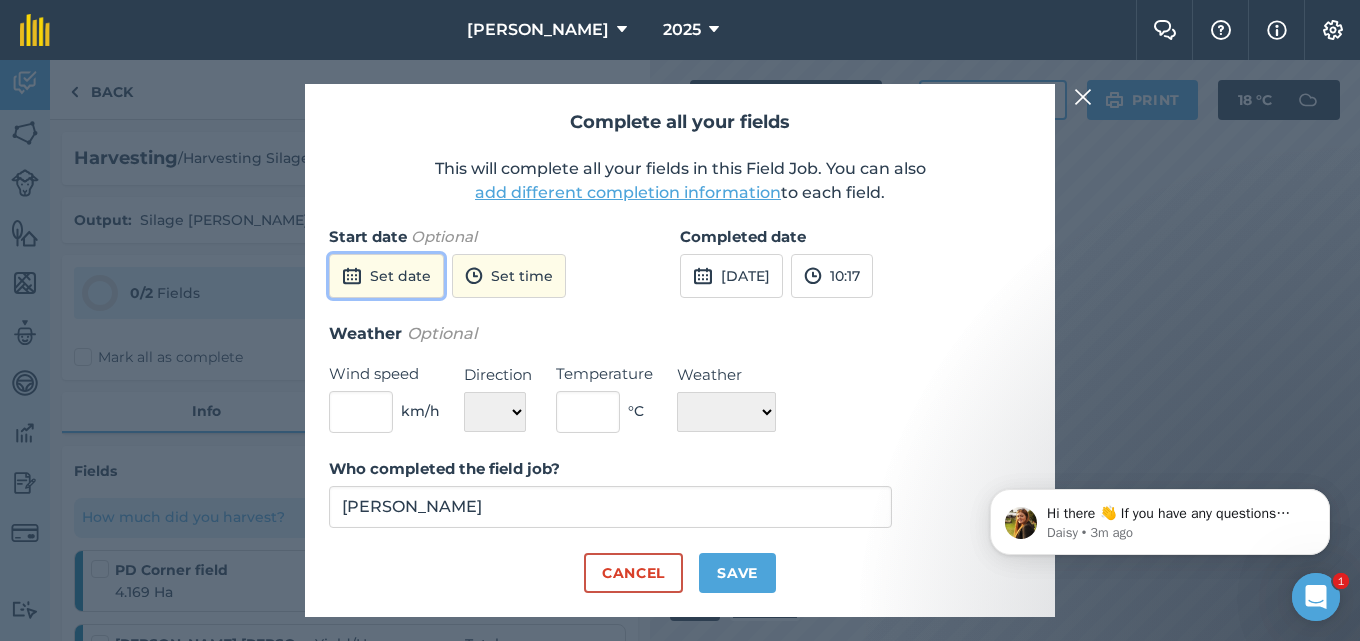 click on "Set date" at bounding box center (386, 276) 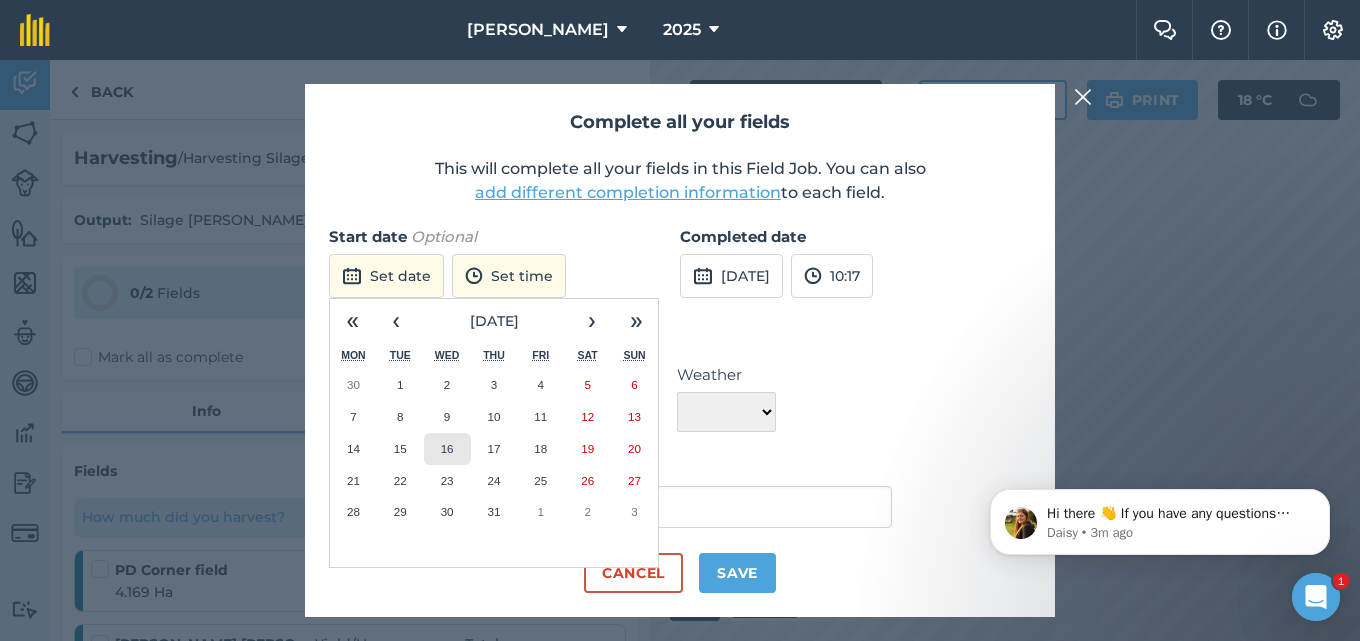click on "16" at bounding box center [447, 449] 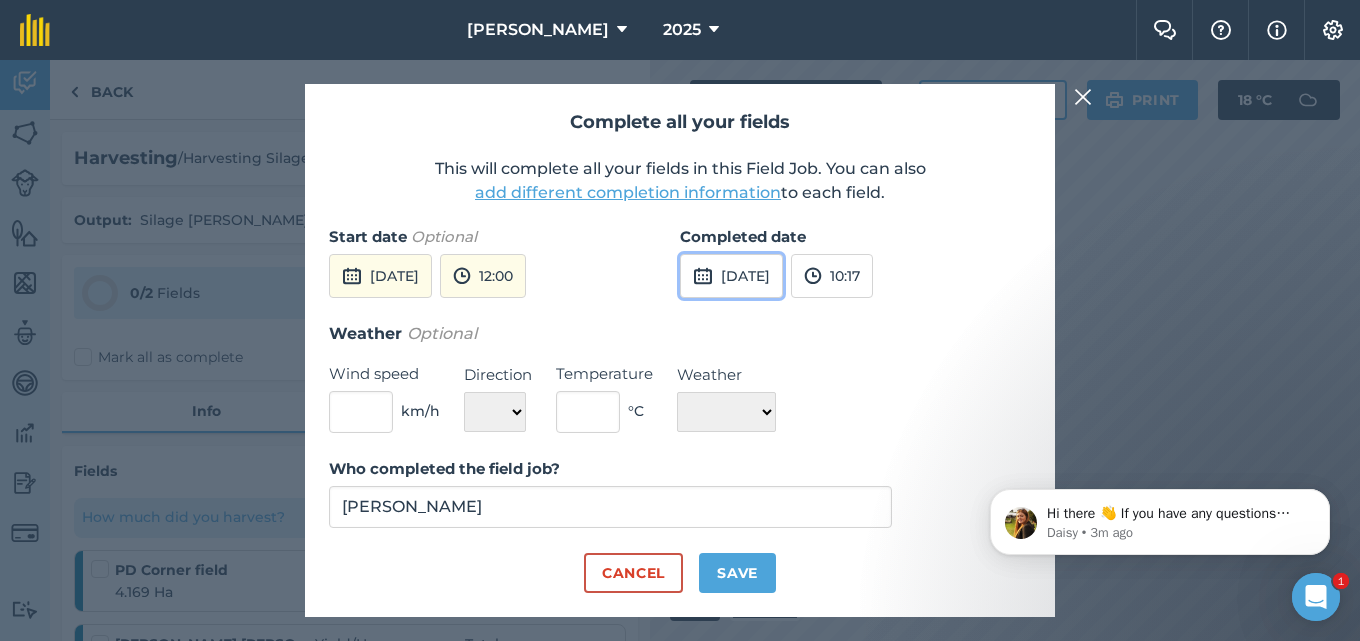 click on "[DATE]" at bounding box center [731, 276] 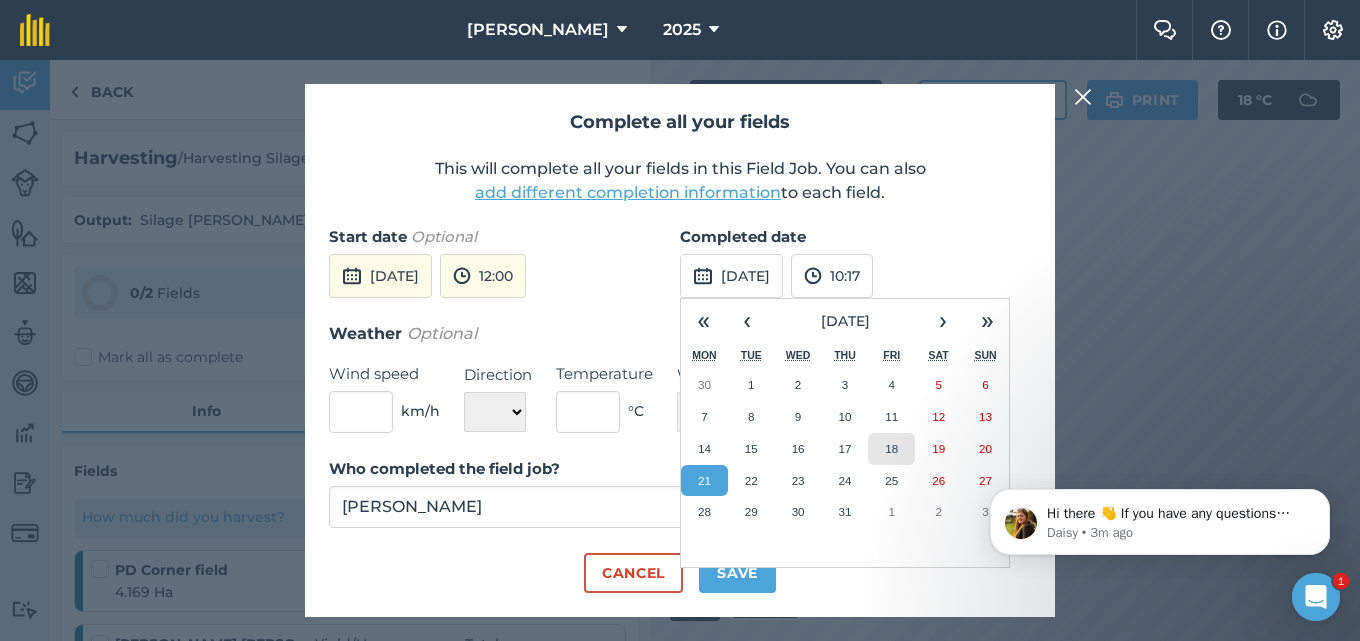 click on "18" at bounding box center (891, 449) 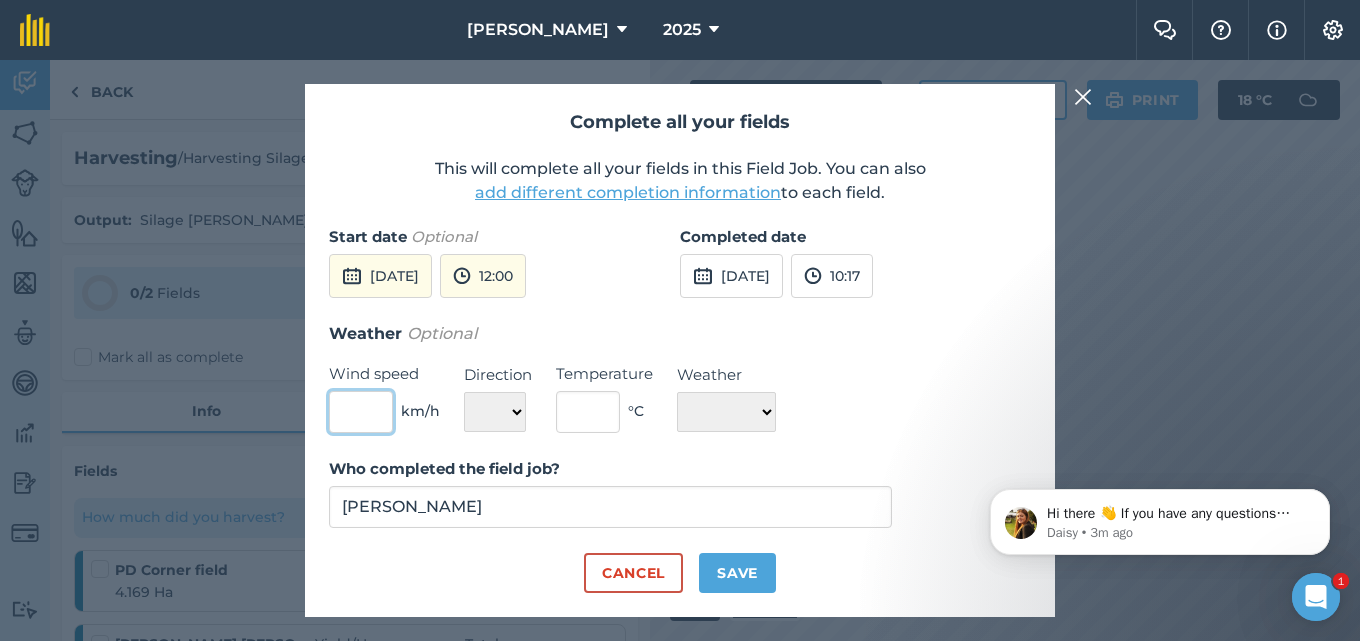 click at bounding box center [361, 412] 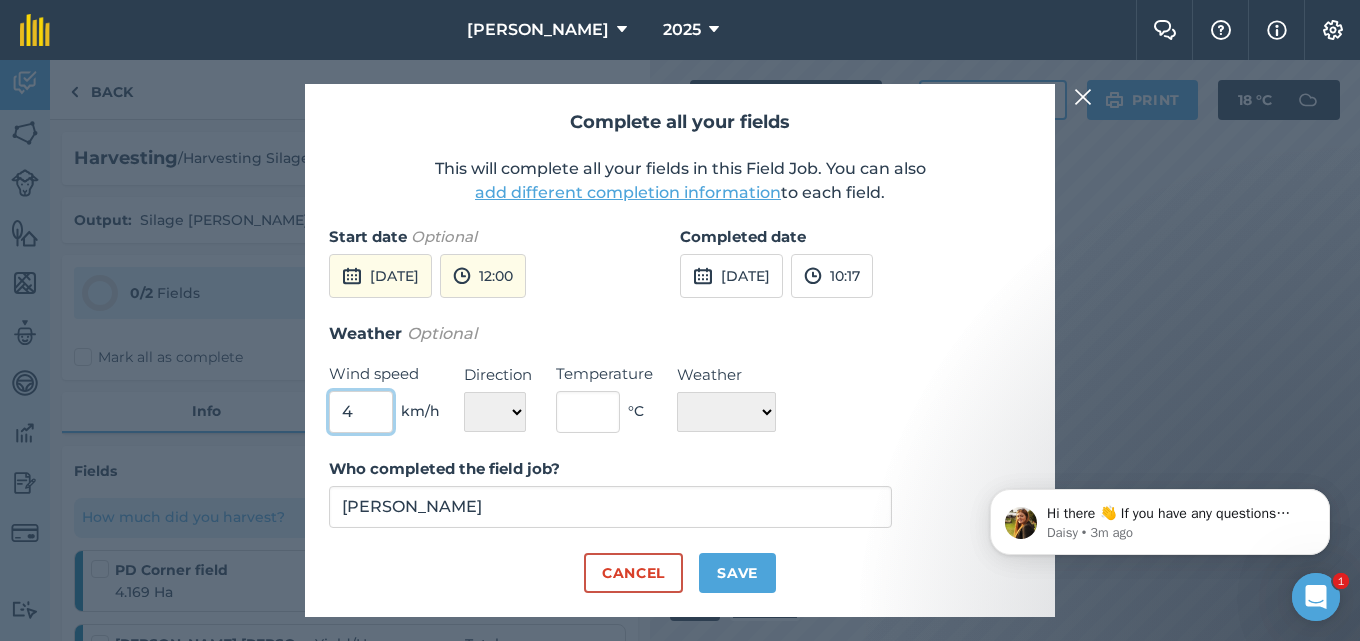 type on "4" 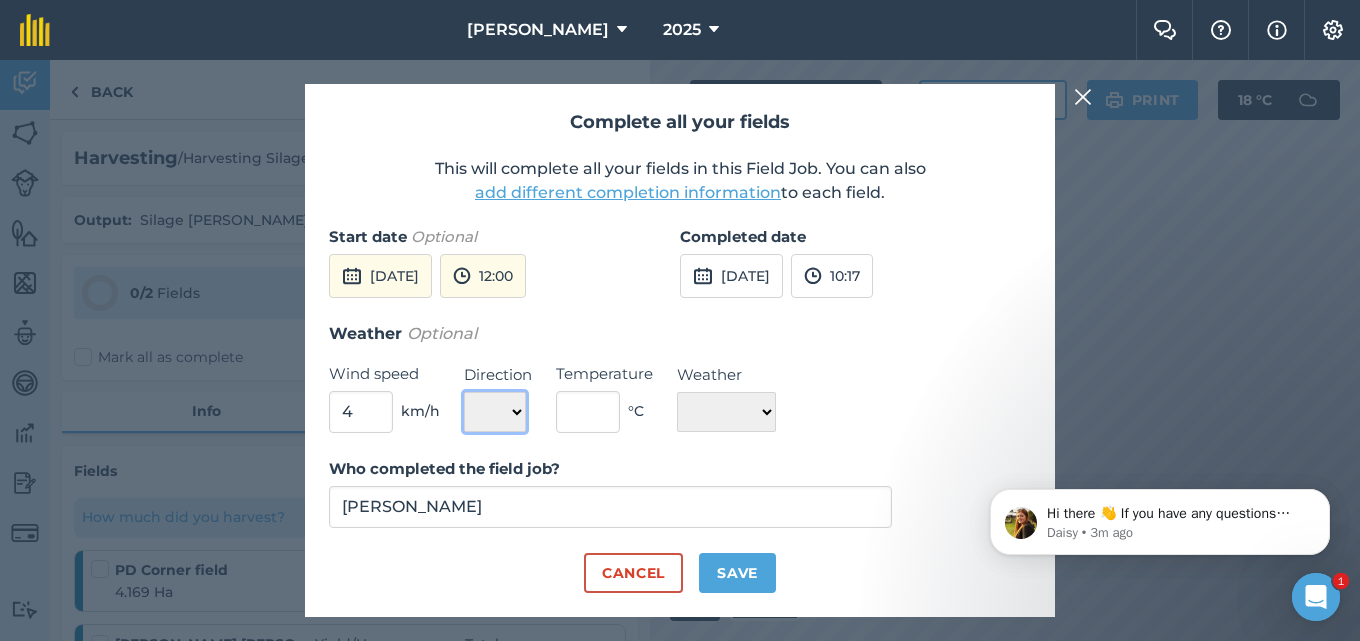 click on "N NE E SE S SW W NW" at bounding box center (495, 412) 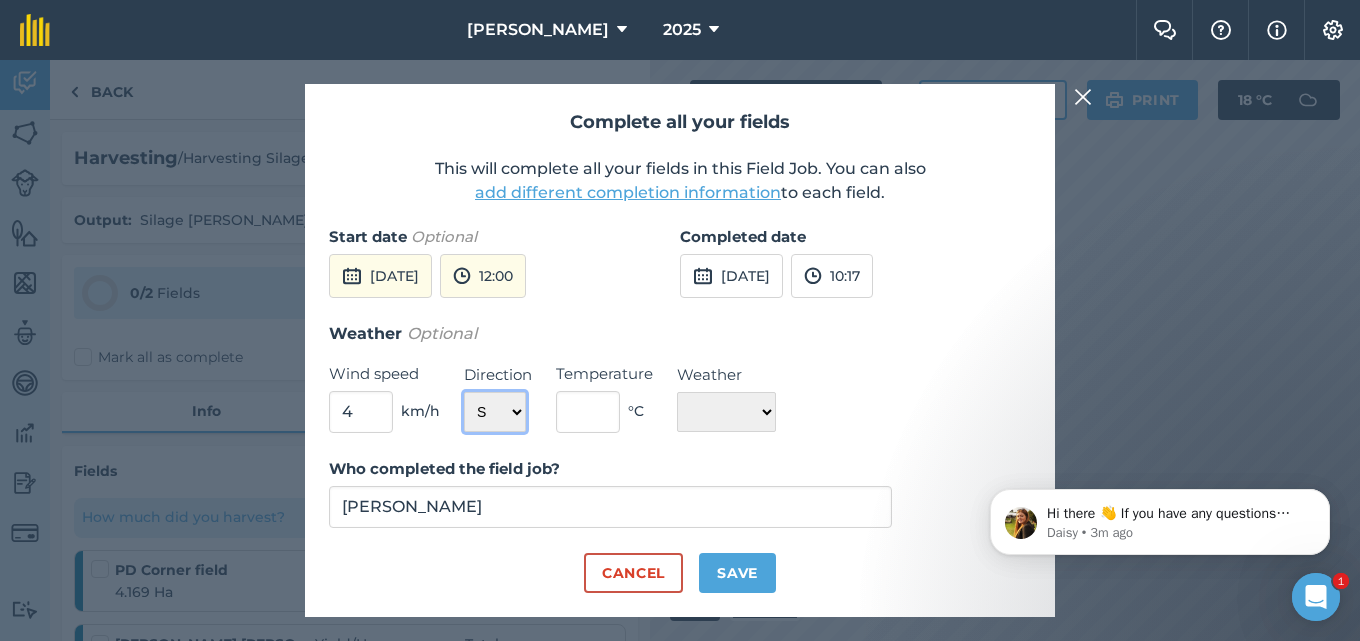 click on "N NE E SE S SW W NW" at bounding box center (495, 412) 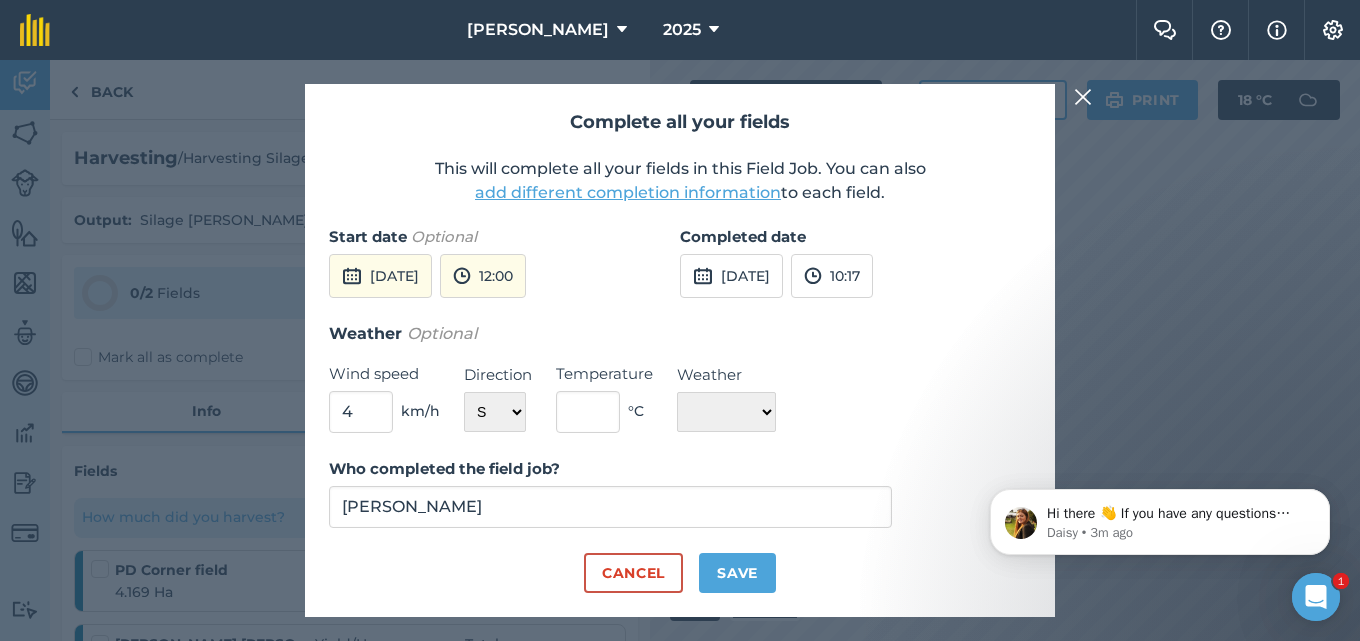 drag, startPoint x: 573, startPoint y: 388, endPoint x: 583, endPoint y: 409, distance: 23.259407 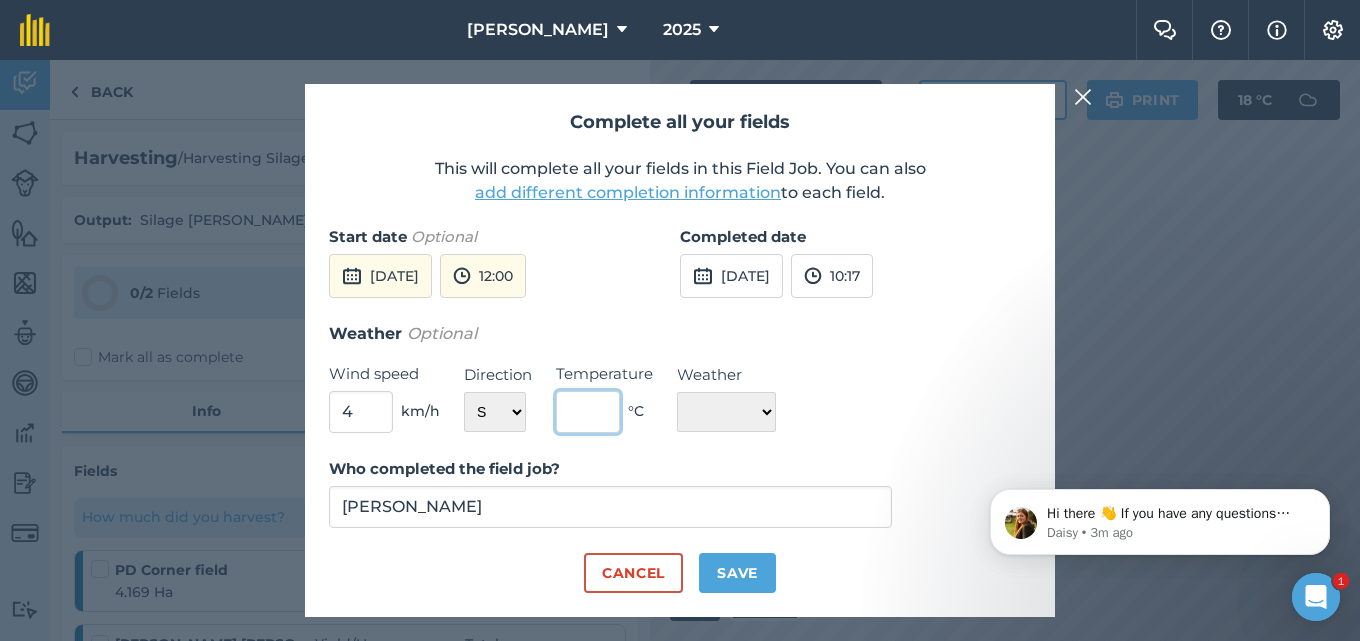 click at bounding box center [588, 412] 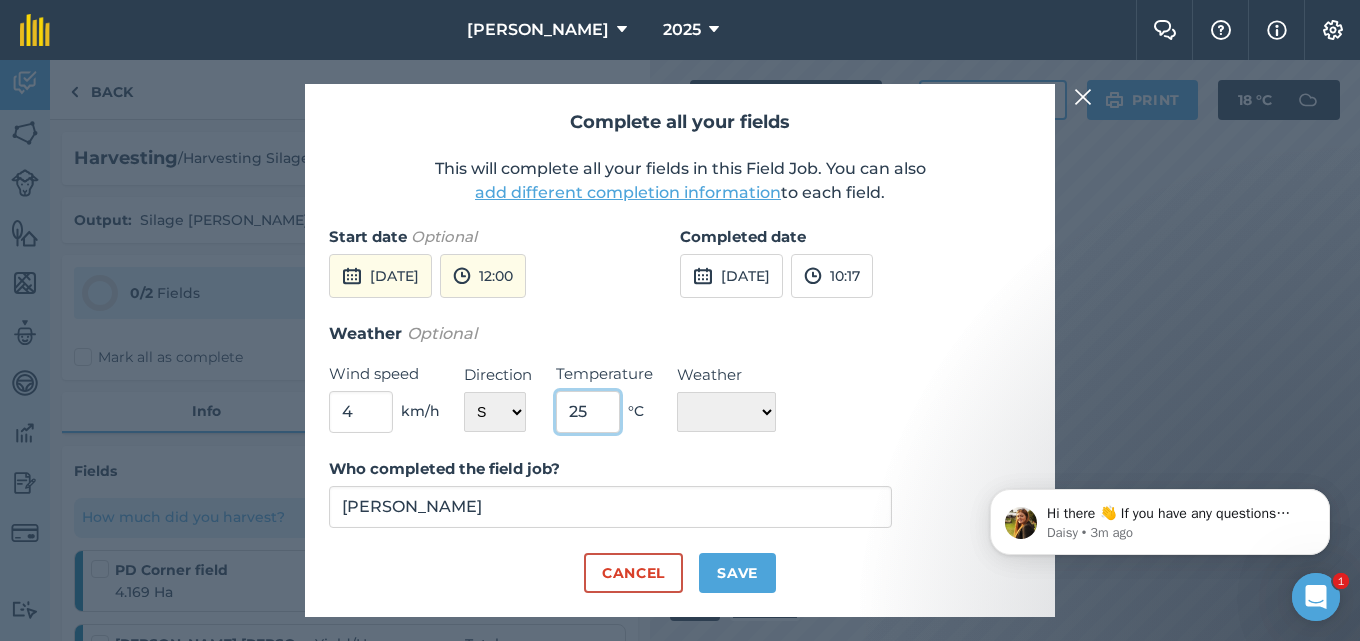type on "25" 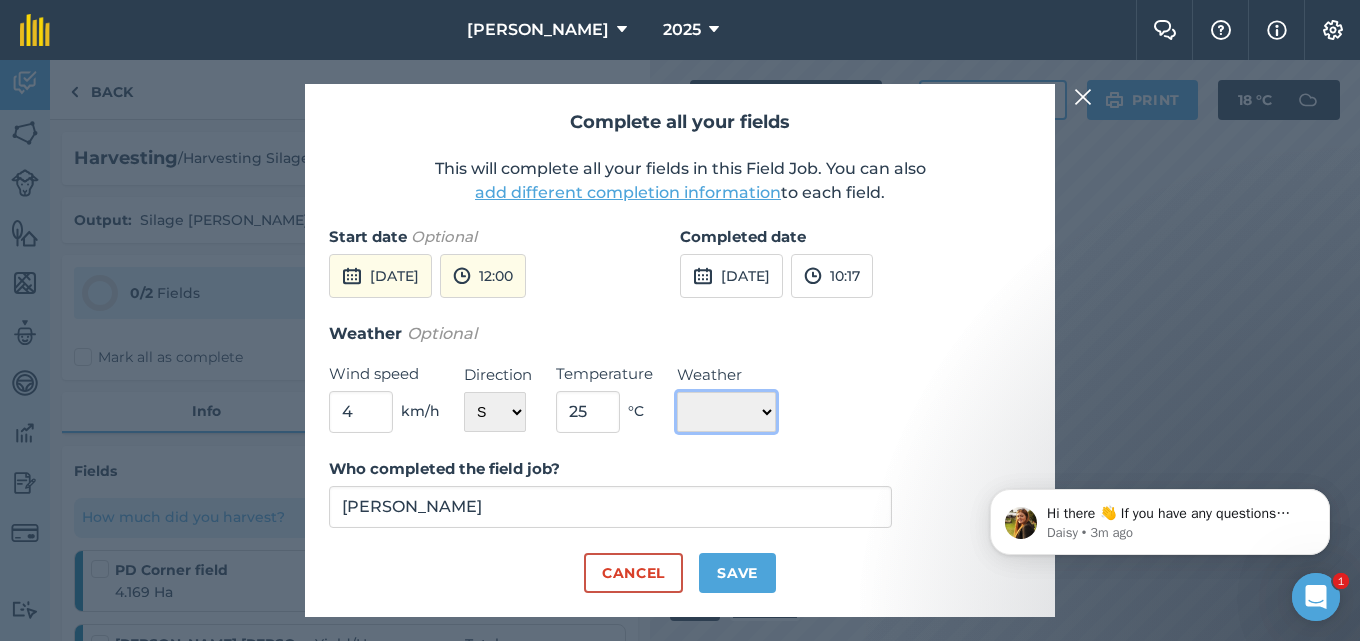 click on "☀️  Sunny 🌧  Rainy ⛅️  Cloudy 🌨  Snow ❄️  Icy" at bounding box center [726, 412] 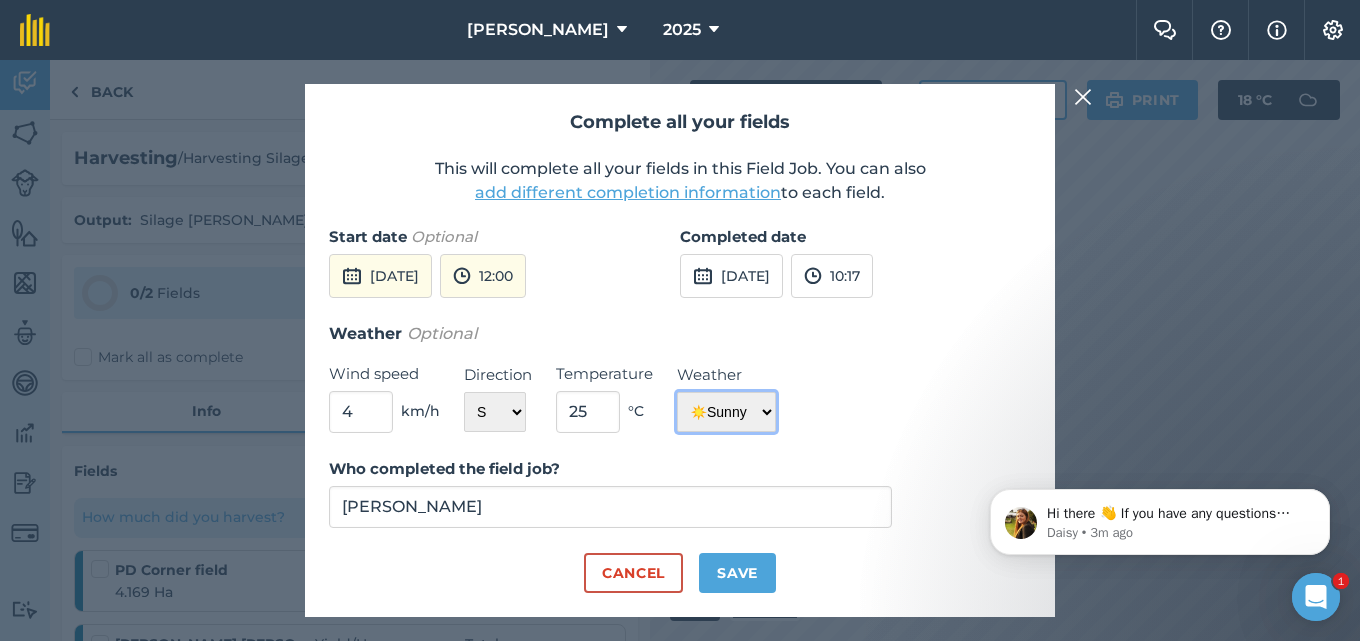 click on "☀️  Sunny 🌧  Rainy ⛅️  Cloudy 🌨  Snow ❄️  Icy" at bounding box center (726, 412) 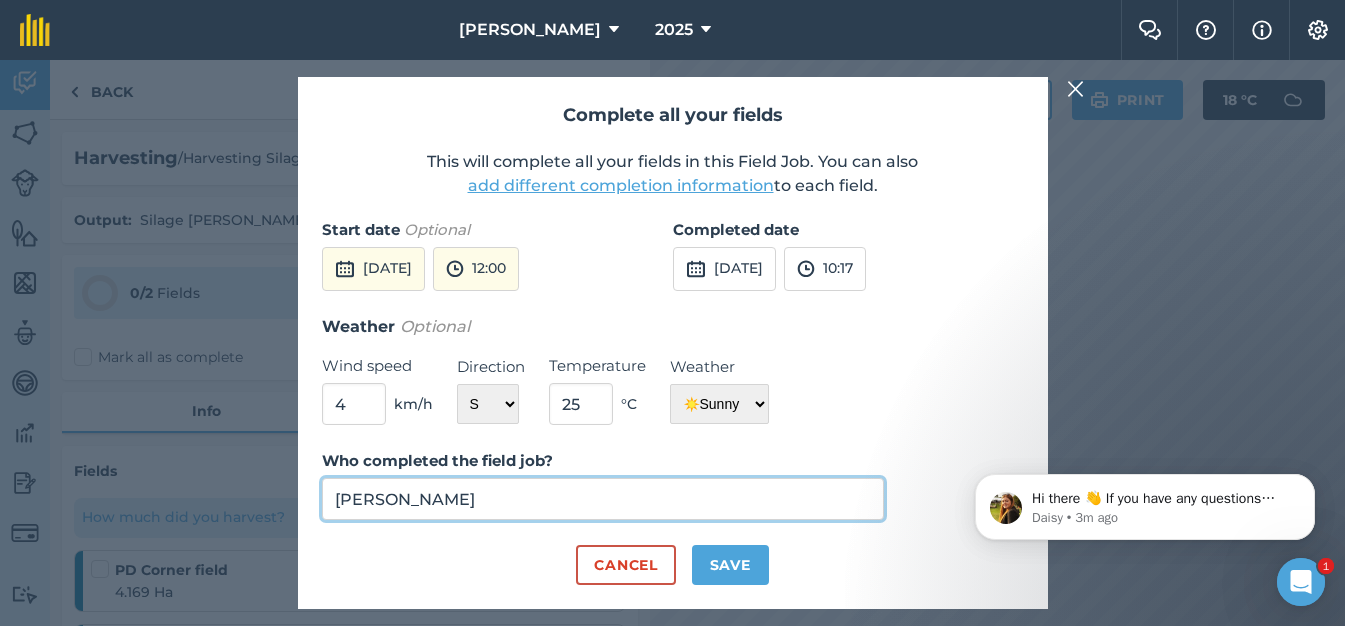 click on "[PERSON_NAME]" at bounding box center [603, 499] 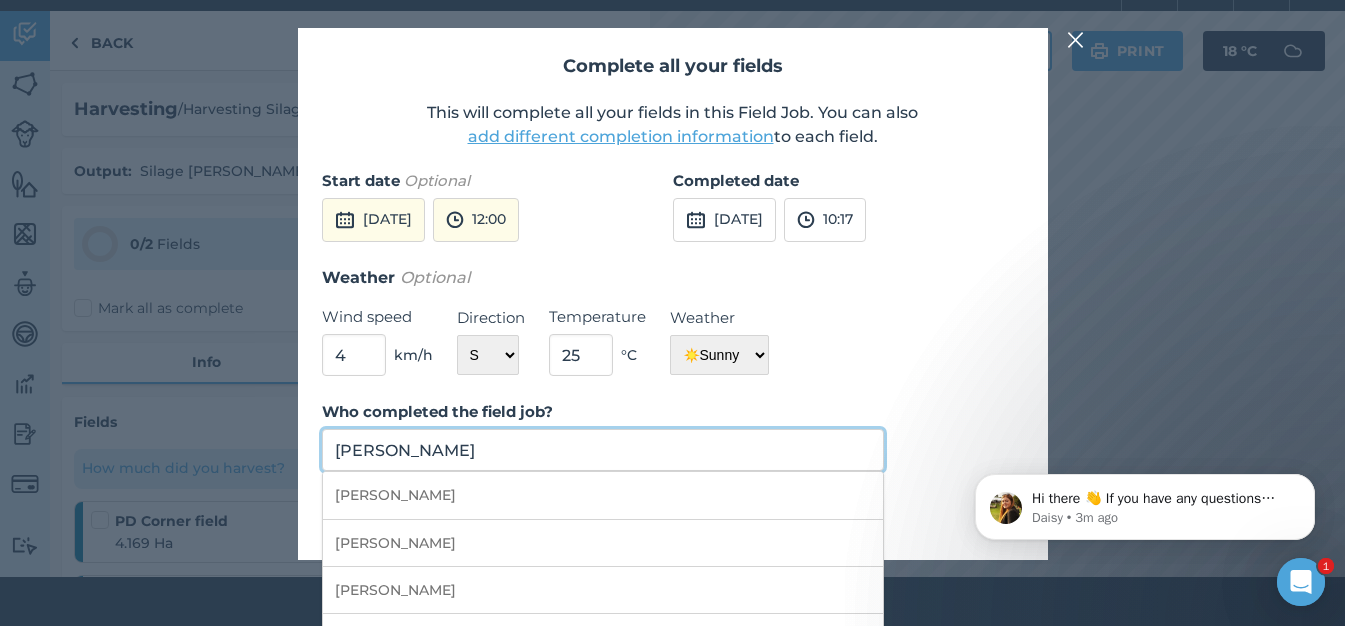scroll, scrollTop: 93, scrollLeft: 0, axis: vertical 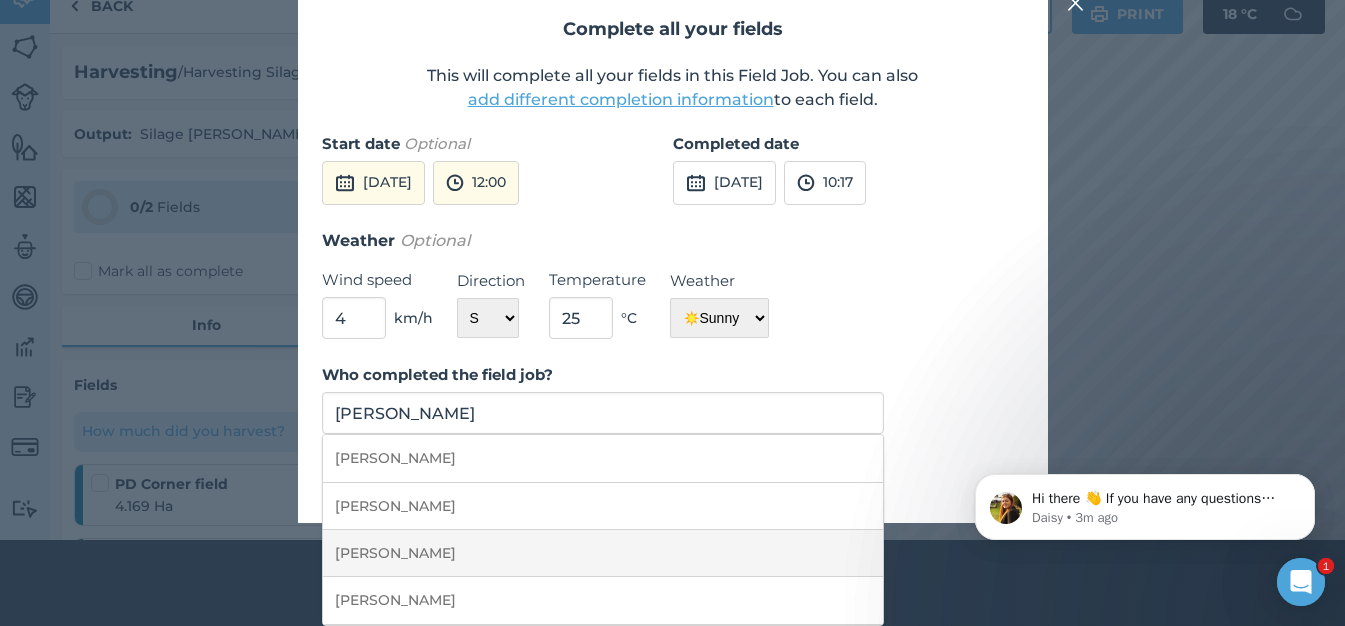 click on "[PERSON_NAME]" at bounding box center [603, 553] 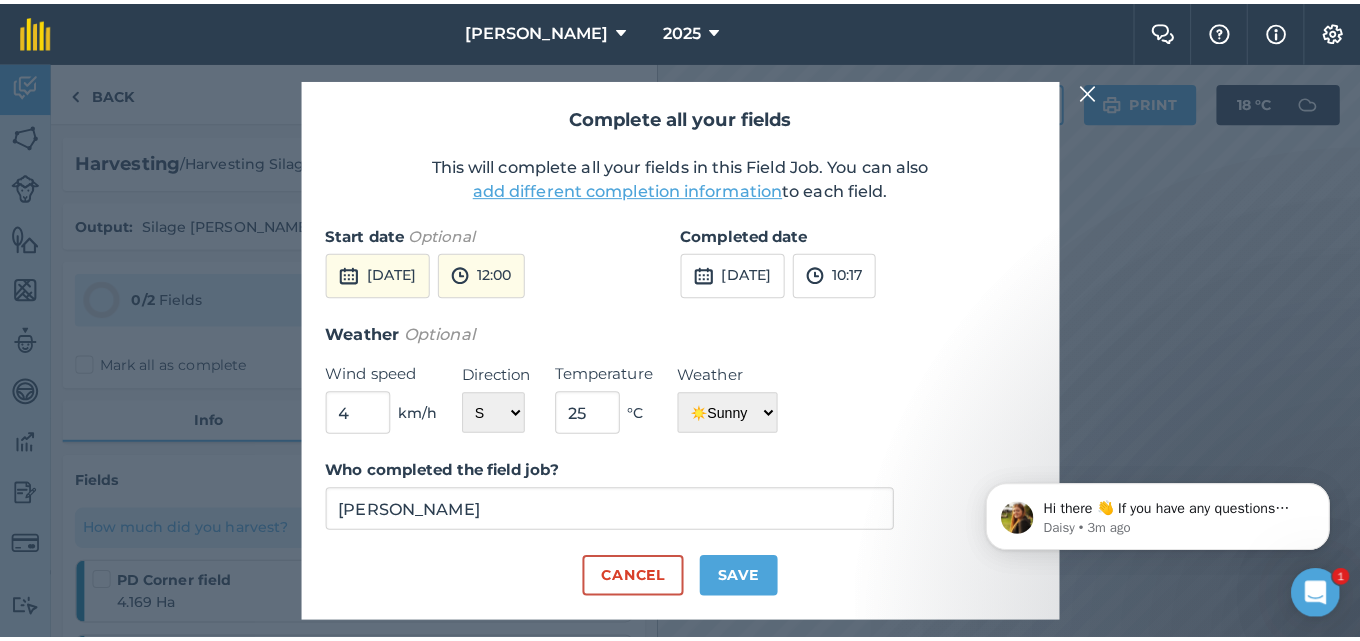 scroll, scrollTop: 0, scrollLeft: 0, axis: both 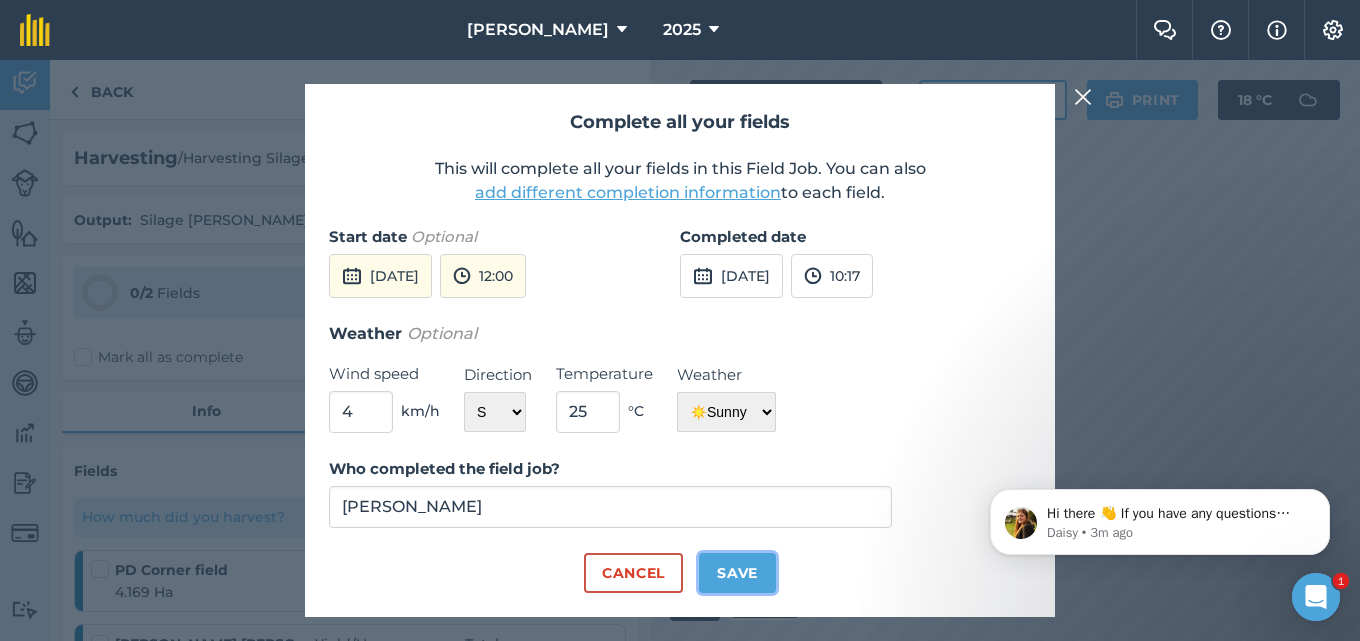 click on "Save" at bounding box center [737, 573] 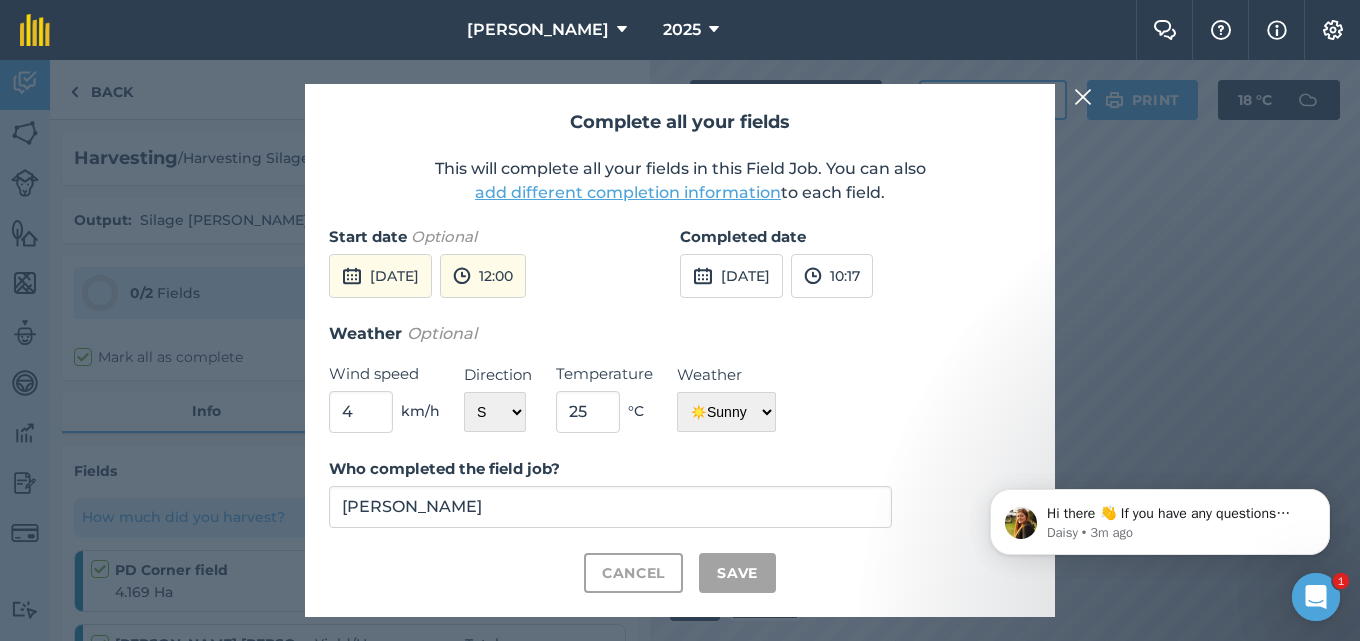 checkbox on "true" 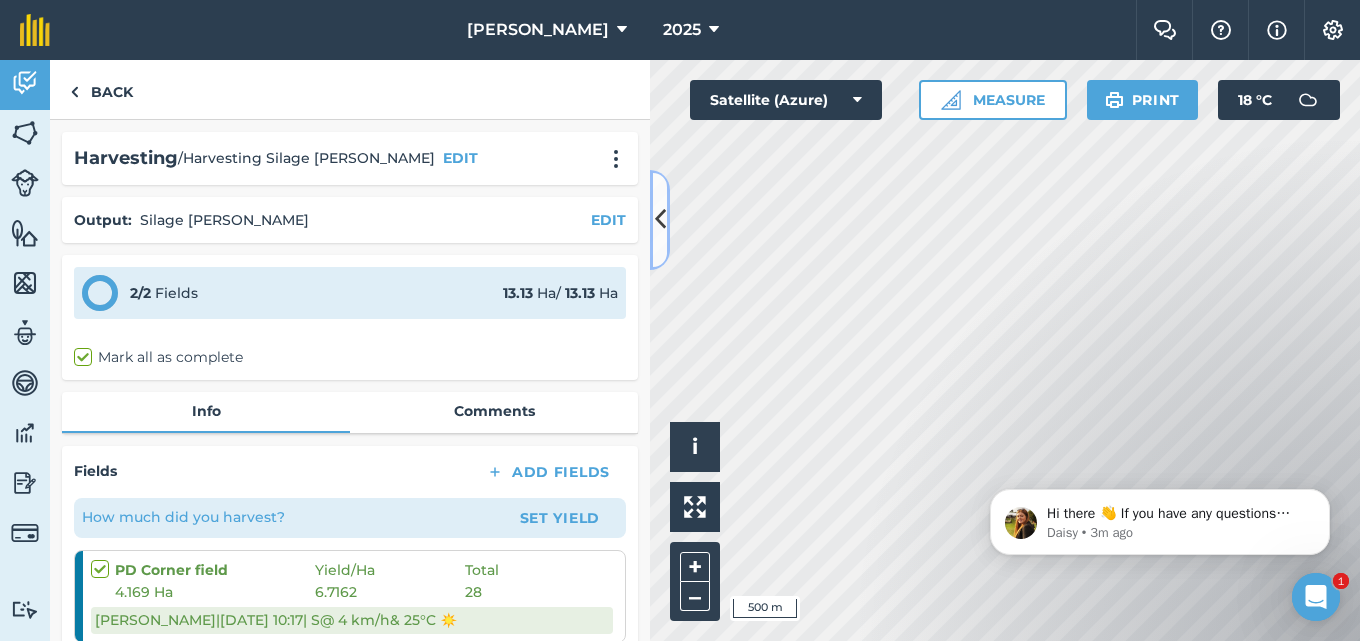 click at bounding box center (660, 220) 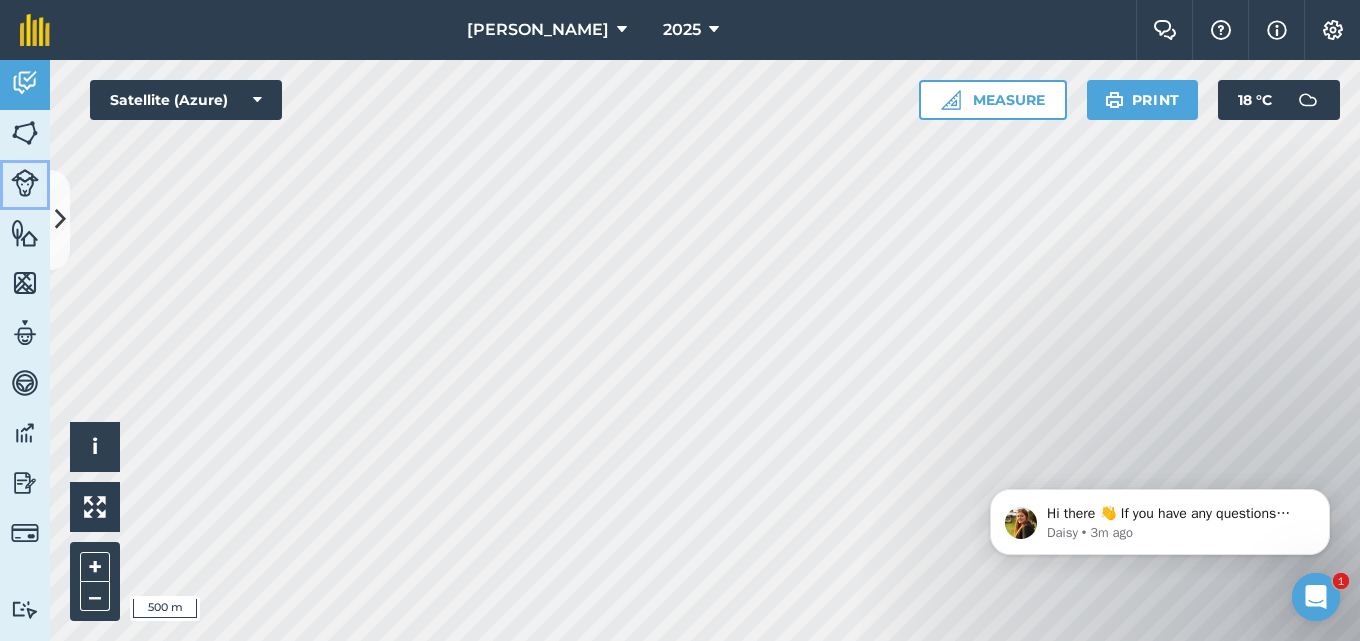 click at bounding box center [25, 183] 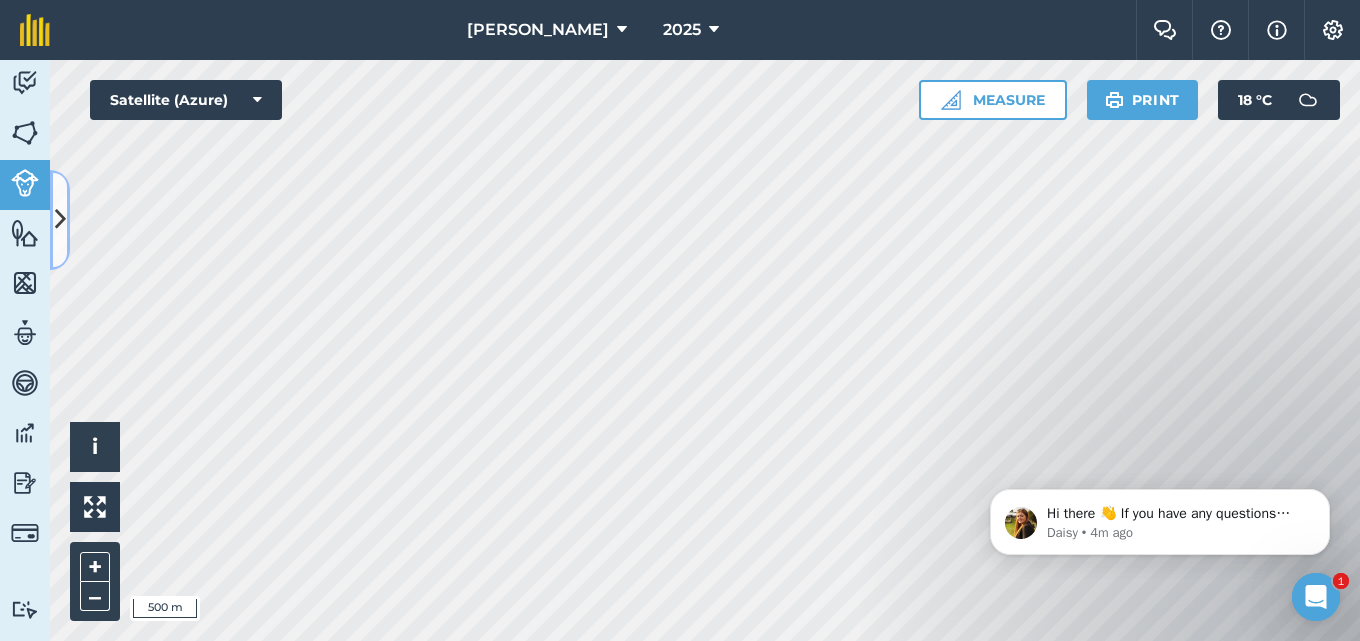 click at bounding box center (60, 219) 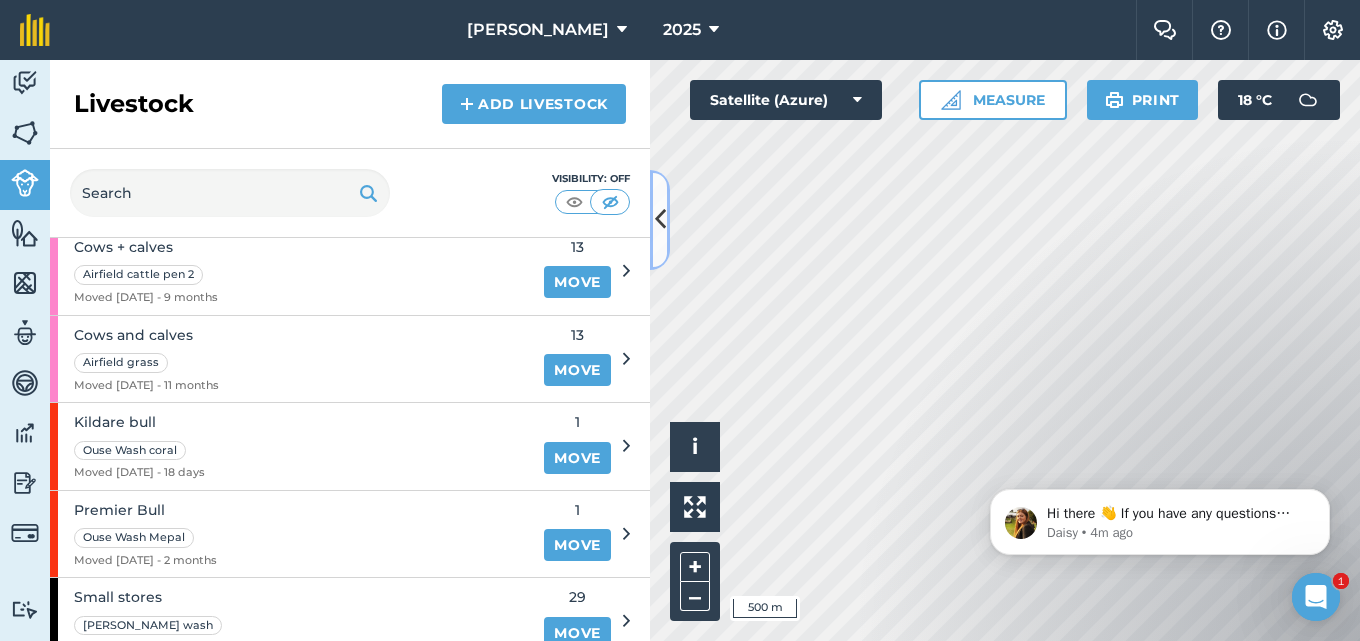 scroll, scrollTop: 300, scrollLeft: 0, axis: vertical 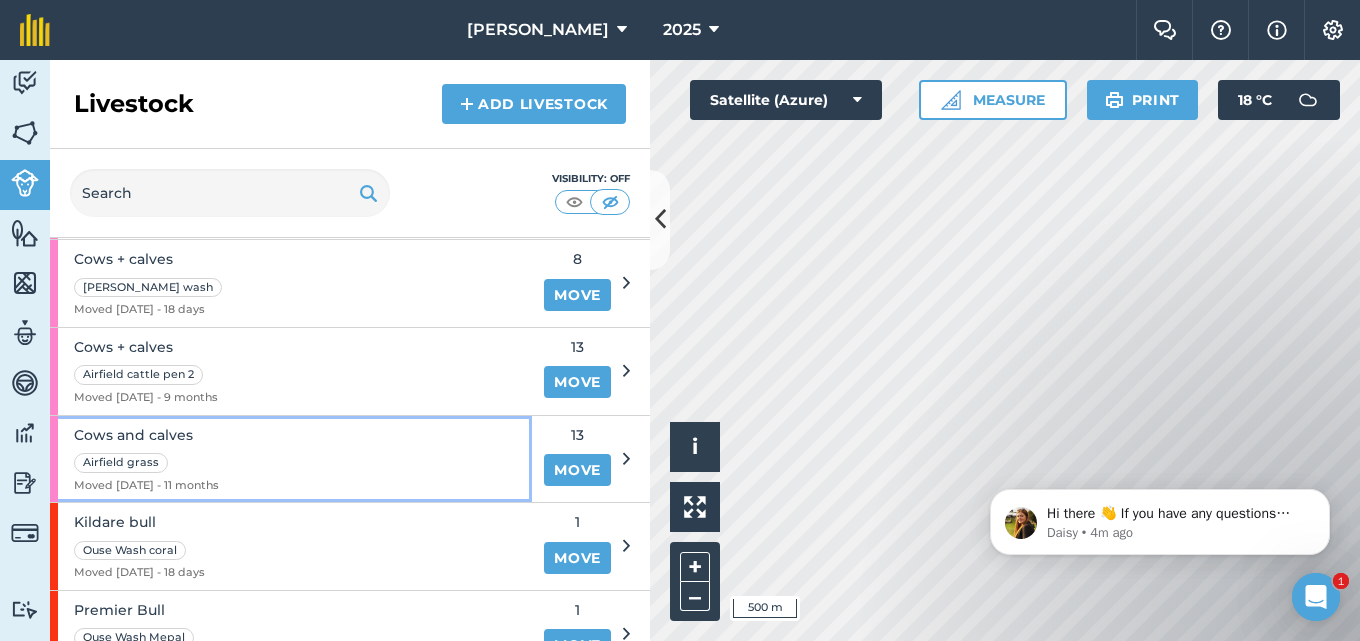 click on "Cows and calves Airfield grass Moved [DATE] - 11 months" at bounding box center (291, 459) 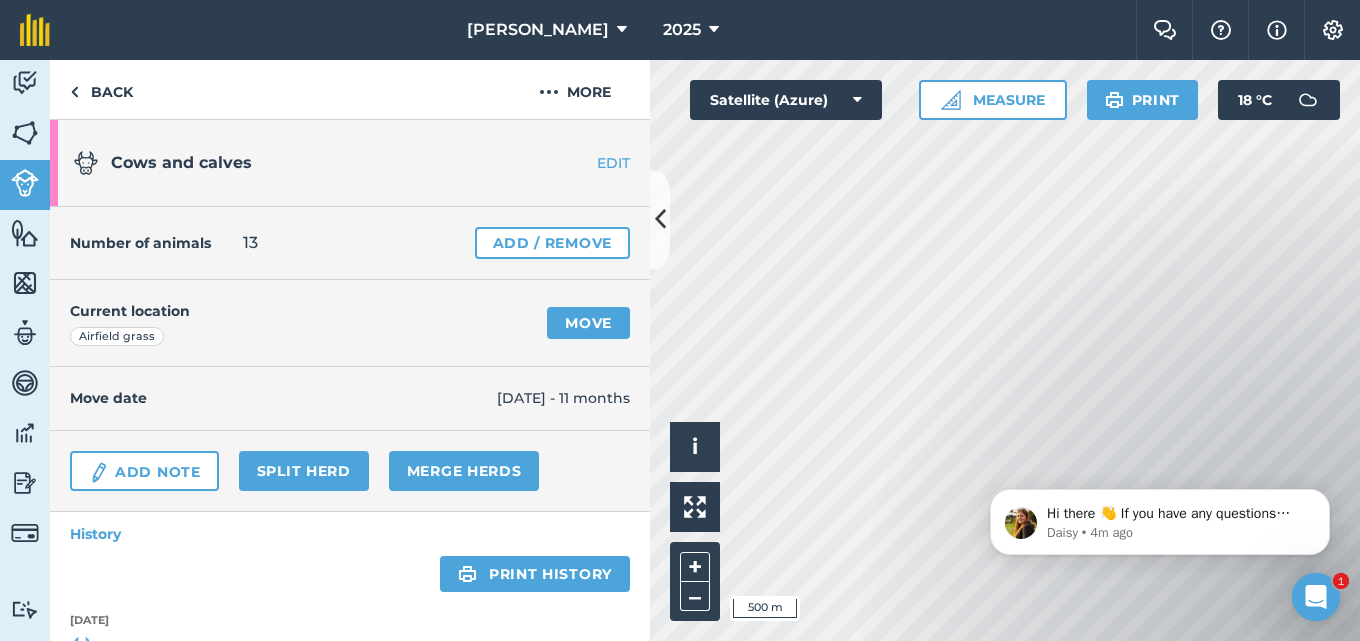 click on "EDIT" at bounding box center (587, 163) 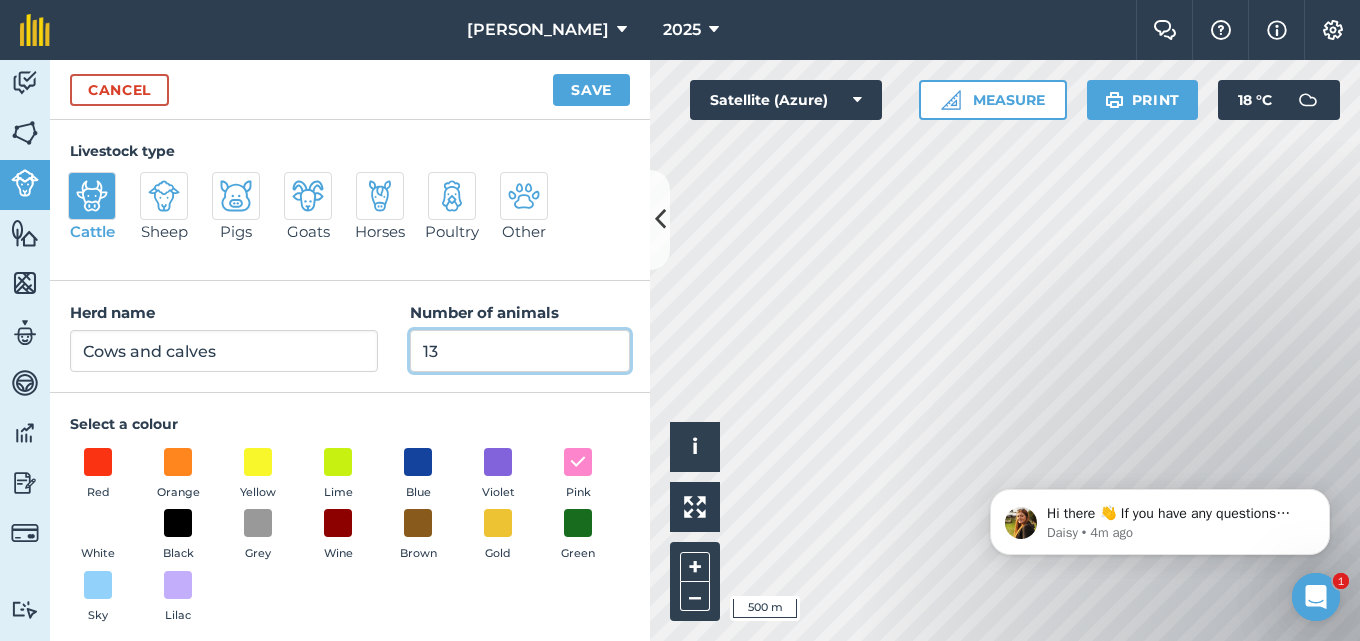 drag, startPoint x: 443, startPoint y: 366, endPoint x: 263, endPoint y: 281, distance: 199.06029 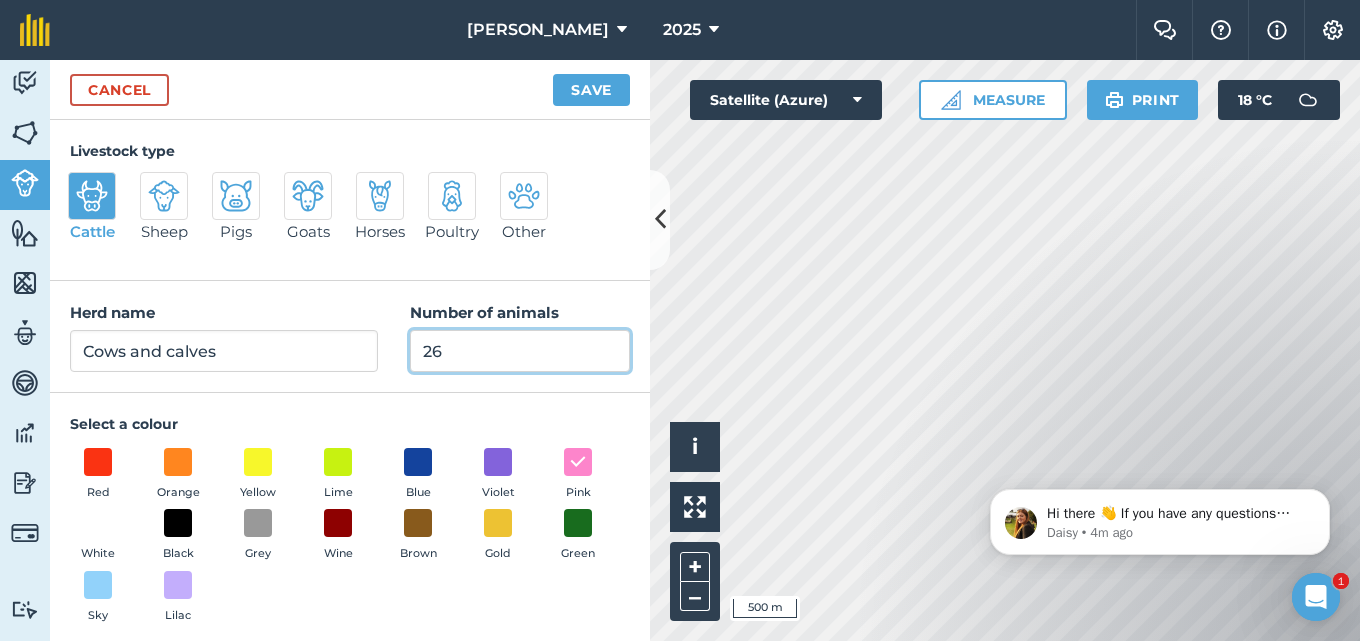 type on "26" 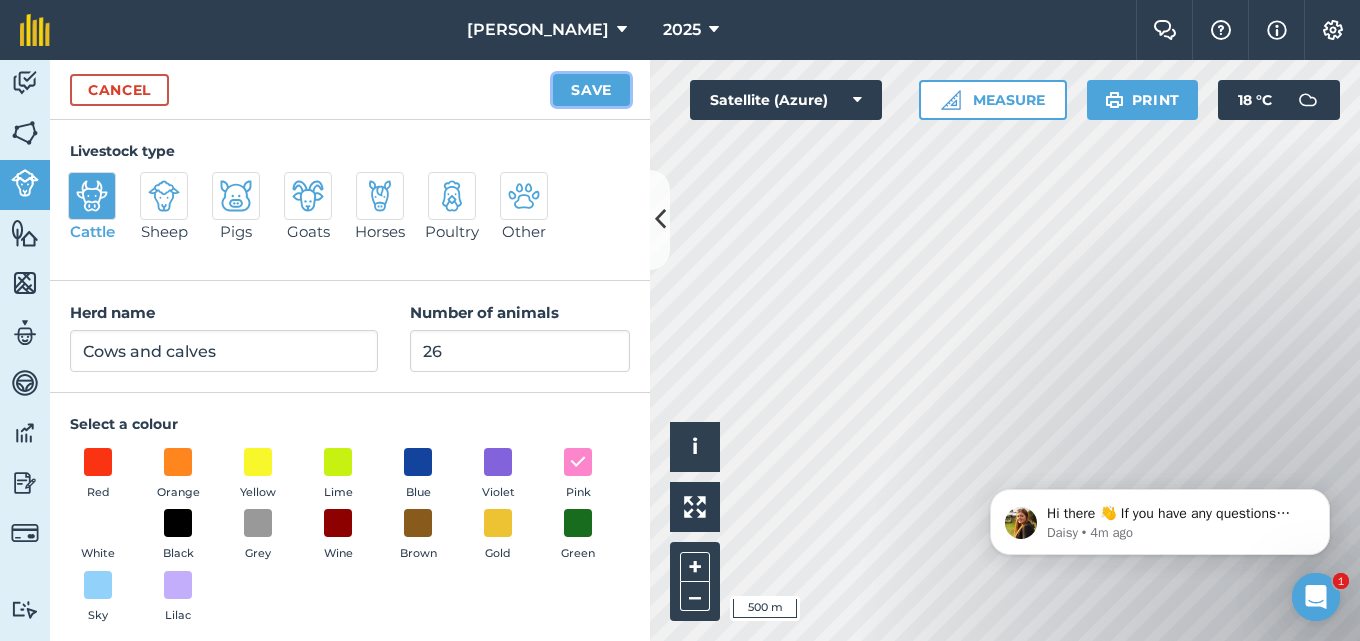 click on "Save" at bounding box center (591, 90) 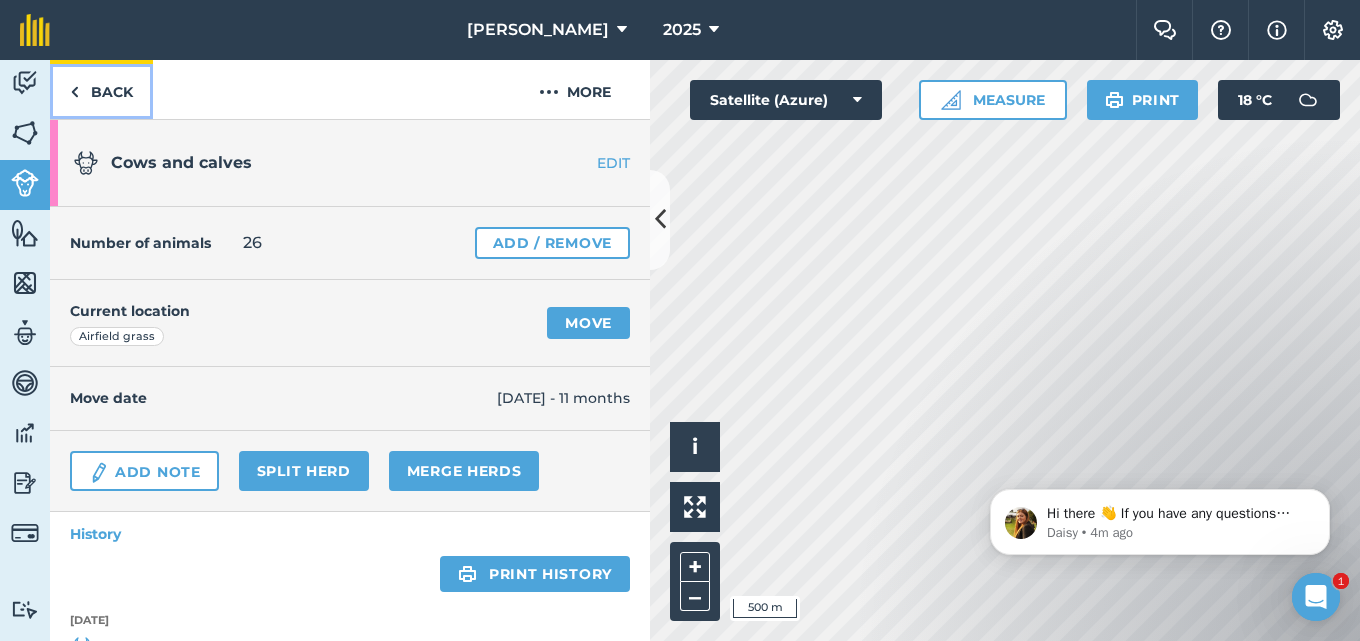 click on "Back" at bounding box center [101, 89] 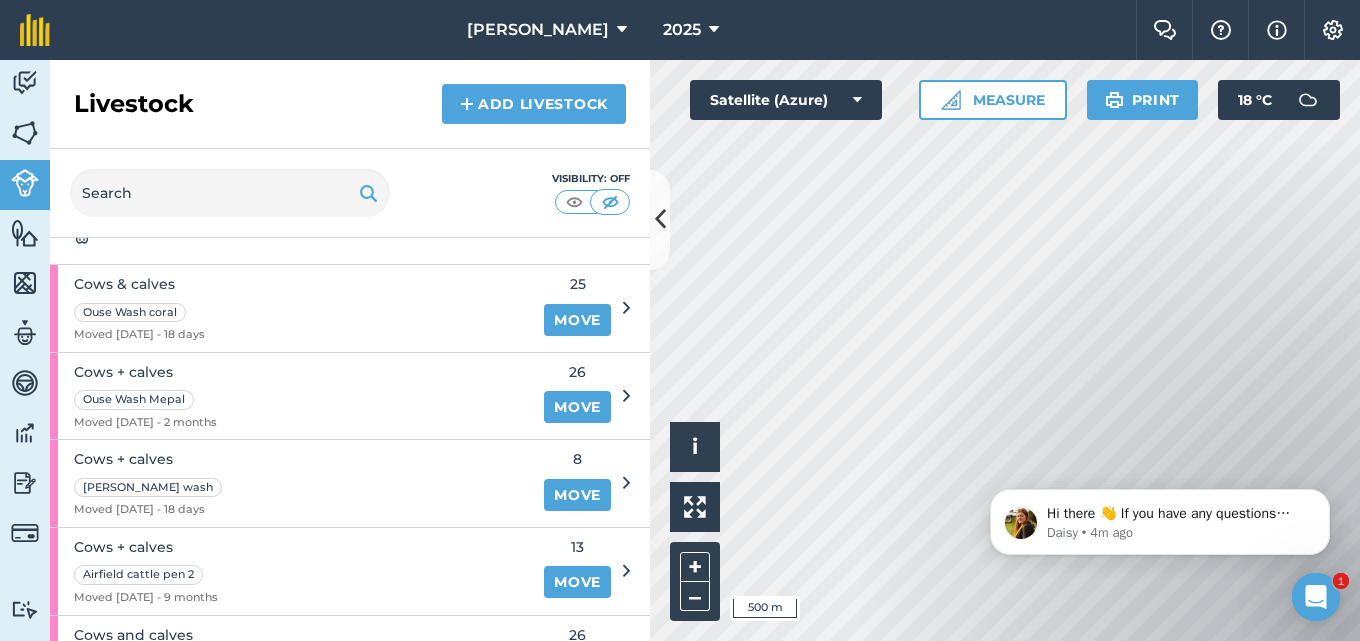 scroll, scrollTop: 200, scrollLeft: 0, axis: vertical 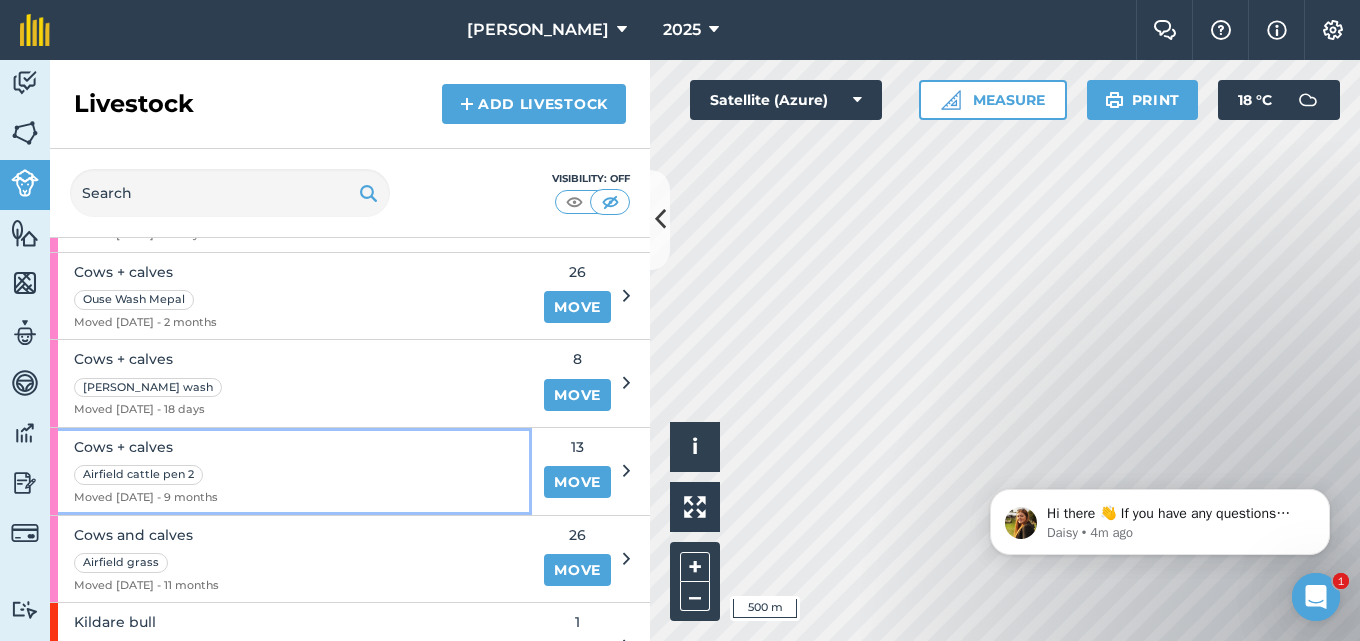 click on "Cows + calves  Airfield cattle pen 2 Moved [DATE] - 9 months" at bounding box center (291, 471) 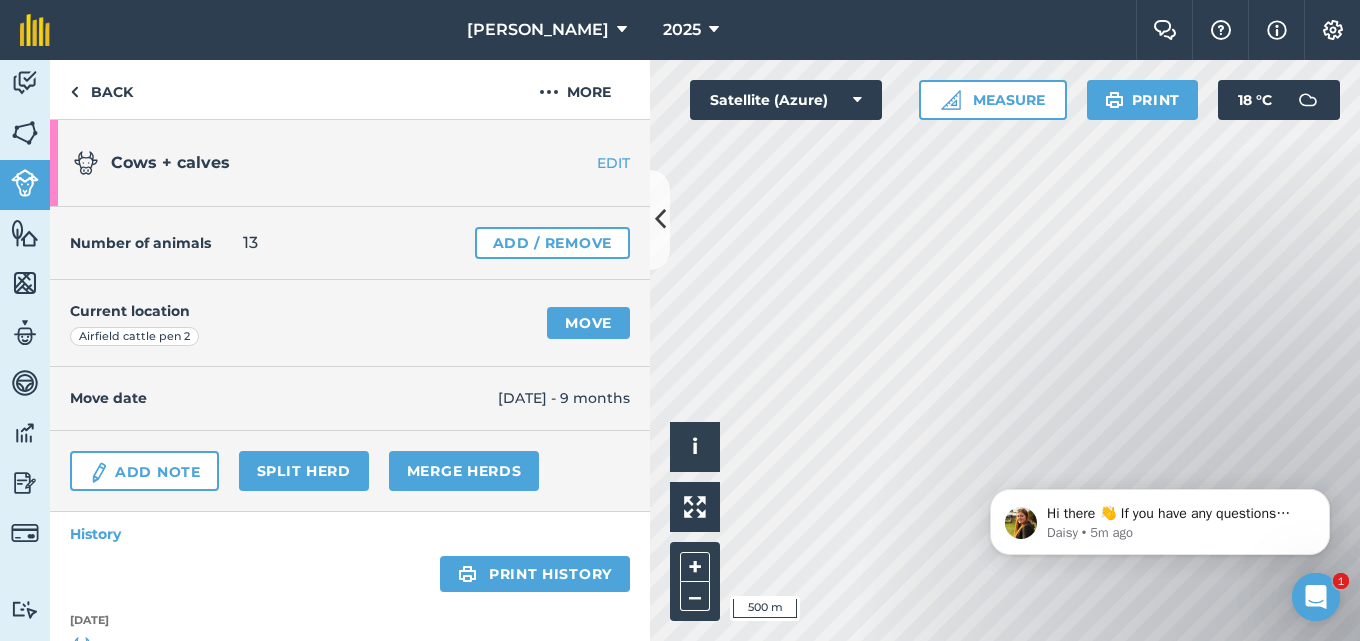 click on "EDIT" at bounding box center (587, 163) 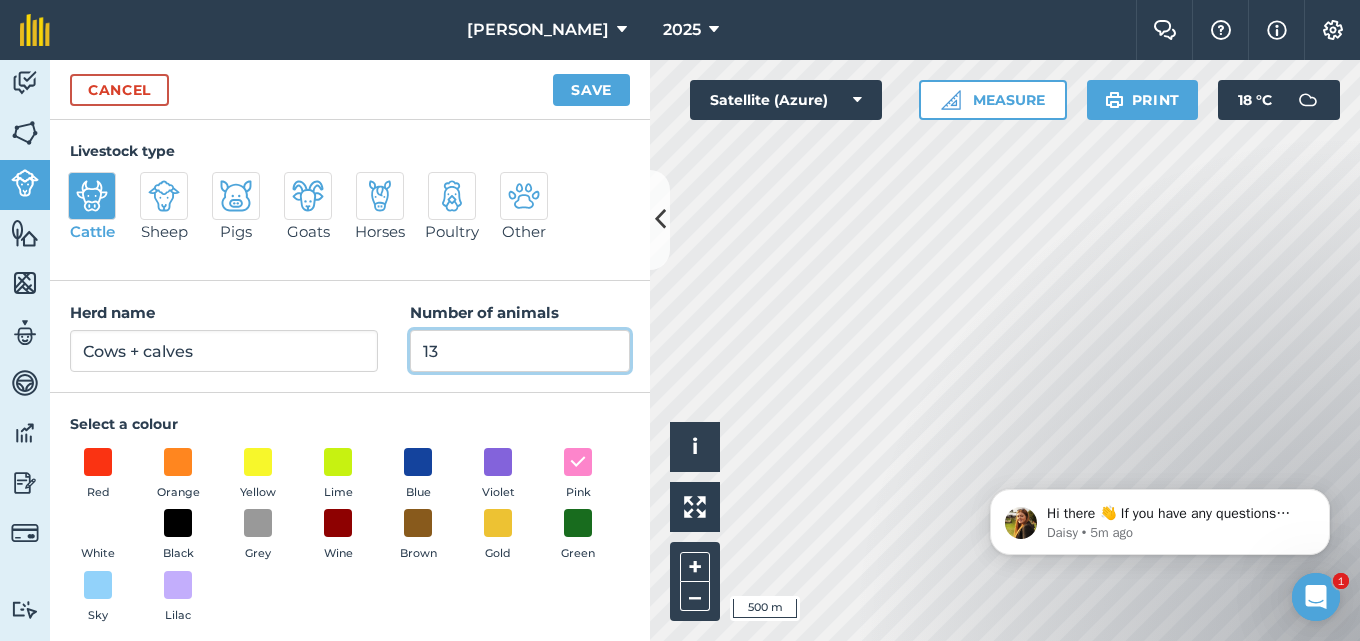 drag, startPoint x: 458, startPoint y: 343, endPoint x: 336, endPoint y: 349, distance: 122.14745 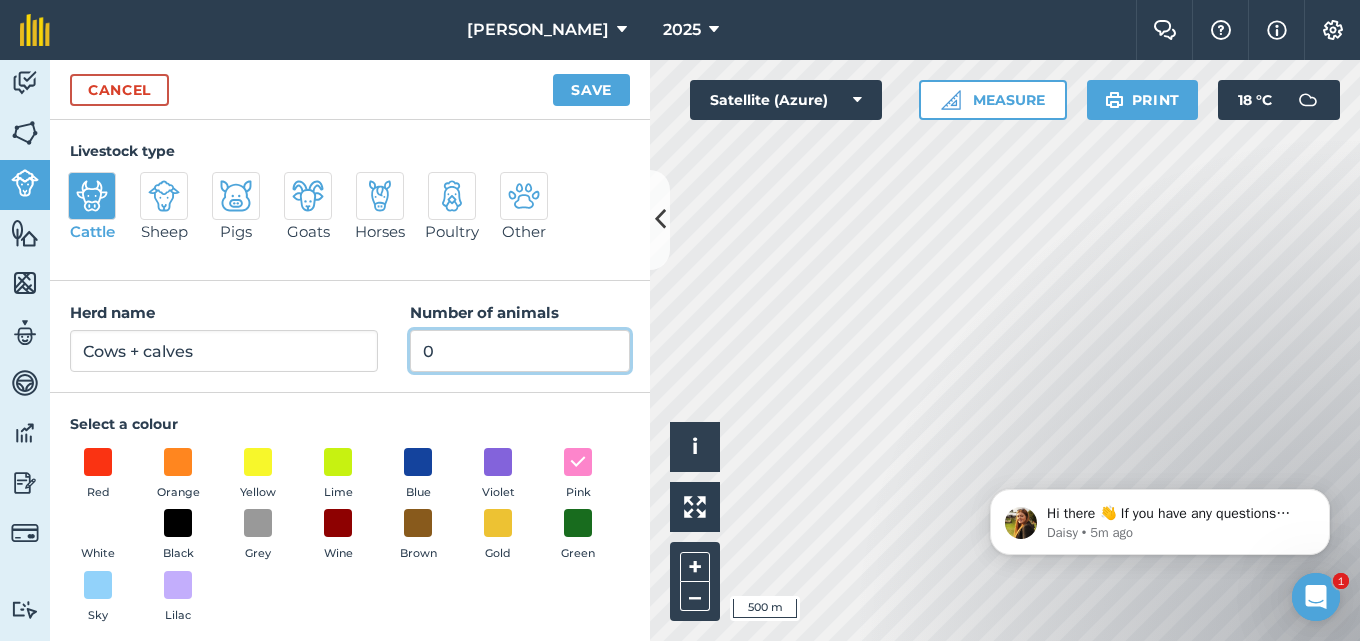 type on "0" 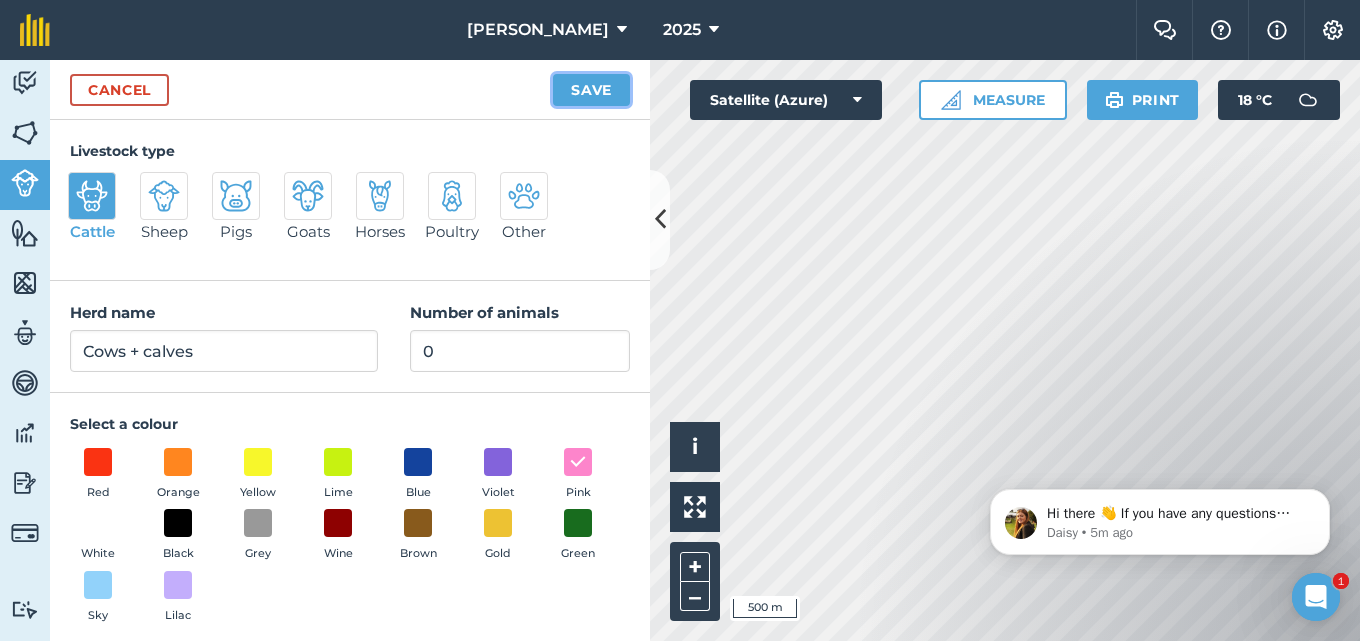 click on "Save" at bounding box center (591, 90) 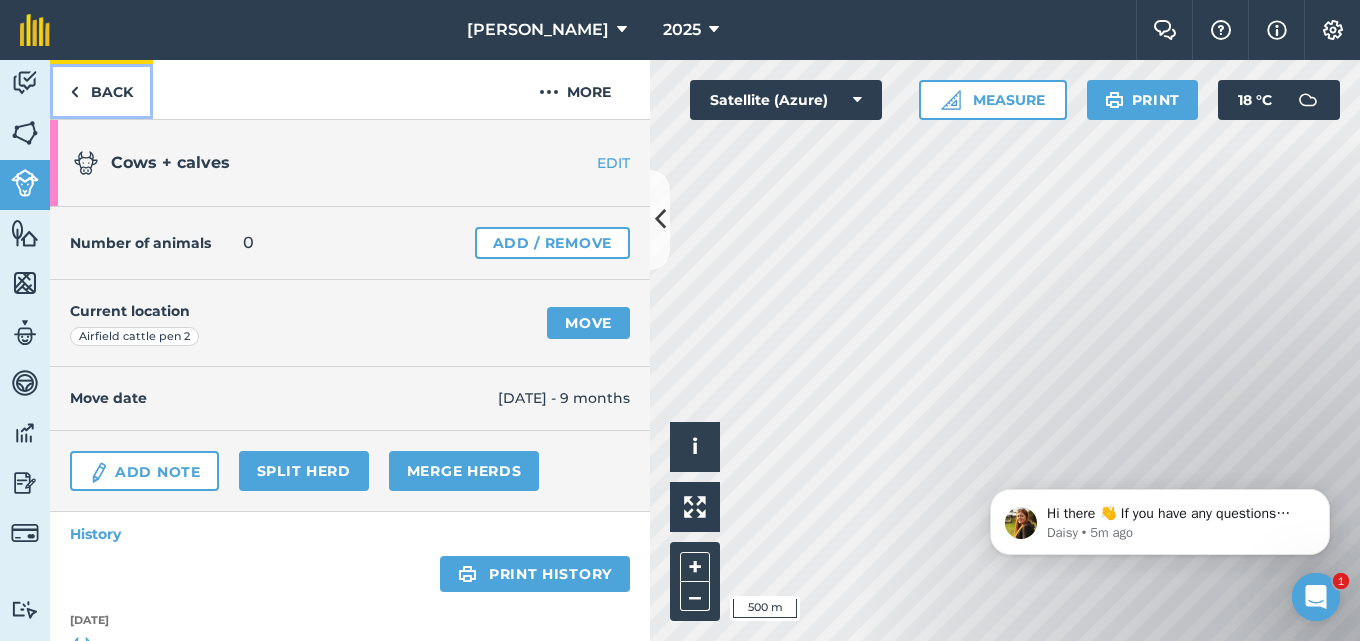 click on "Back" at bounding box center [101, 89] 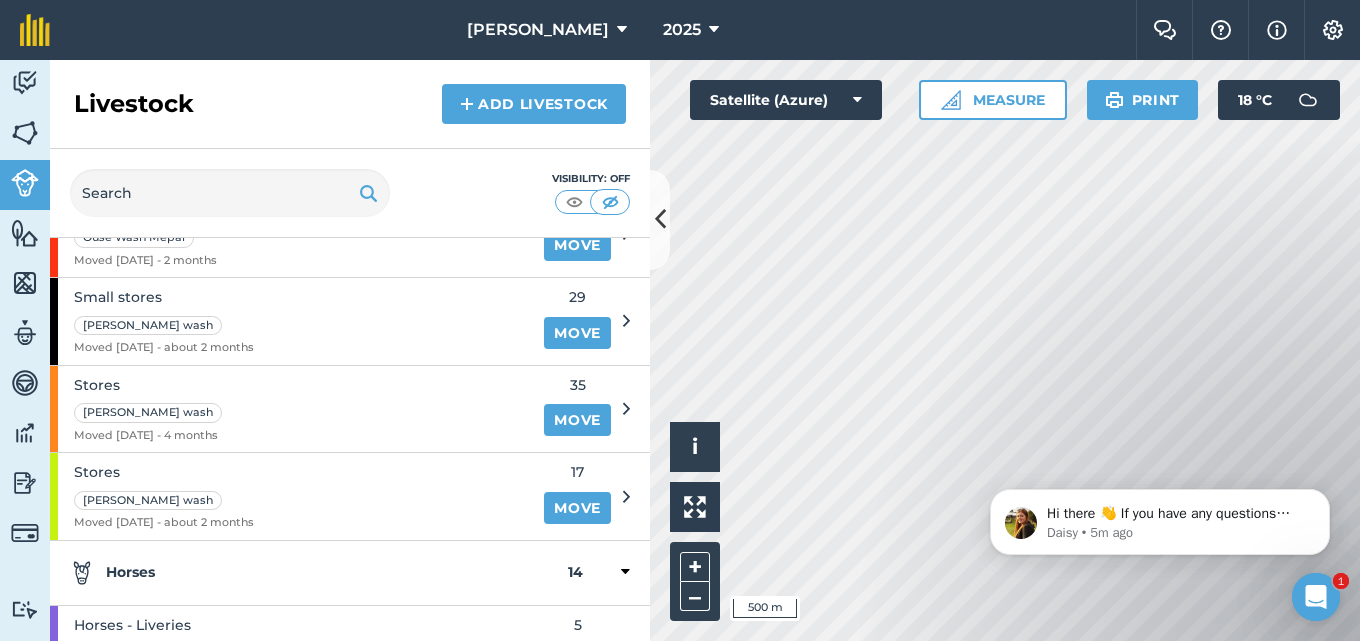scroll, scrollTop: 600, scrollLeft: 0, axis: vertical 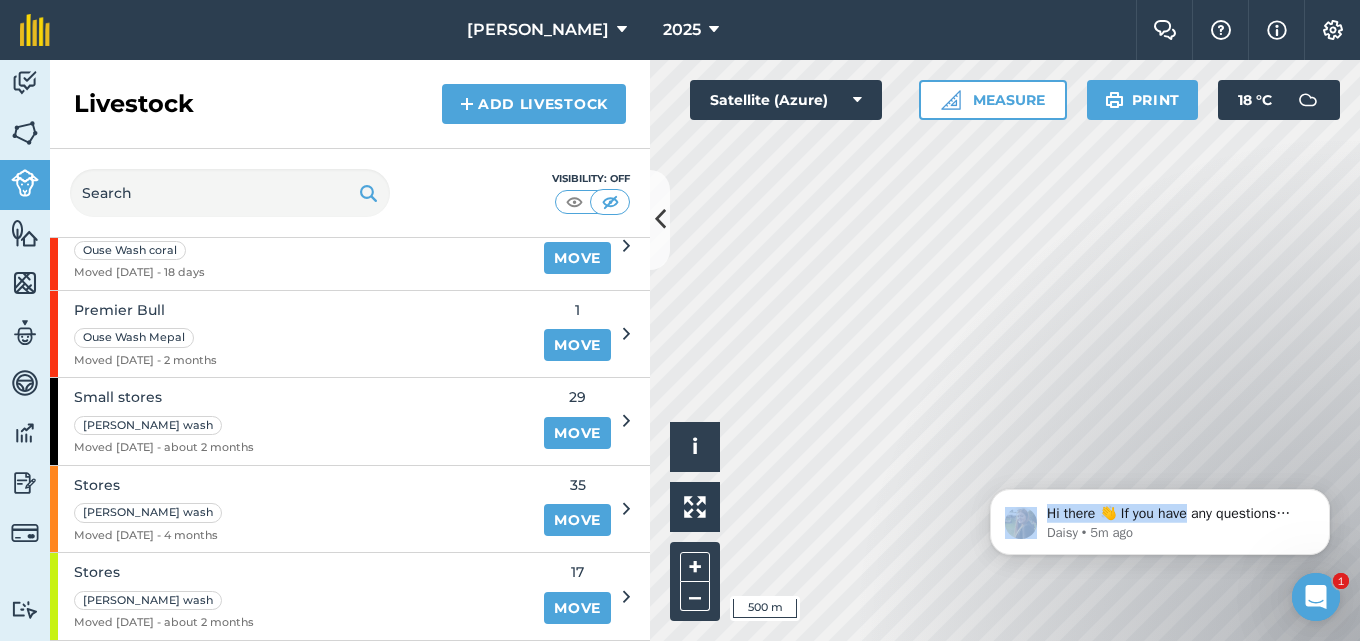 drag, startPoint x: 1187, startPoint y: 584, endPoint x: 1206, endPoint y: 620, distance: 40.706264 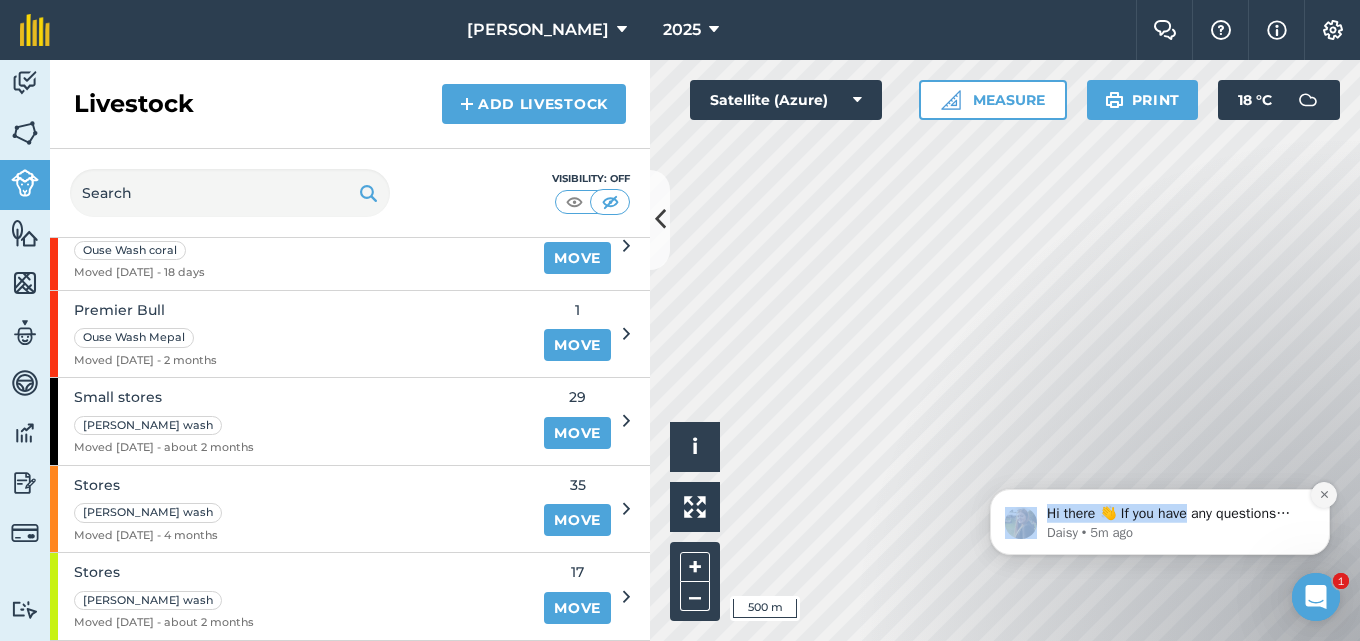 click at bounding box center [1324, 495] 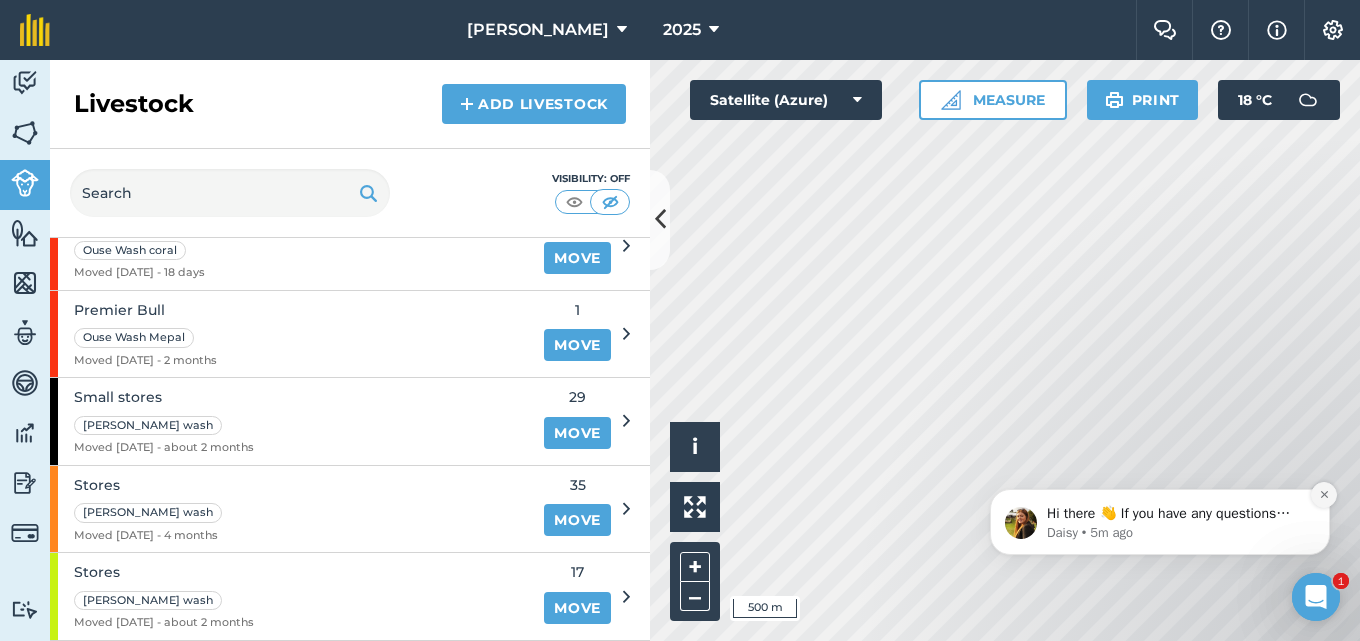 click at bounding box center [1324, 495] 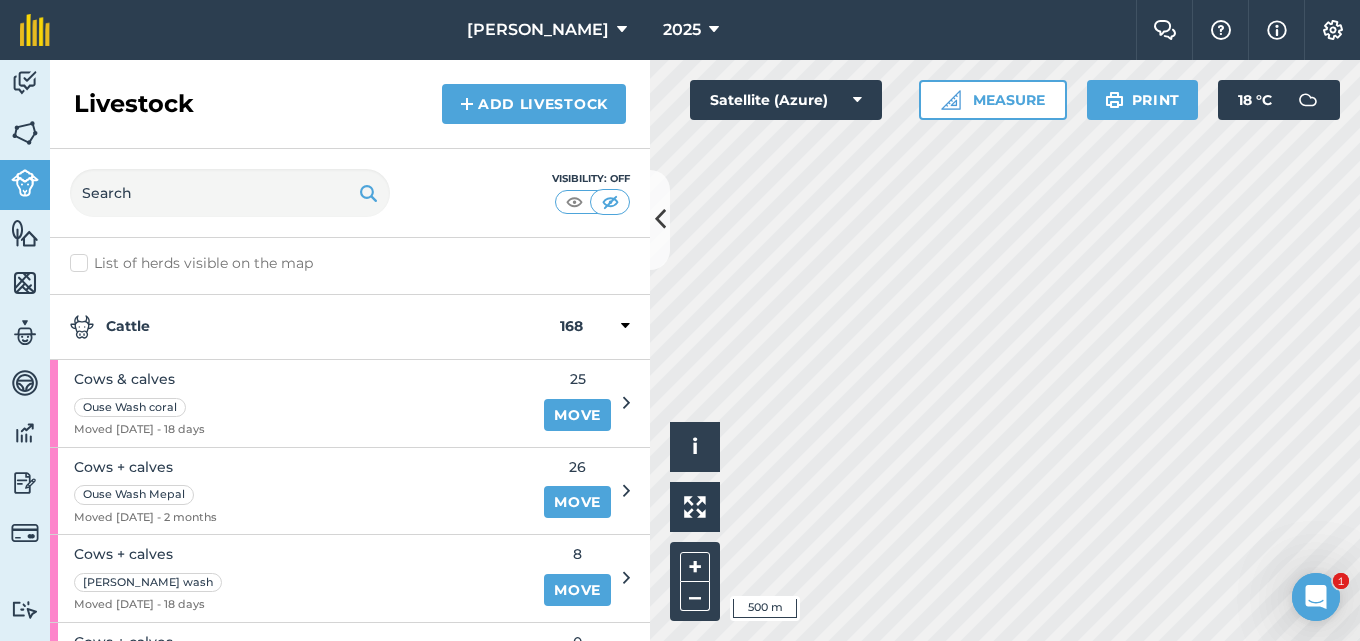 scroll, scrollTop: 0, scrollLeft: 0, axis: both 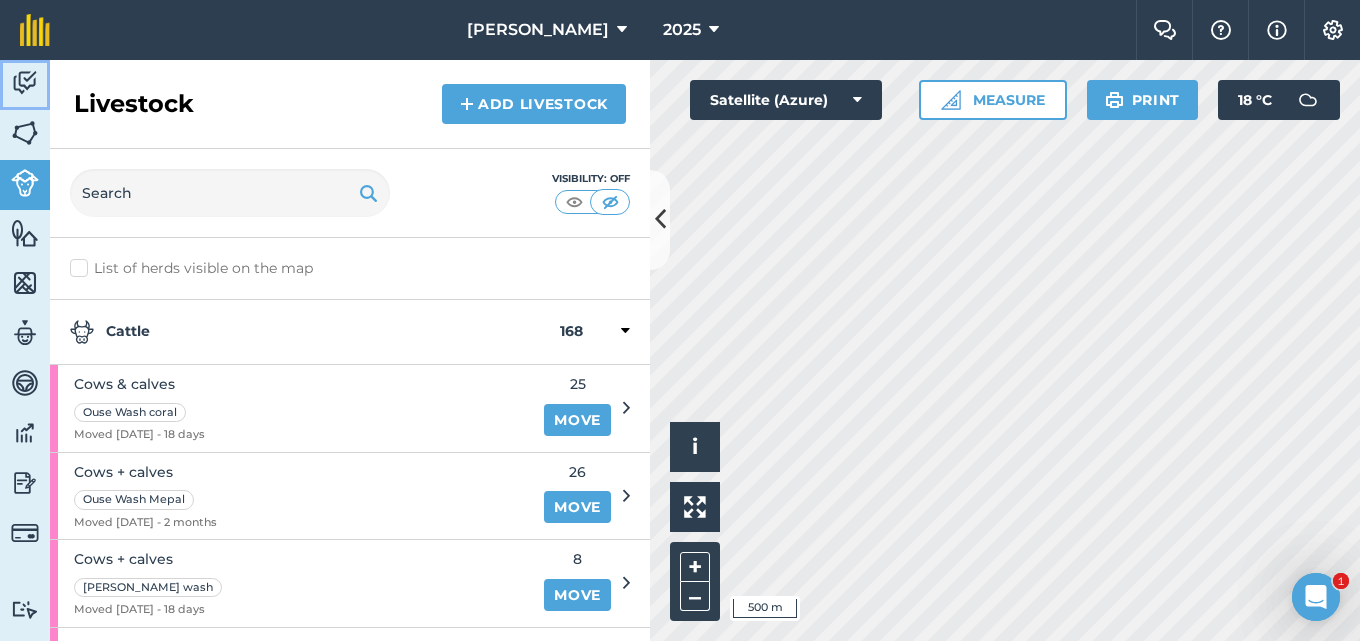 click at bounding box center [25, 83] 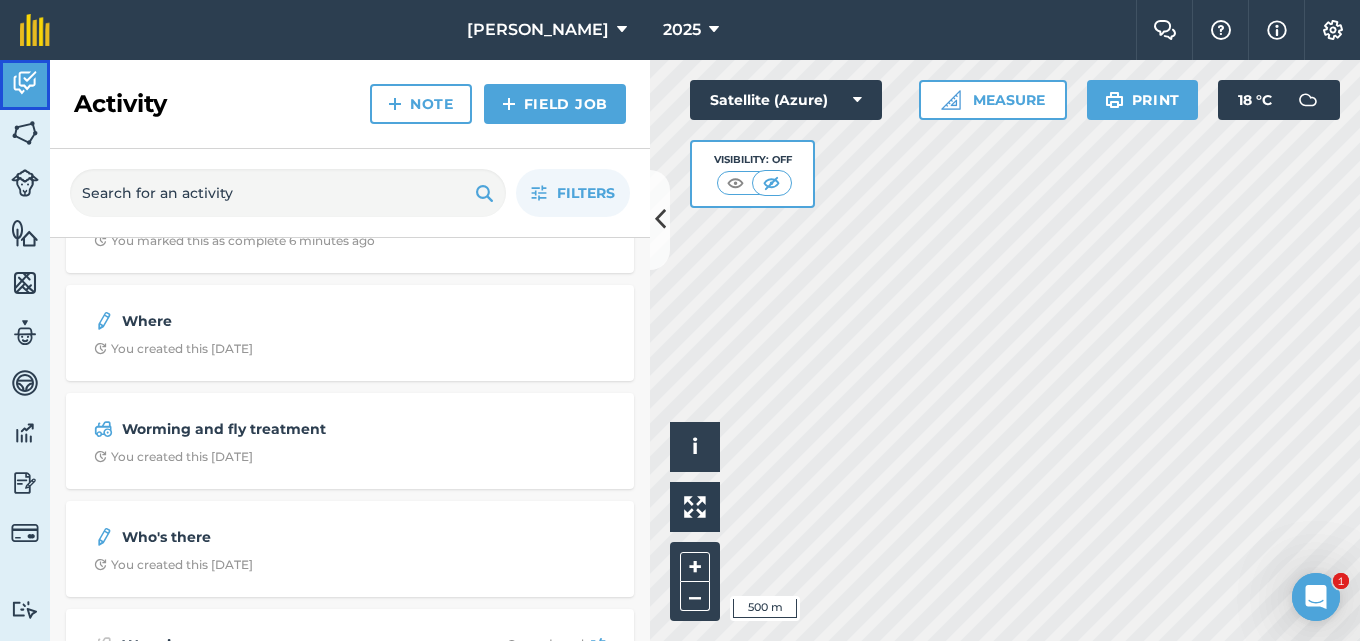 scroll, scrollTop: 300, scrollLeft: 0, axis: vertical 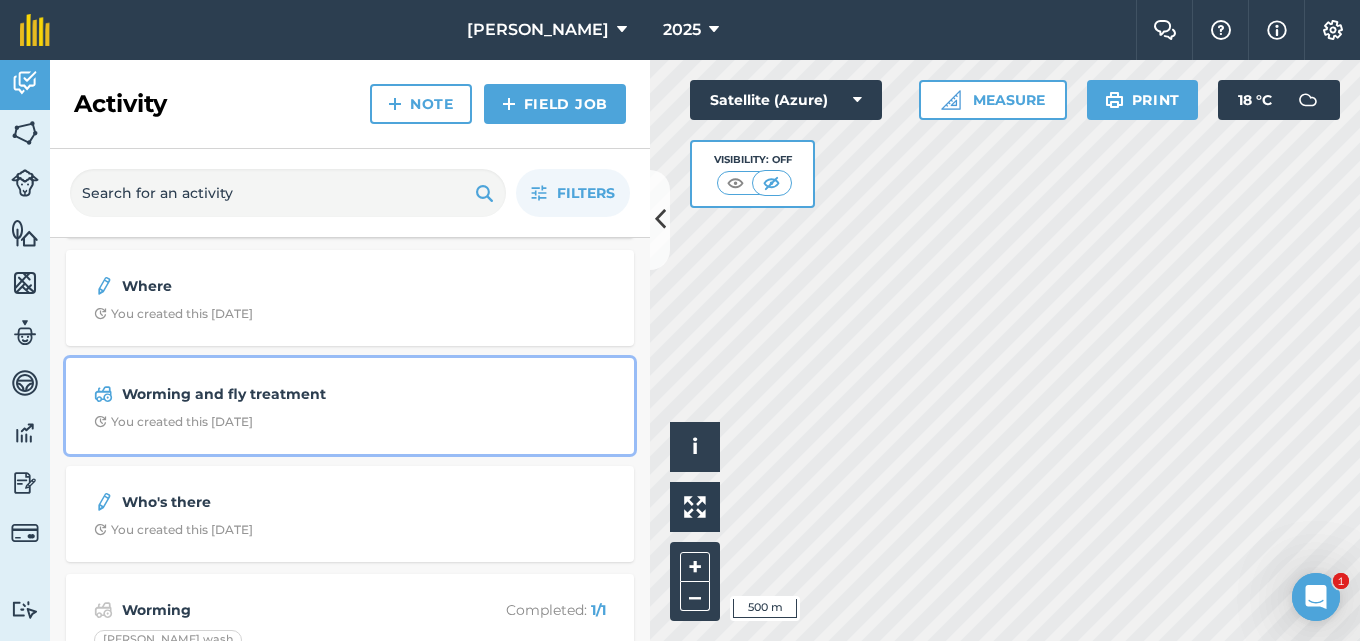click on "You created this [DATE]" at bounding box center [350, 422] 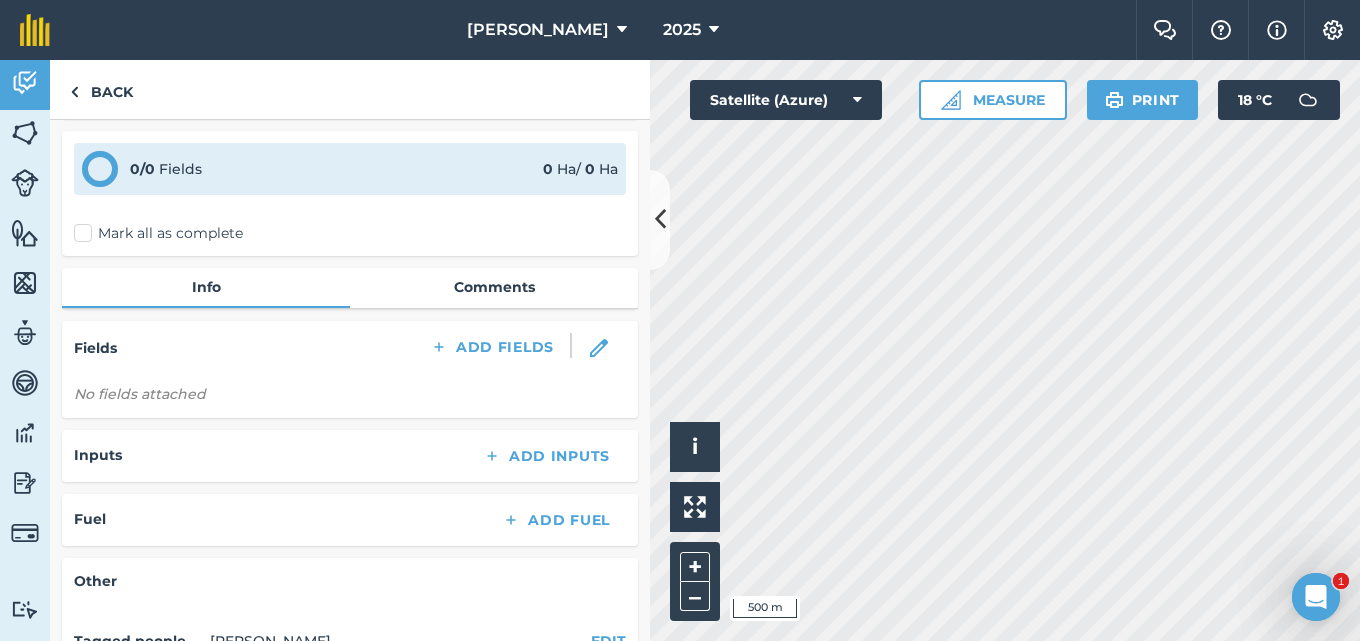 scroll, scrollTop: 100, scrollLeft: 0, axis: vertical 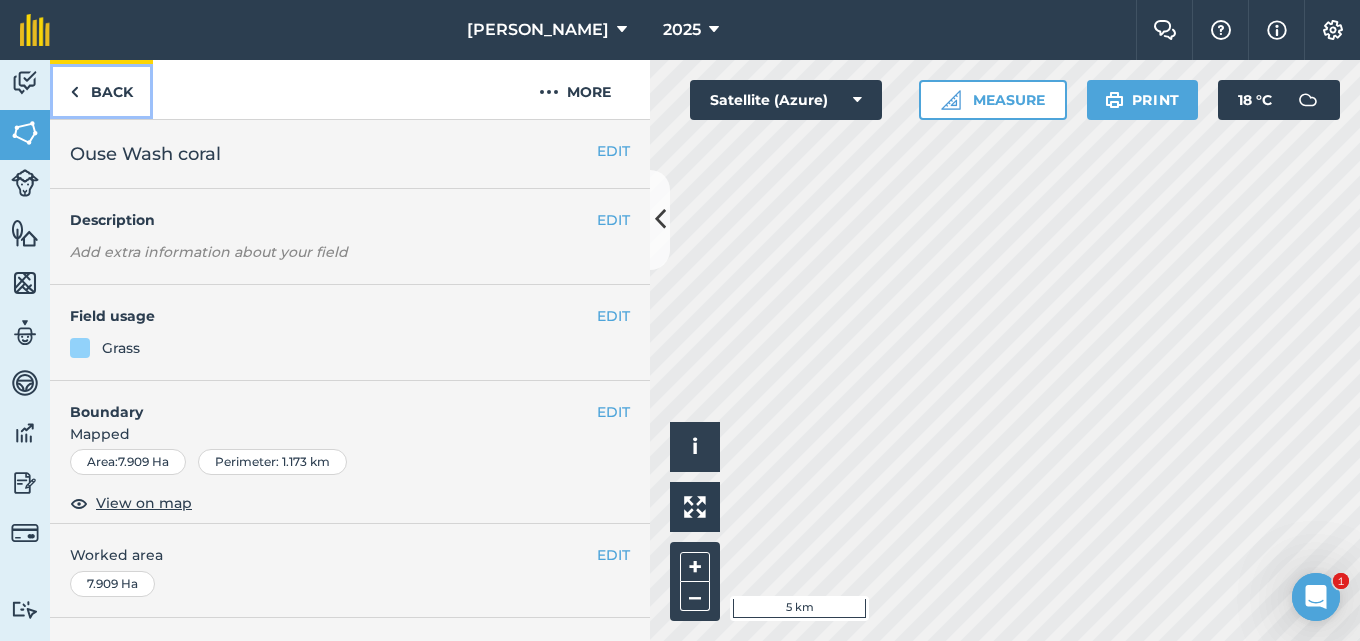 click on "Back" at bounding box center [101, 89] 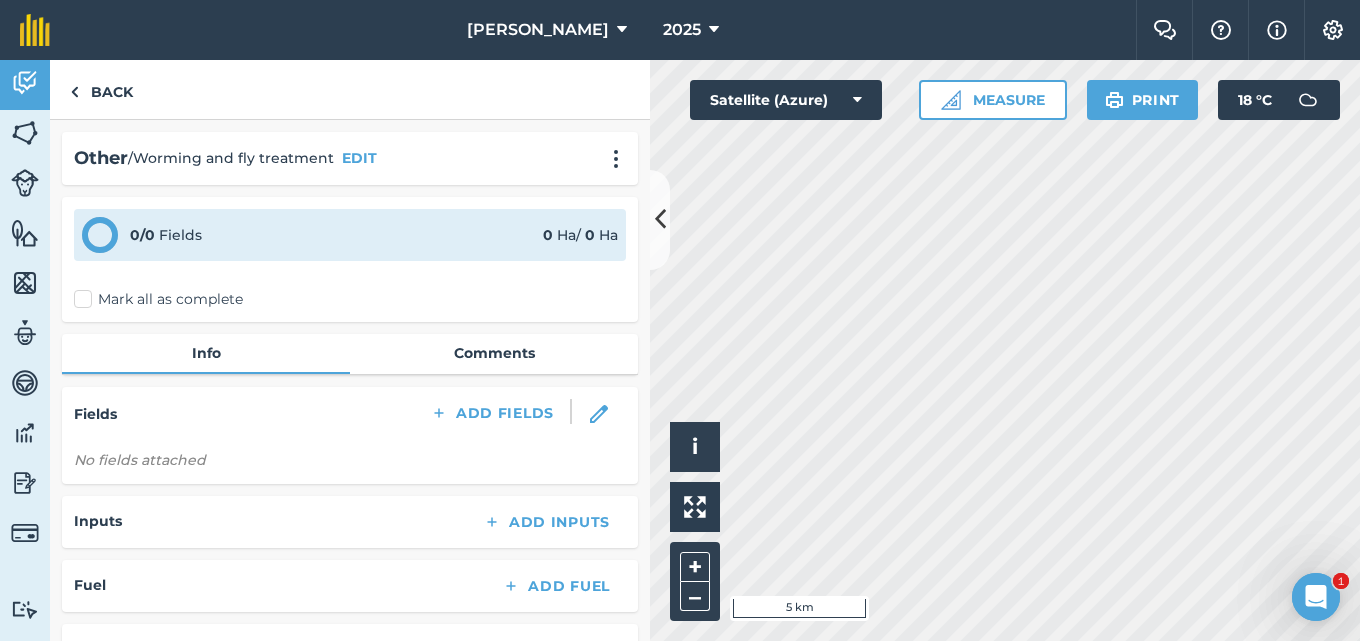 scroll, scrollTop: 100, scrollLeft: 0, axis: vertical 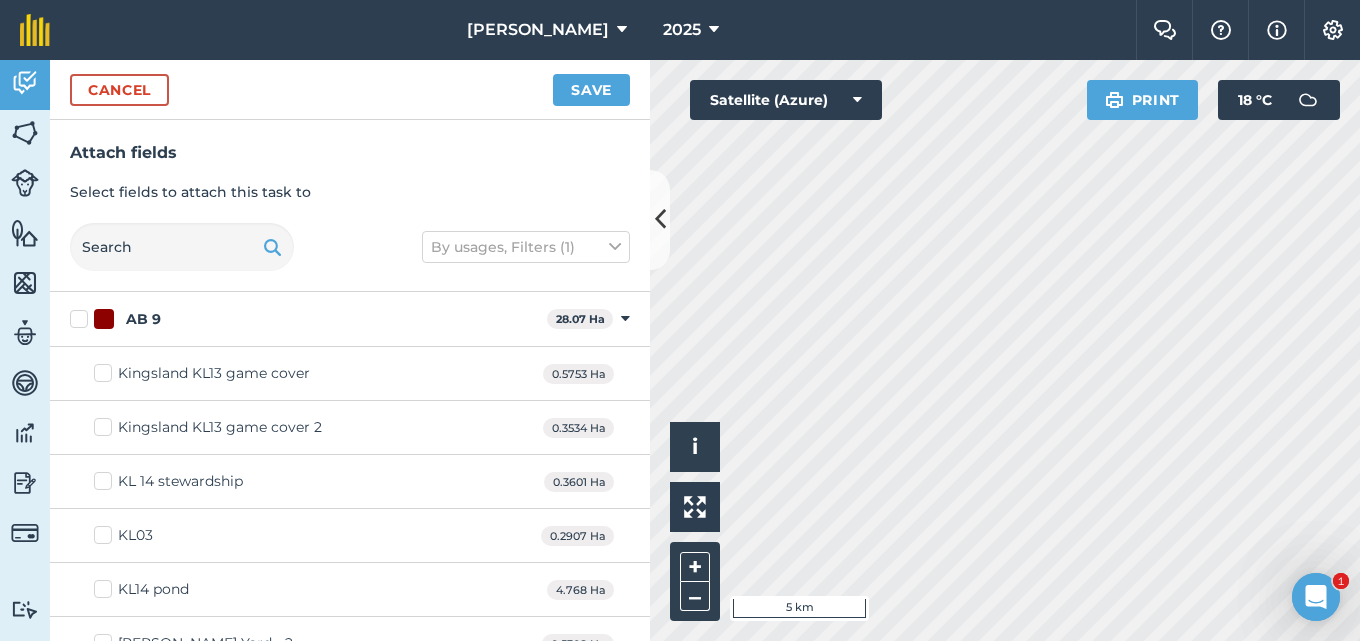 checkbox on "true" 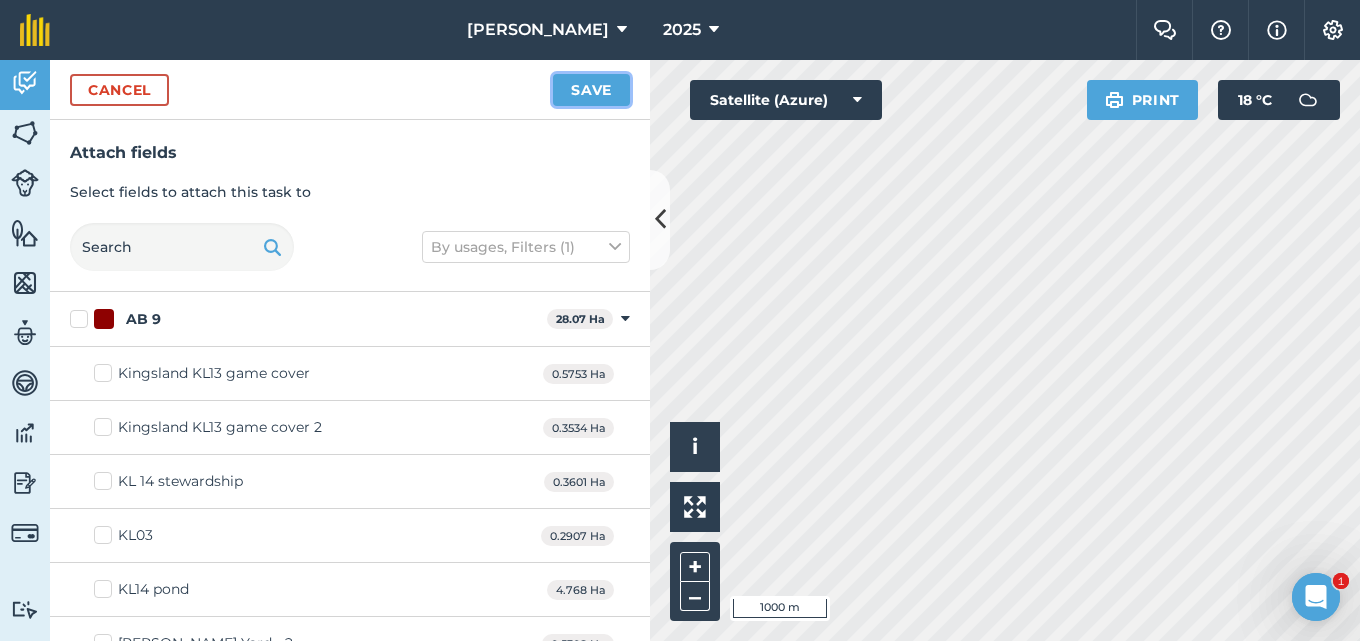 click on "Save" at bounding box center (591, 90) 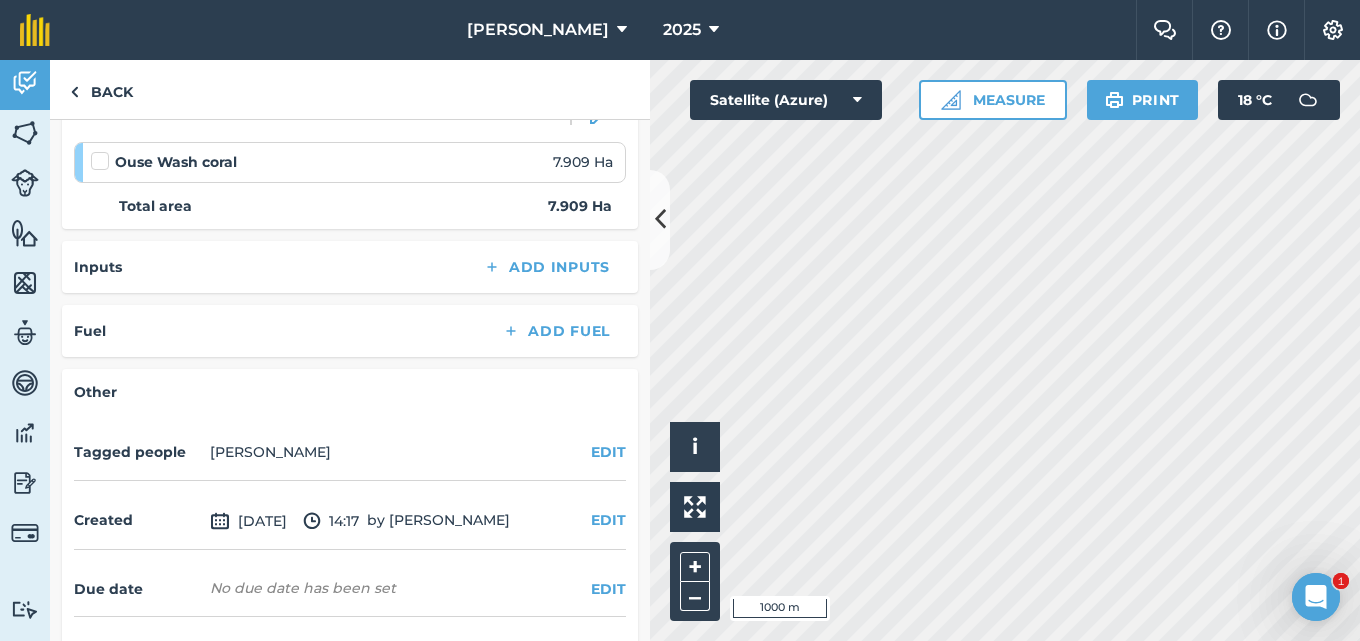 scroll, scrollTop: 300, scrollLeft: 0, axis: vertical 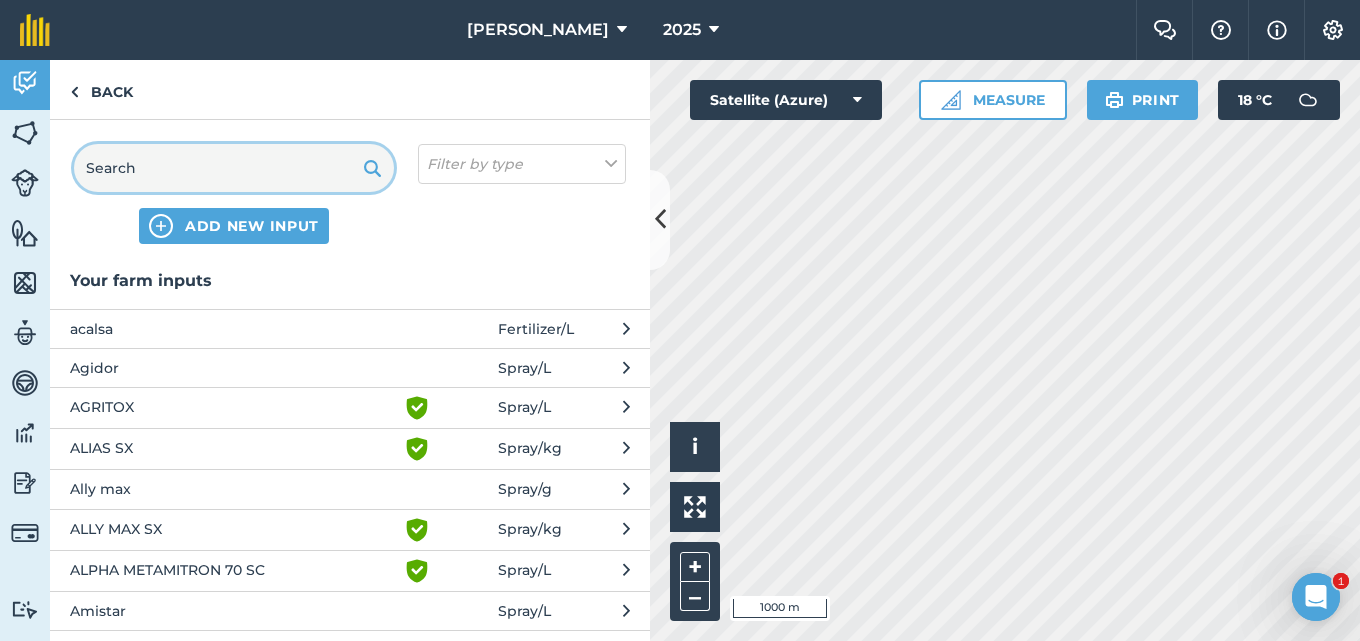click at bounding box center [234, 168] 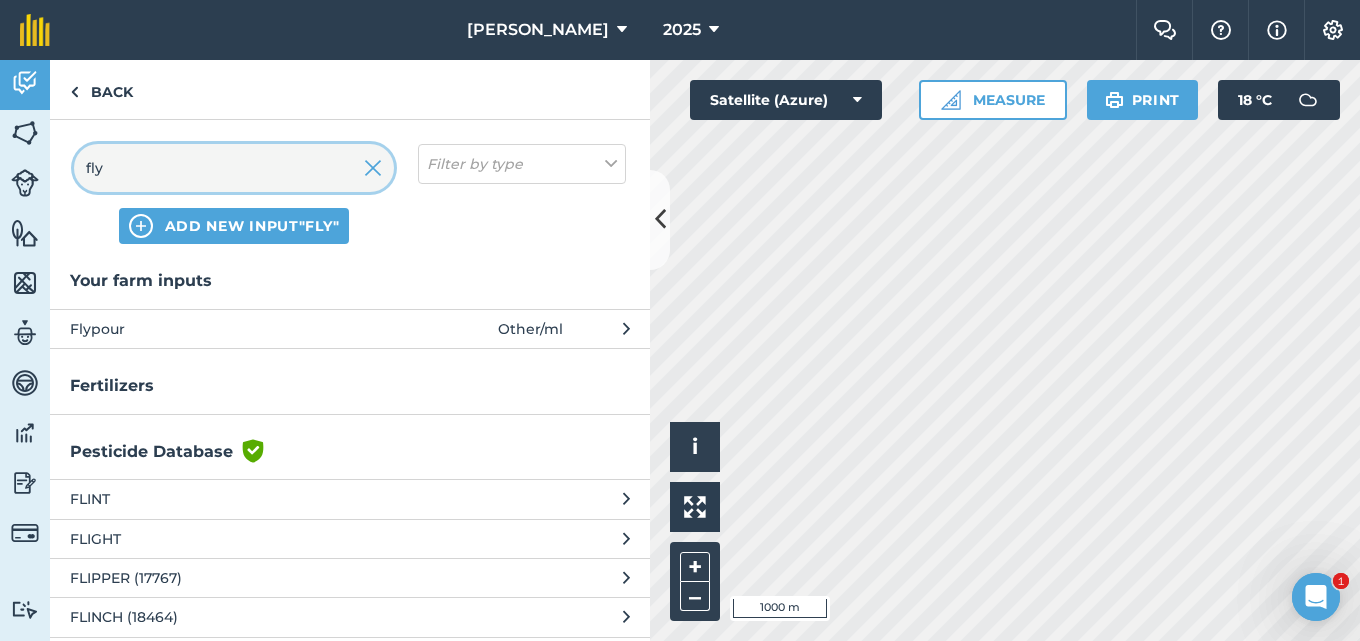 type on "fly" 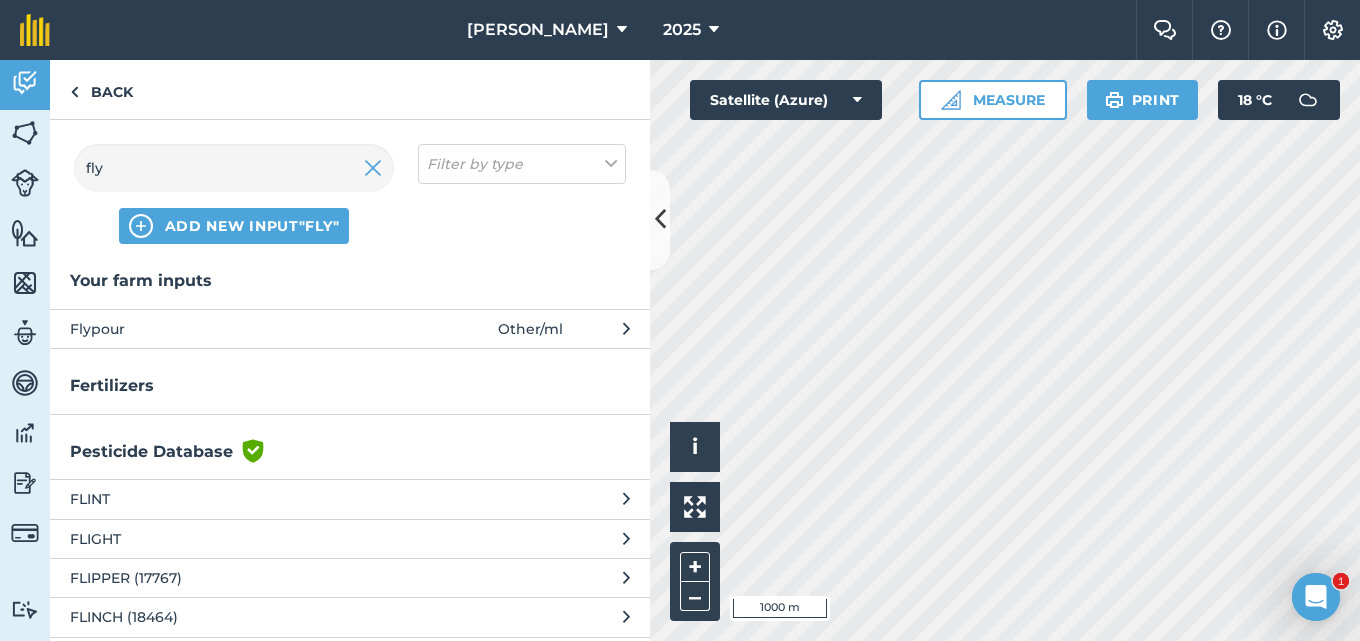 click on "Flypour" at bounding box center [233, 329] 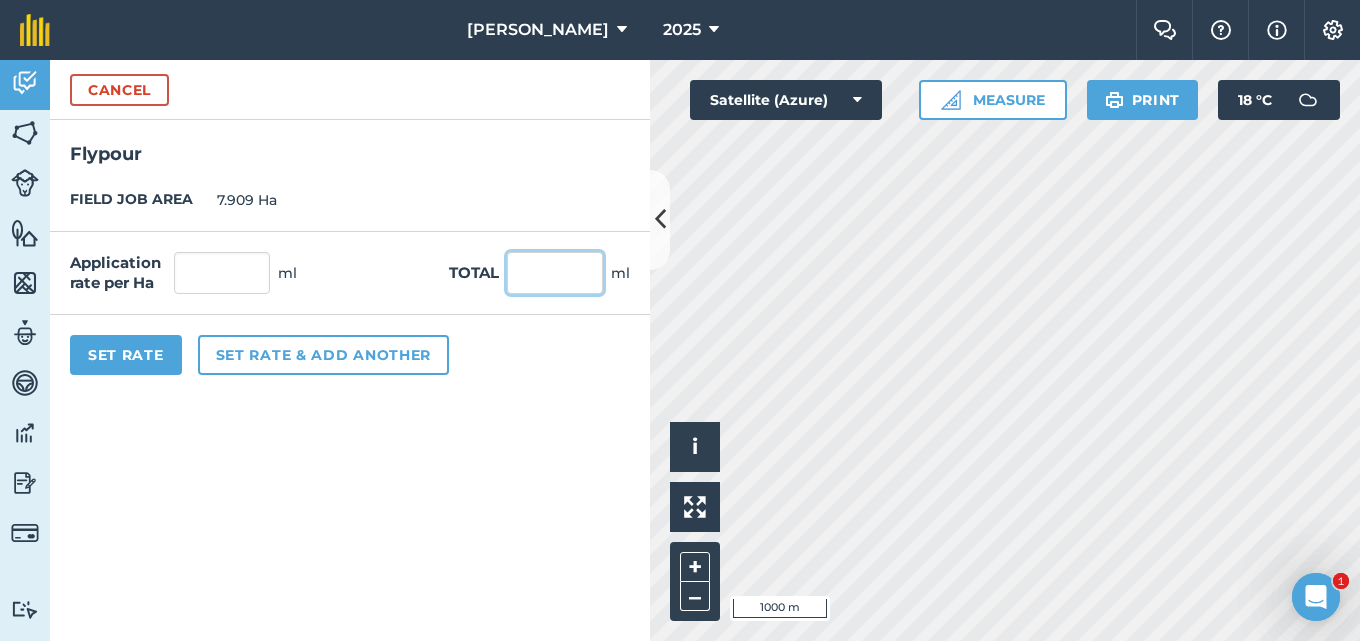 click at bounding box center [555, 273] 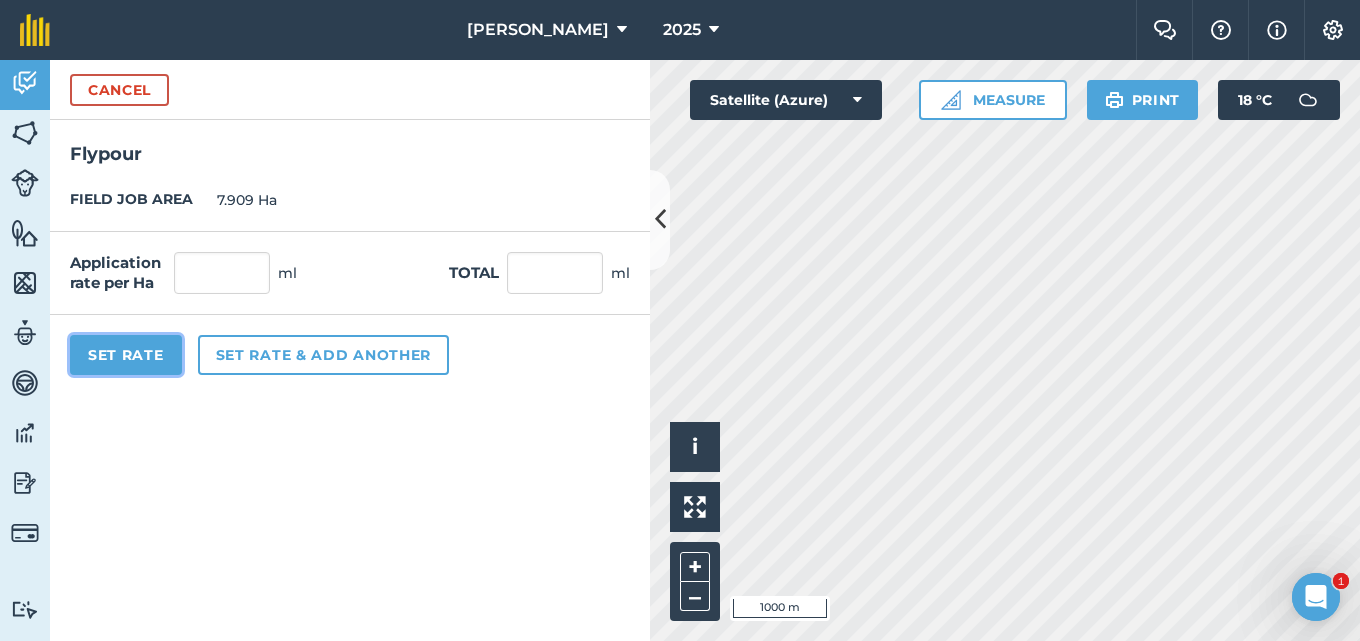 click on "Set Rate" at bounding box center (126, 355) 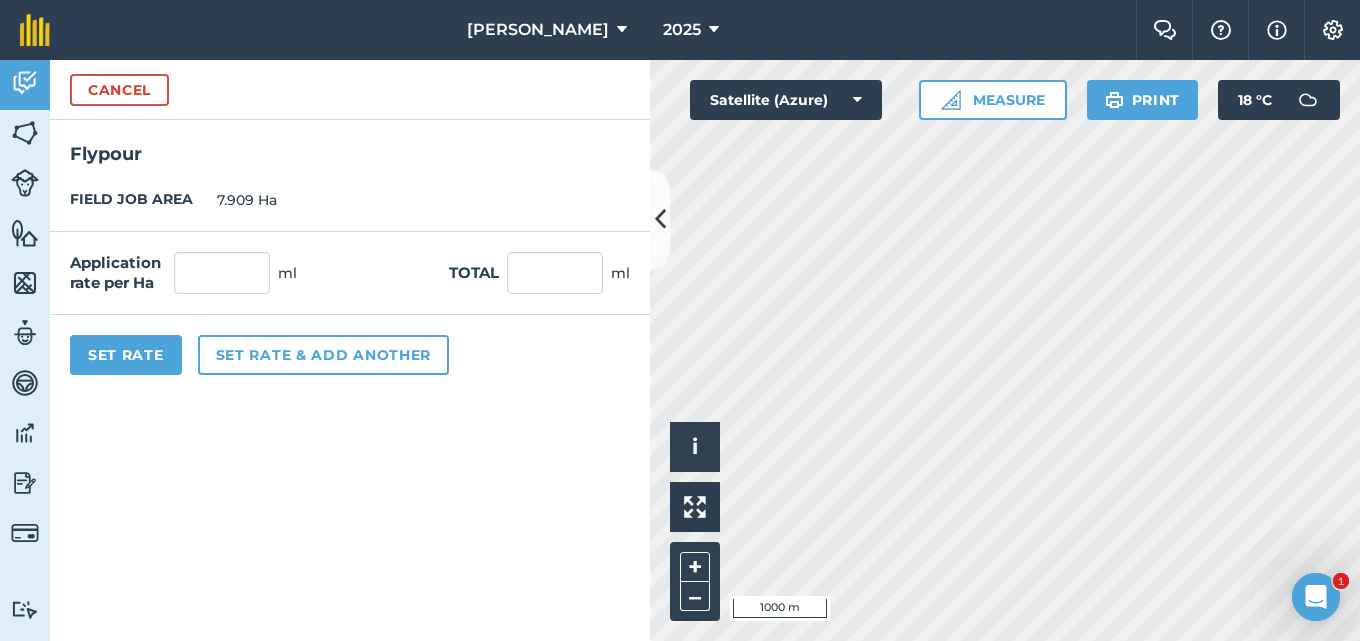 click on "ml" at bounding box center (620, 273) 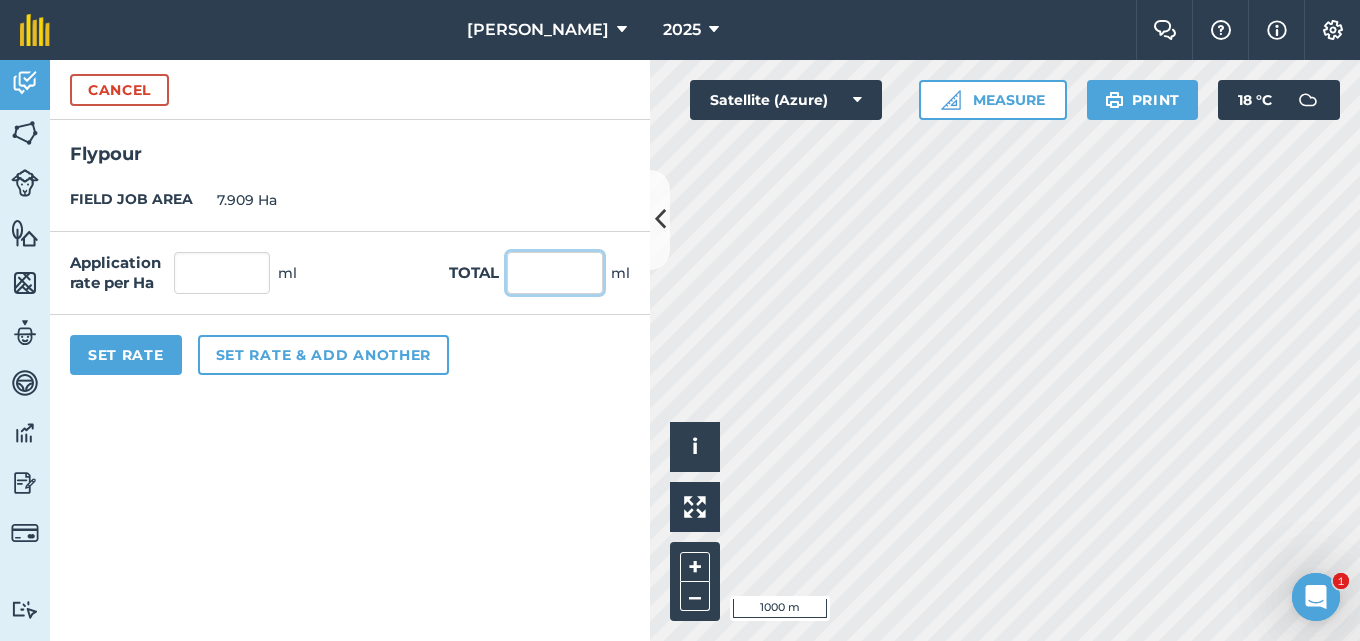 click at bounding box center (555, 273) 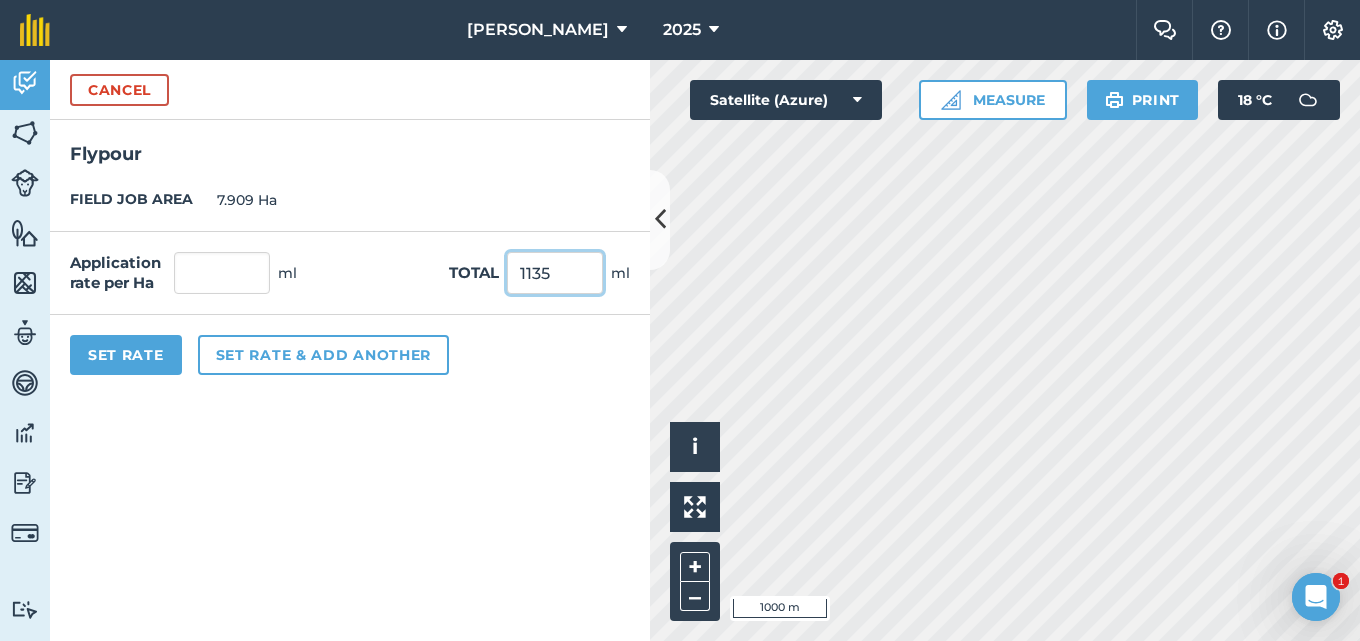 type on "1135" 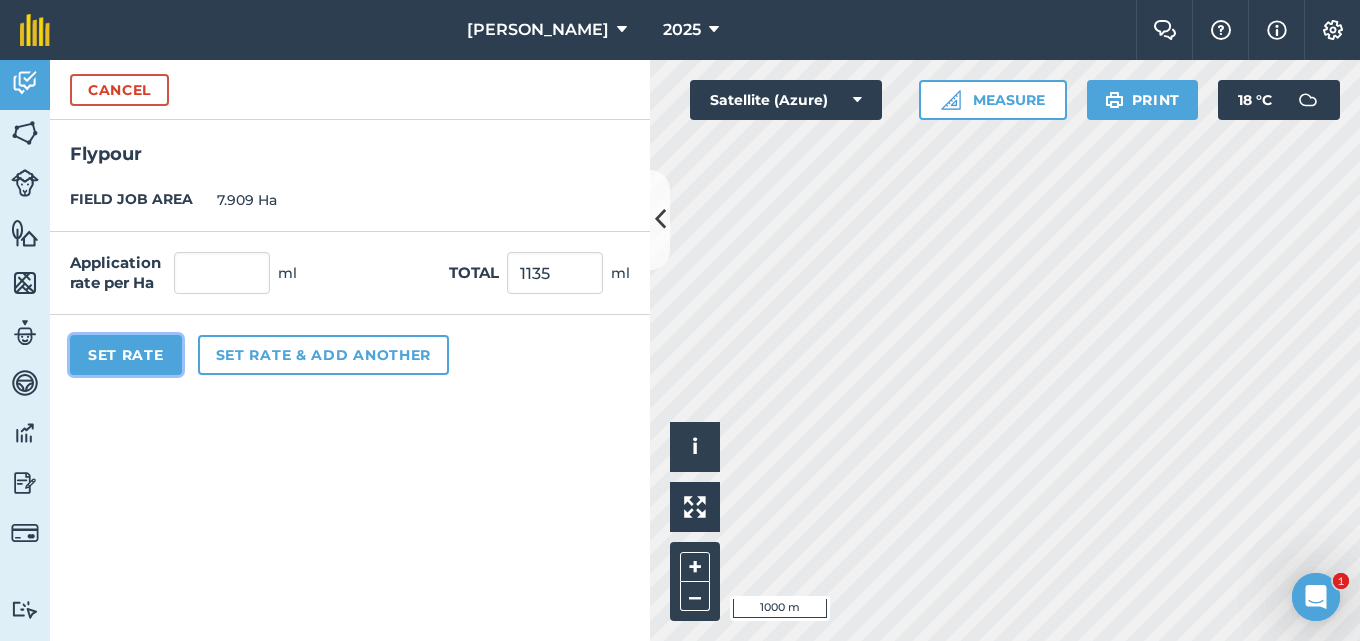 type on "143.507" 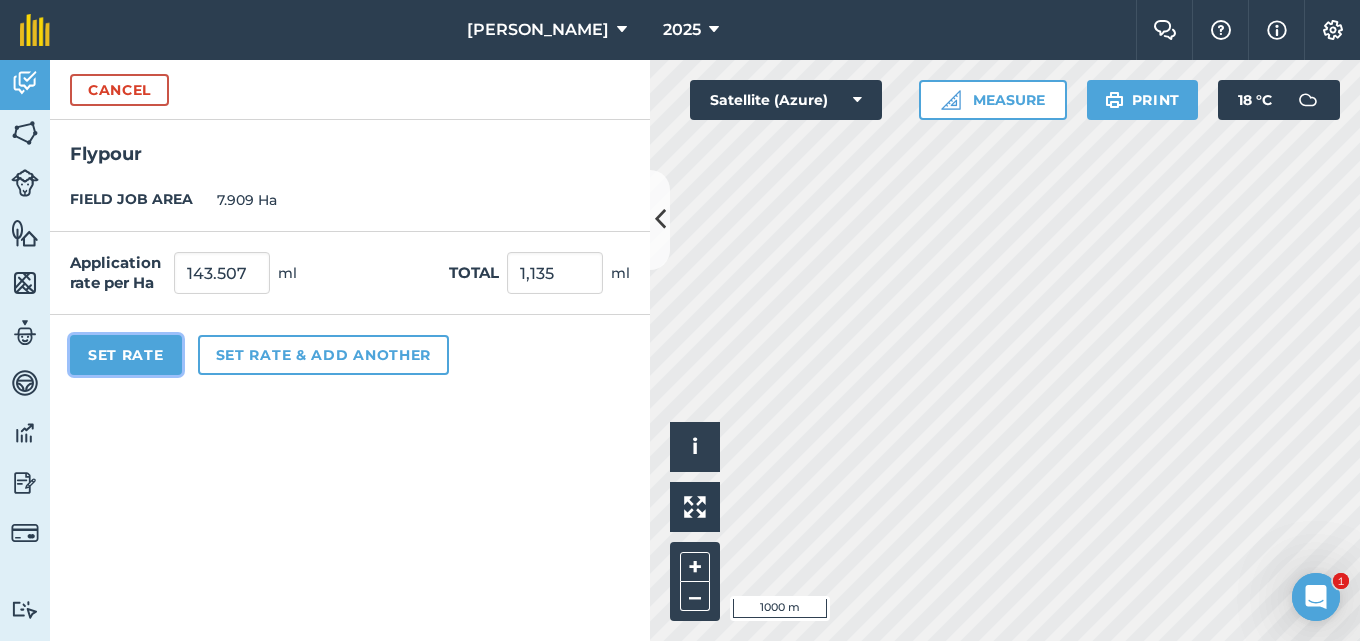 click on "Set Rate" at bounding box center (126, 355) 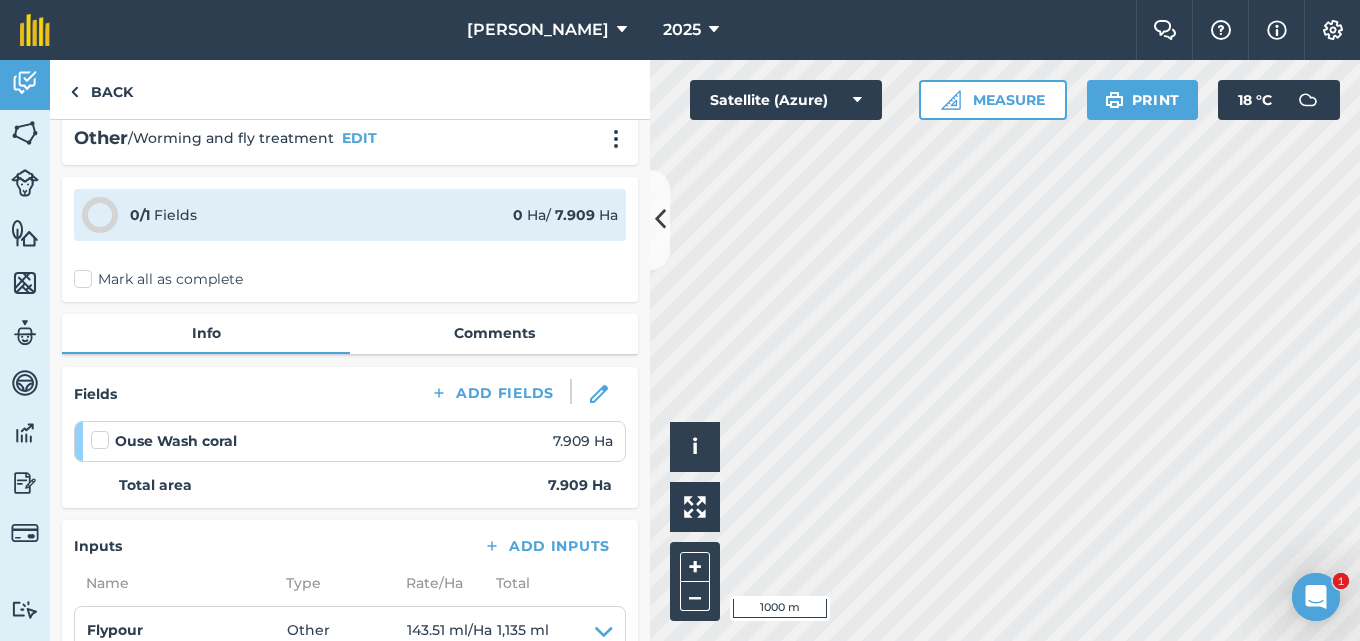 scroll, scrollTop: 0, scrollLeft: 0, axis: both 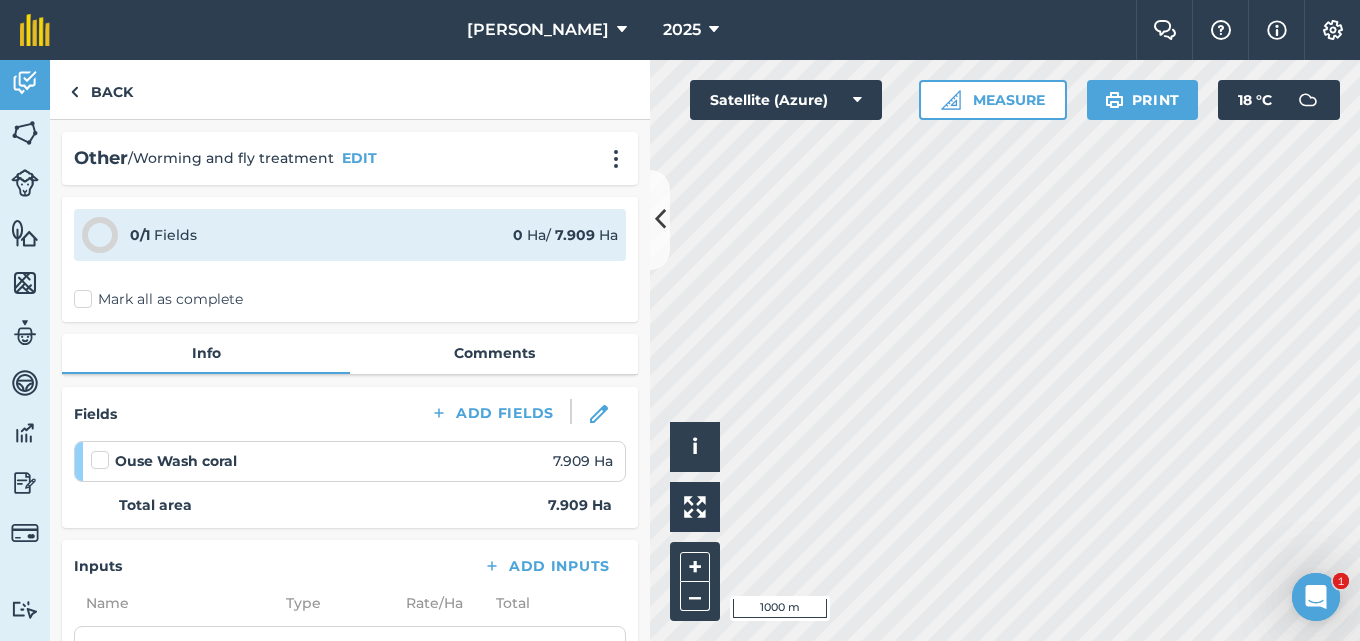 click on "Mark all as complete" at bounding box center [158, 299] 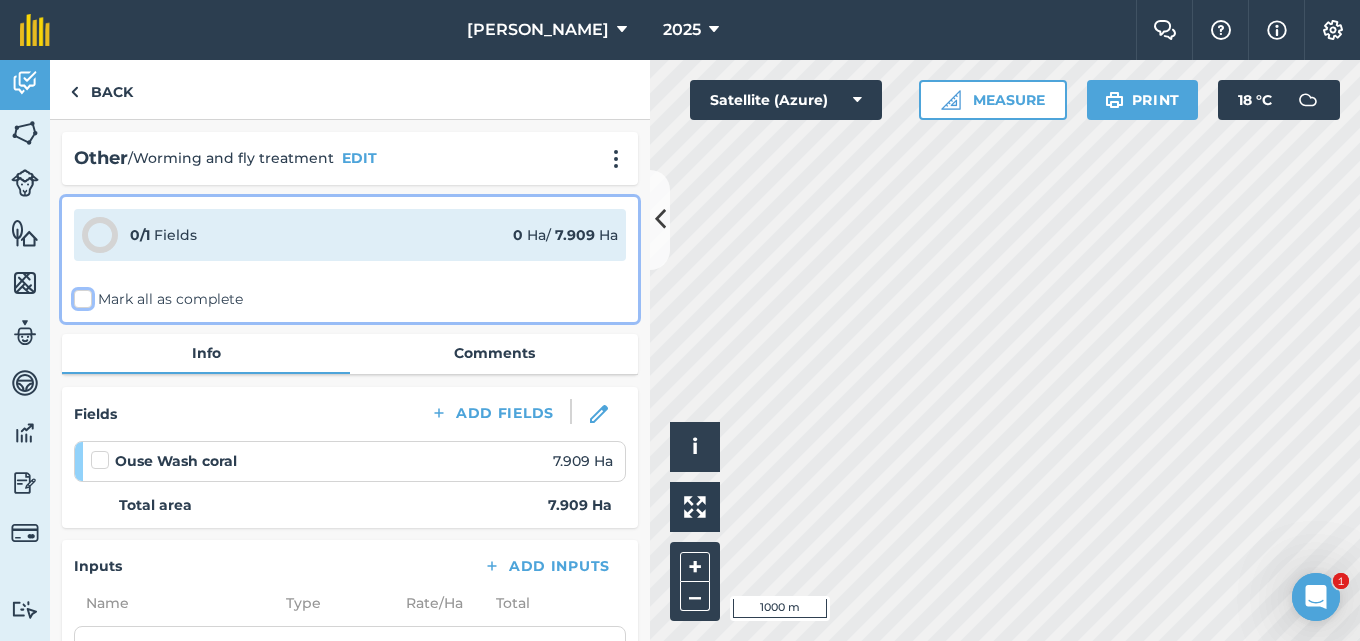 click on "Mark all as complete" at bounding box center [80, 295] 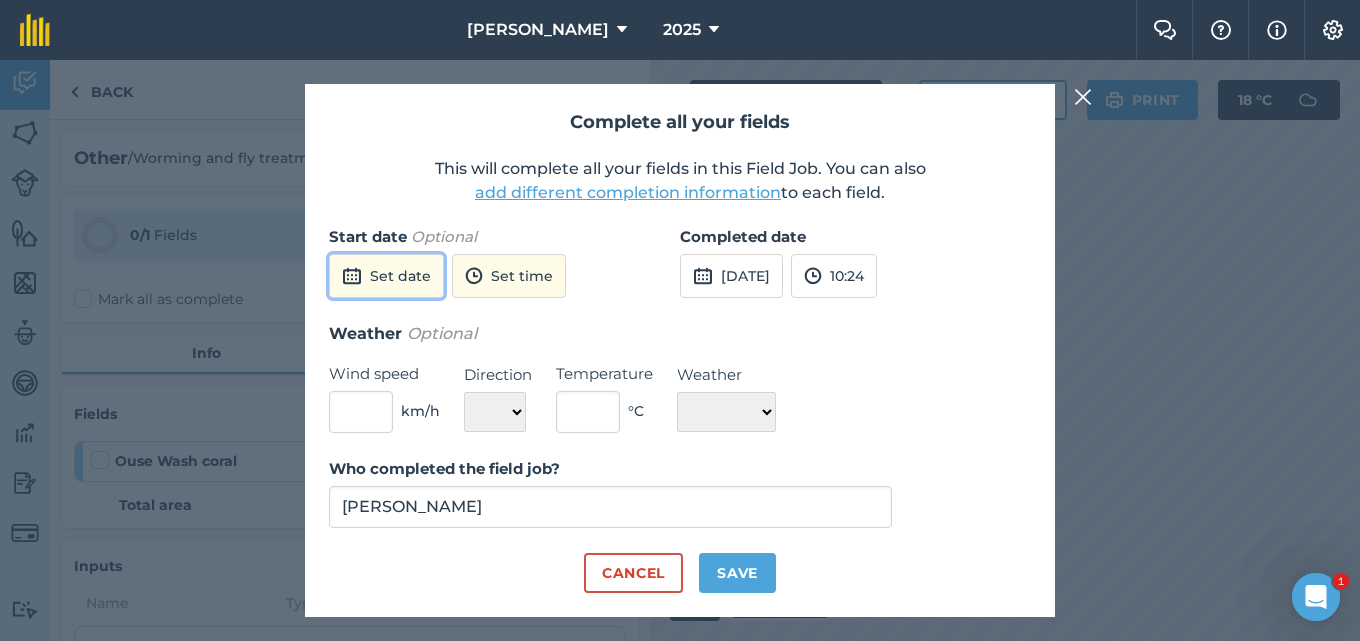 click on "Set date" at bounding box center (386, 276) 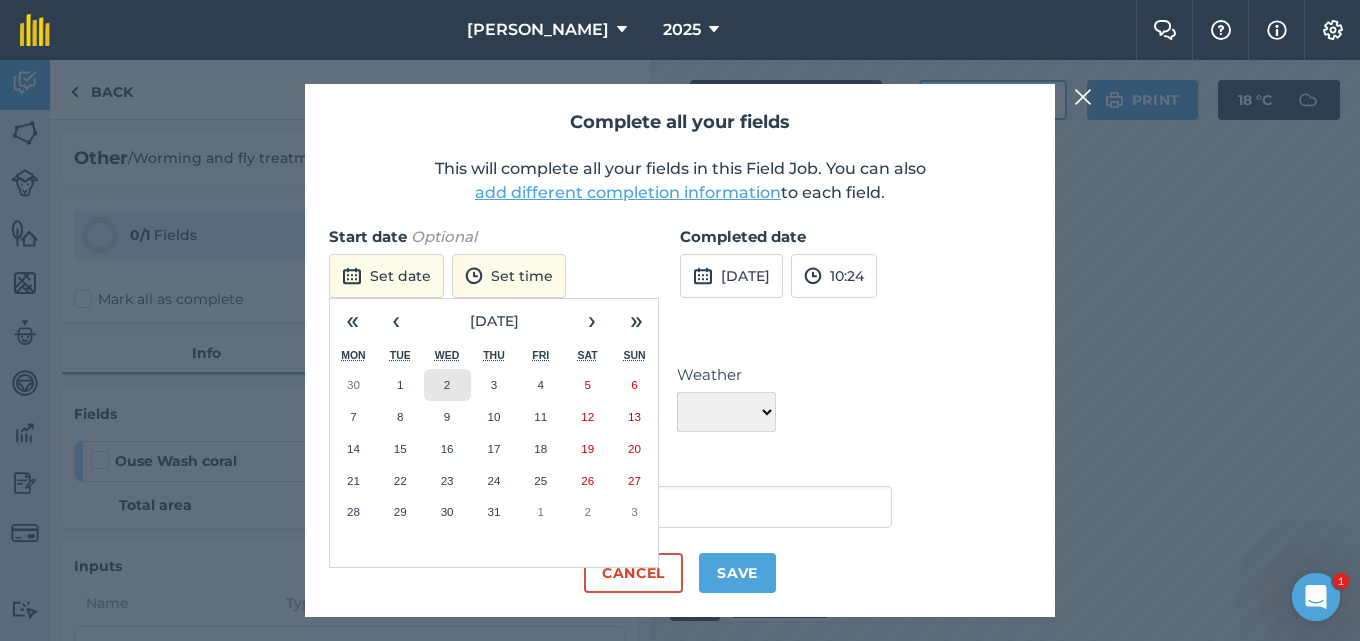 click on "2" at bounding box center (447, 384) 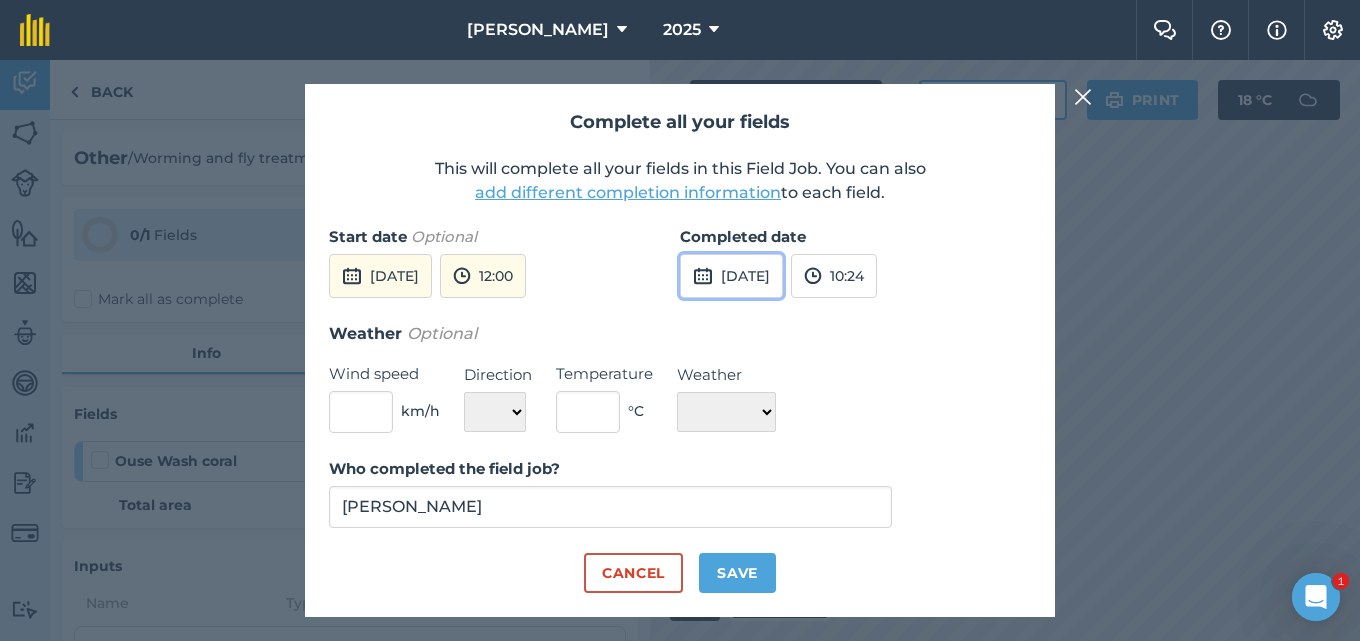 click on "[DATE]" at bounding box center (731, 276) 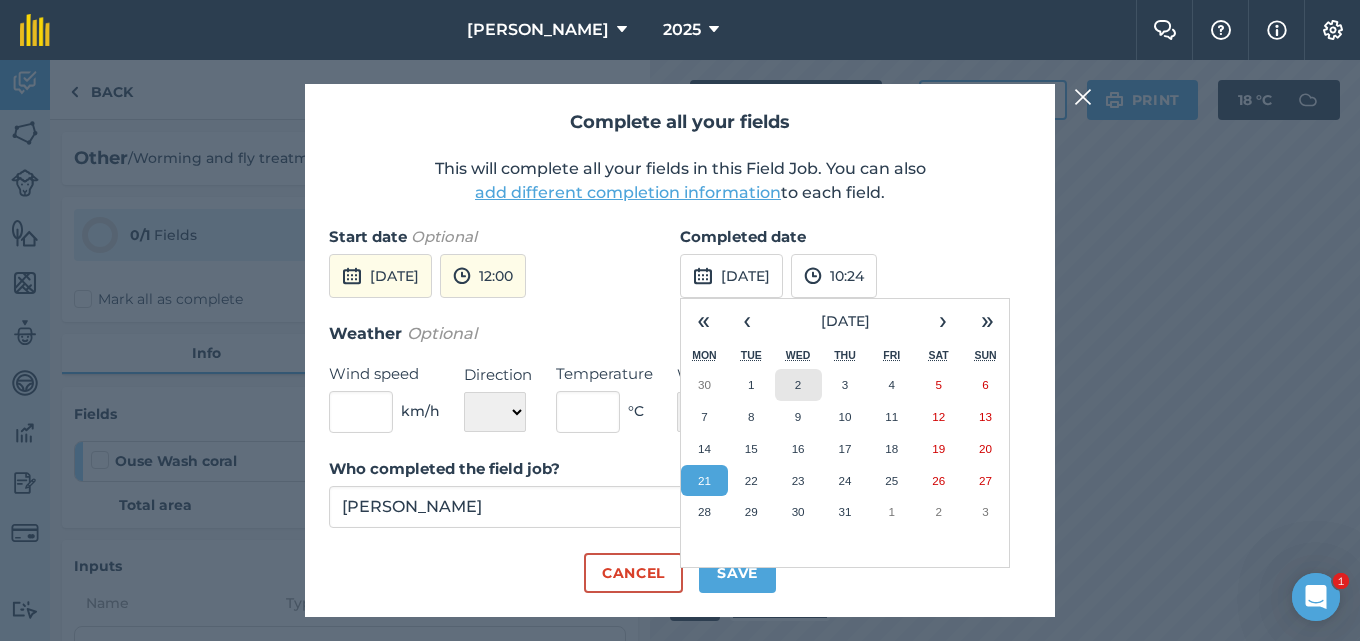 click on "2" at bounding box center (798, 384) 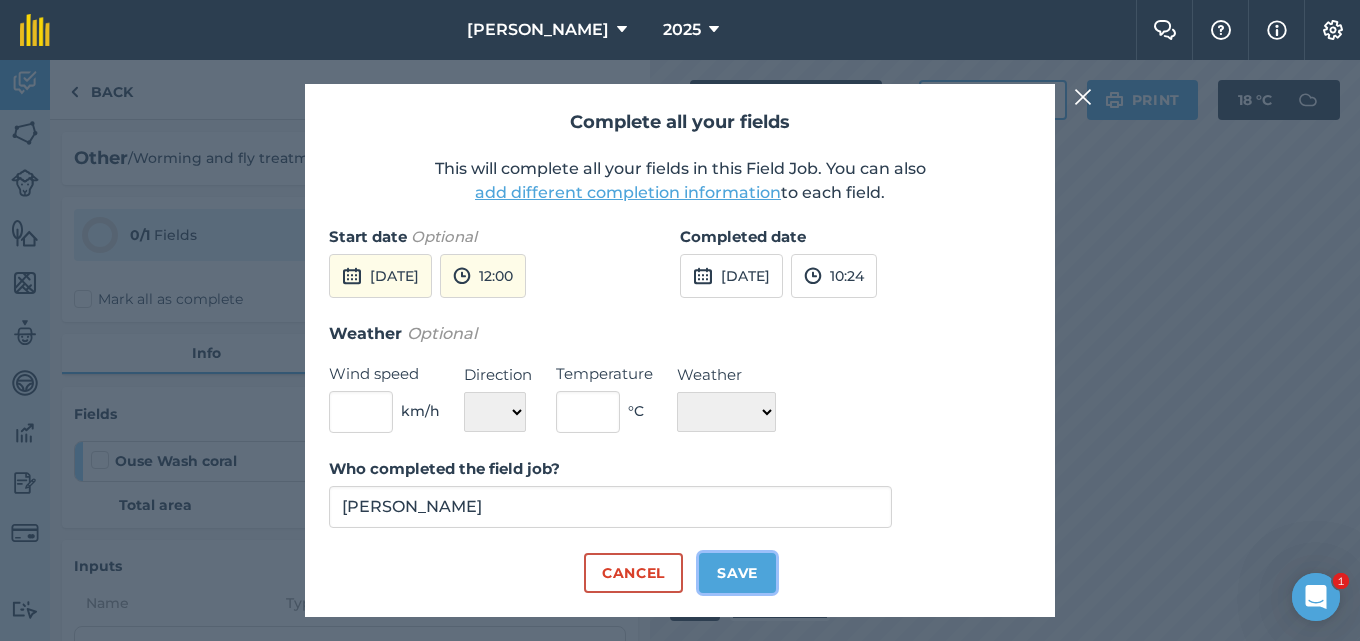 click on "Save" at bounding box center (737, 573) 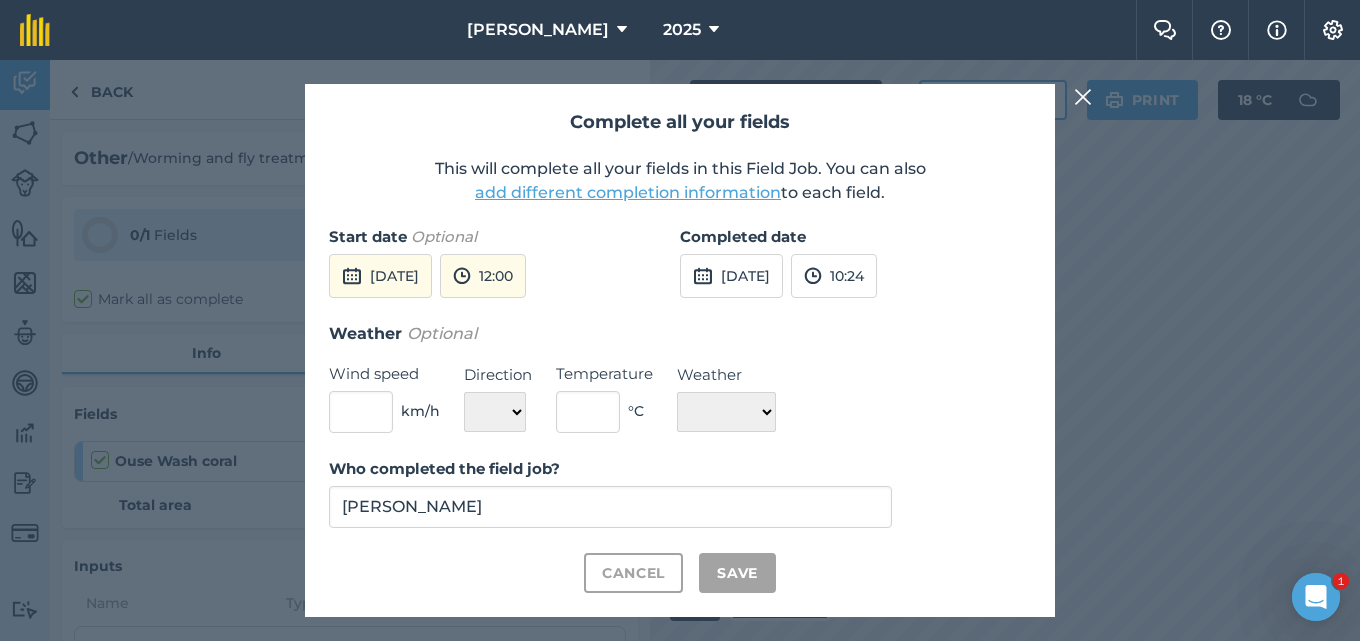 checkbox on "true" 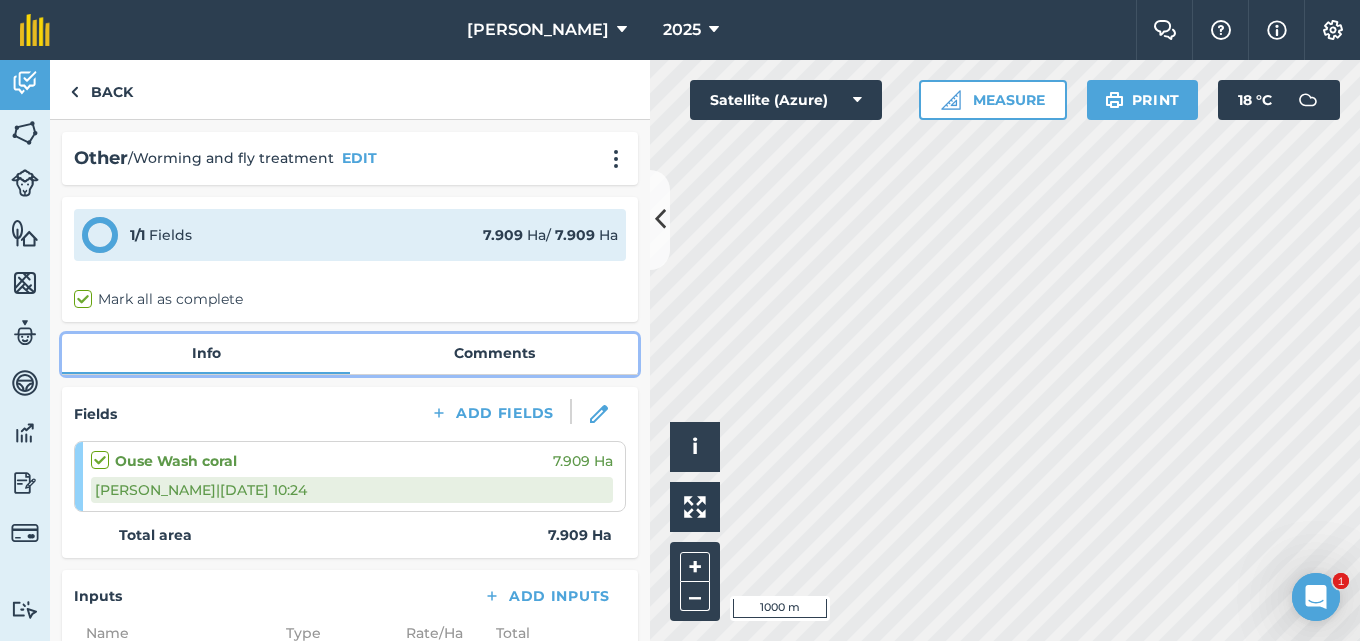 click on "Comments" at bounding box center [494, 353] 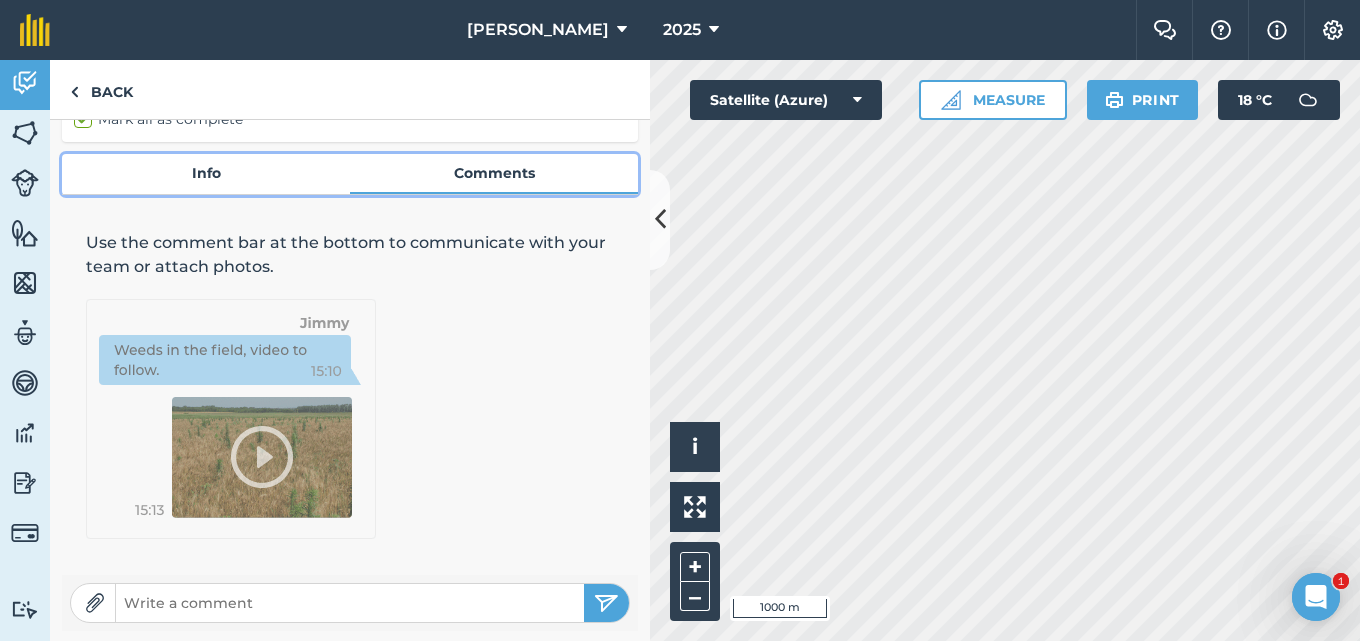 scroll, scrollTop: 182, scrollLeft: 0, axis: vertical 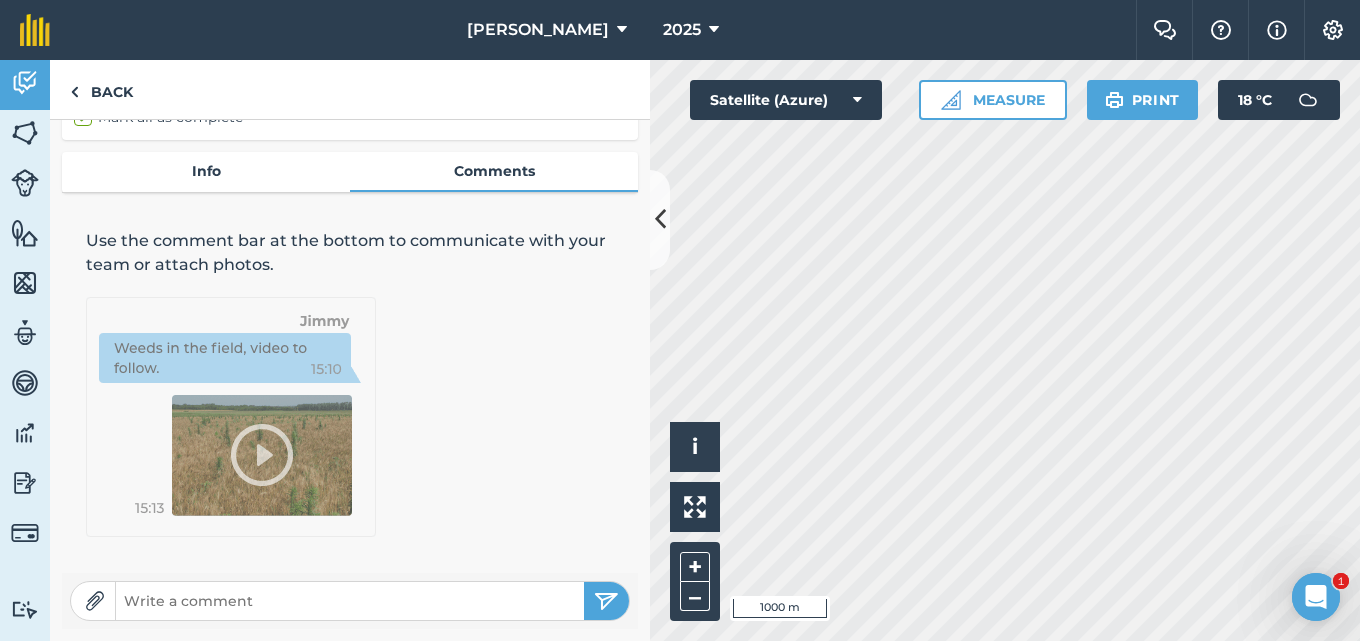 click at bounding box center (350, 601) 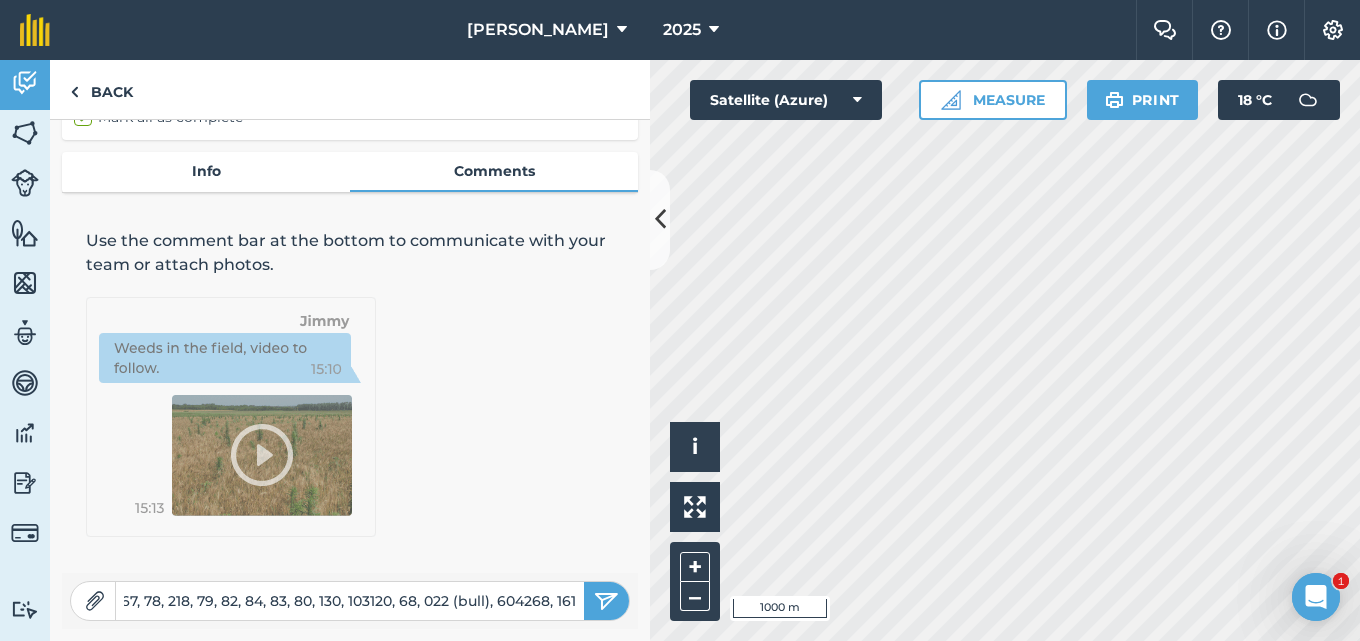 scroll, scrollTop: 0, scrollLeft: 95, axis: horizontal 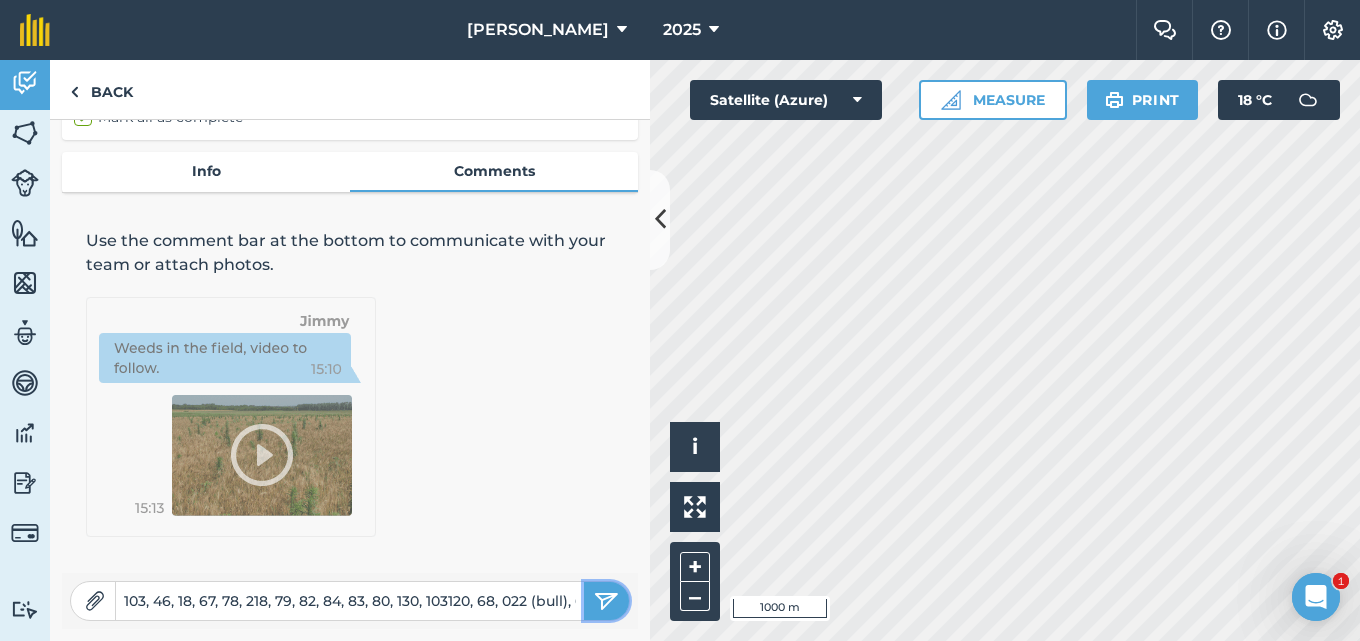 click at bounding box center [606, 601] 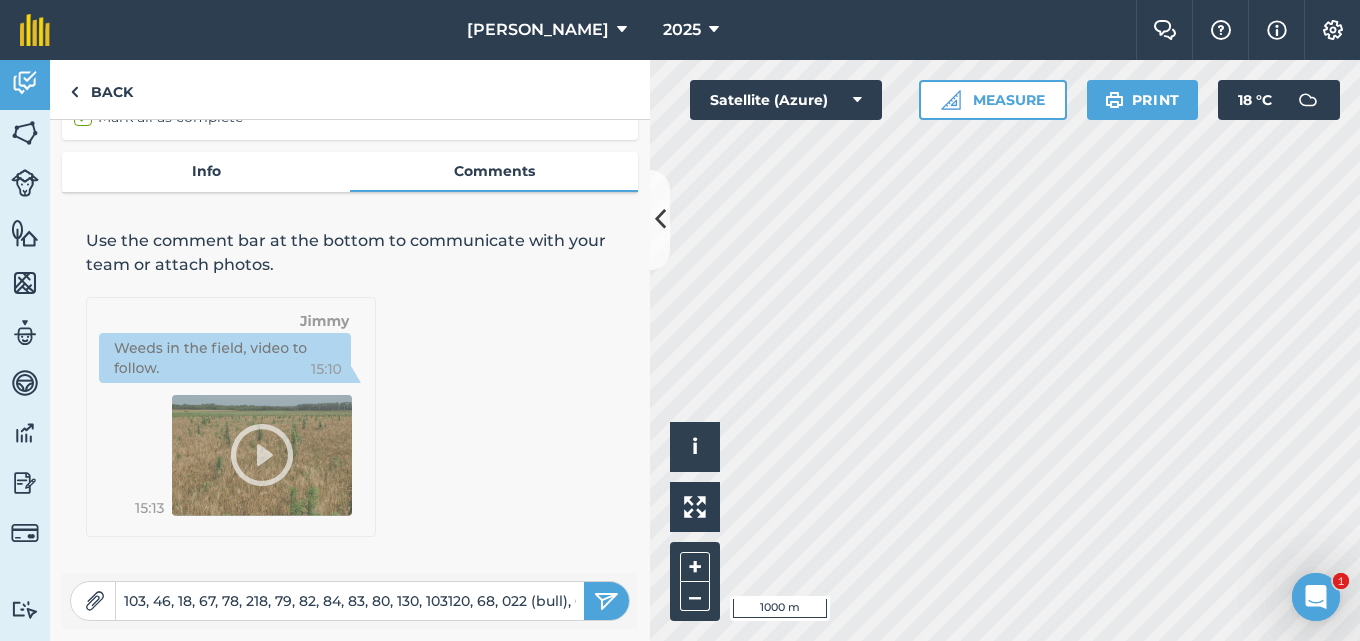 type 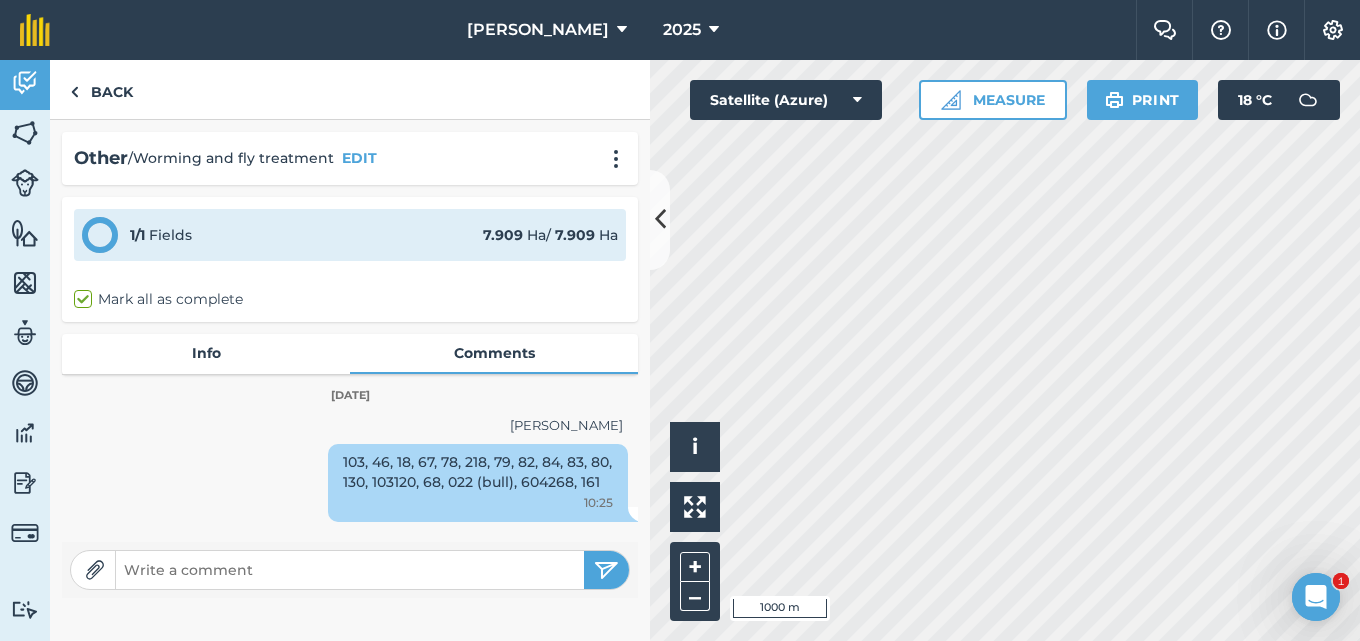 scroll, scrollTop: 0, scrollLeft: 0, axis: both 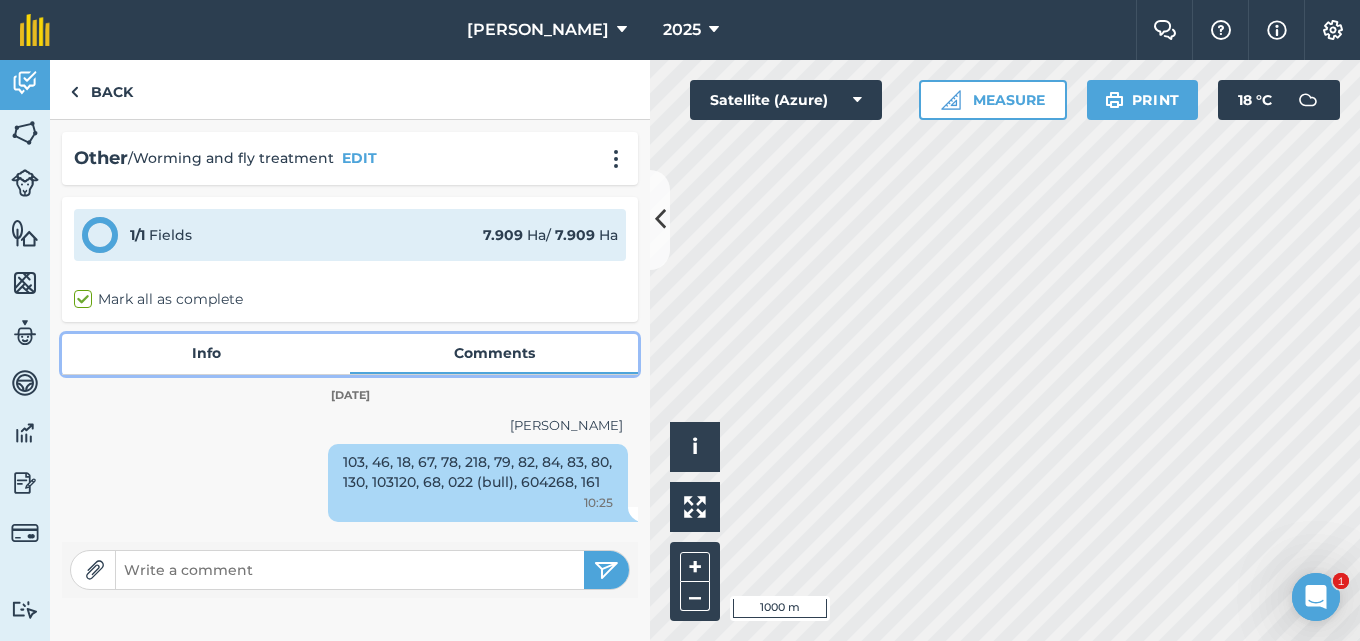click on "Info" at bounding box center (206, 353) 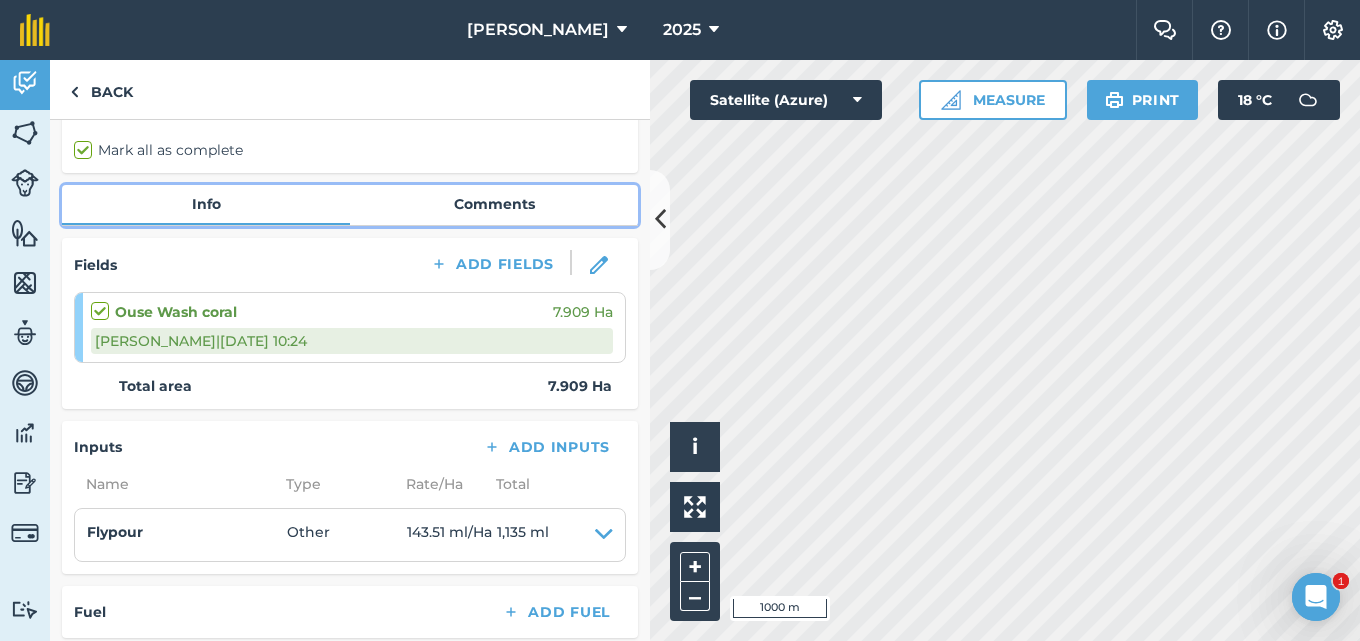 scroll, scrollTop: 200, scrollLeft: 0, axis: vertical 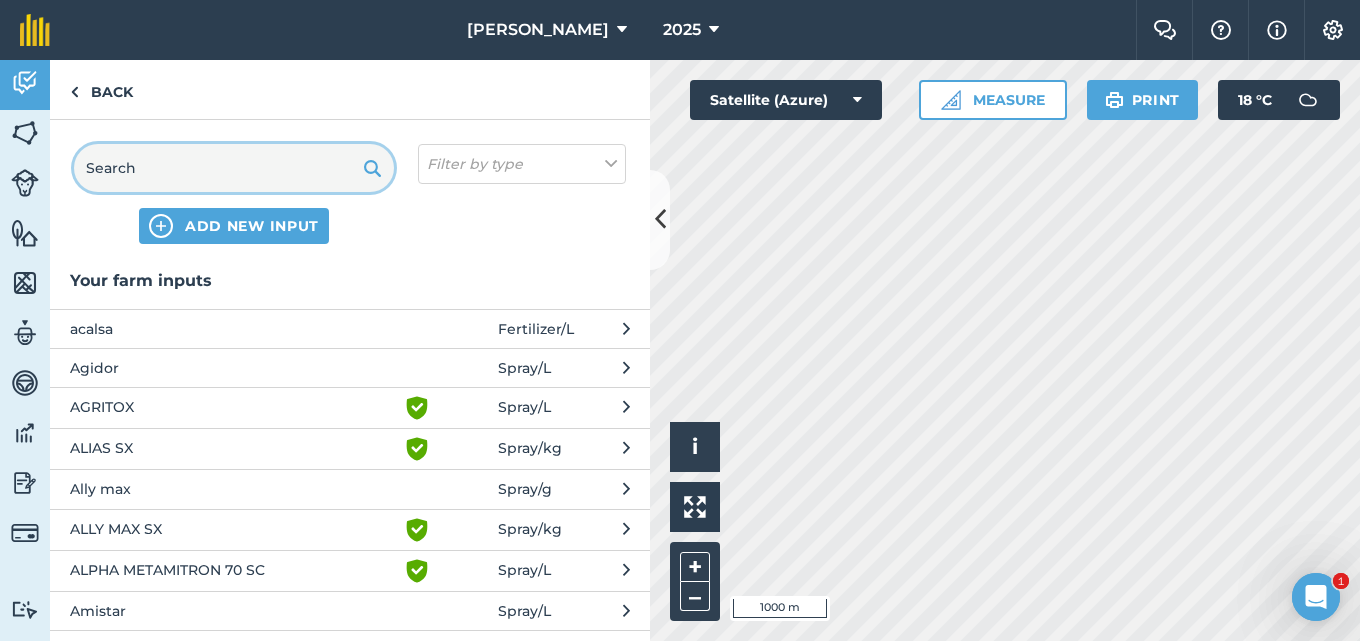 click at bounding box center (234, 168) 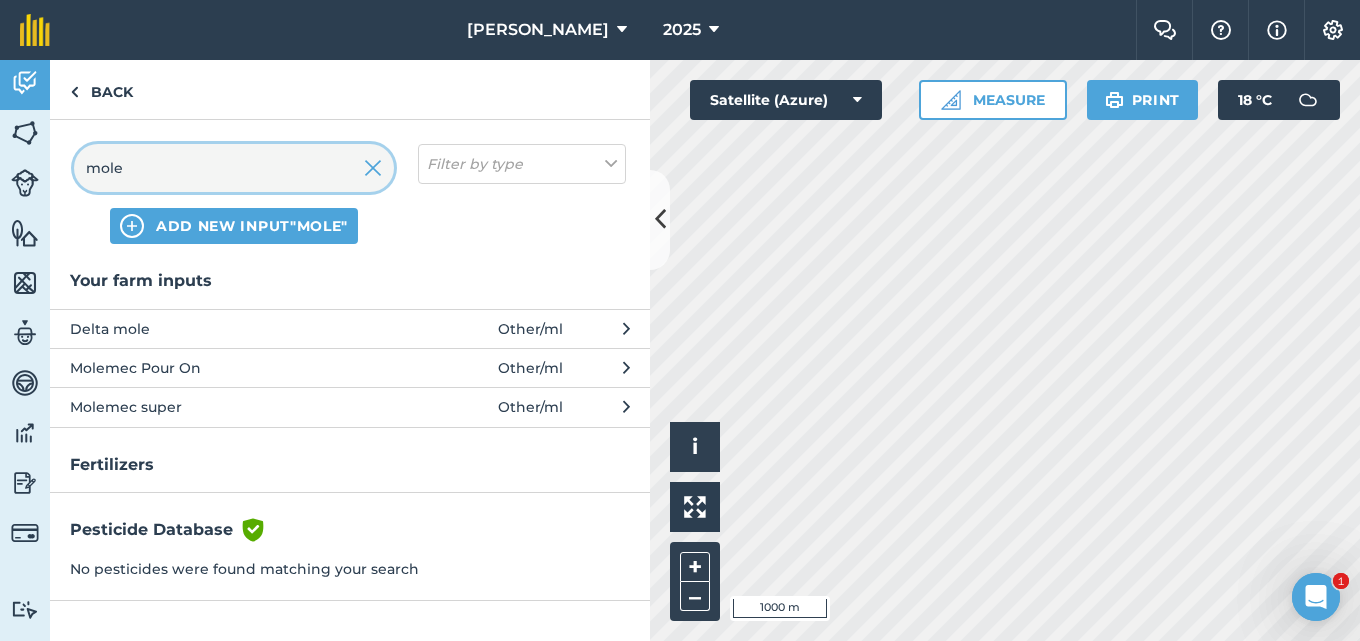 type on "mole" 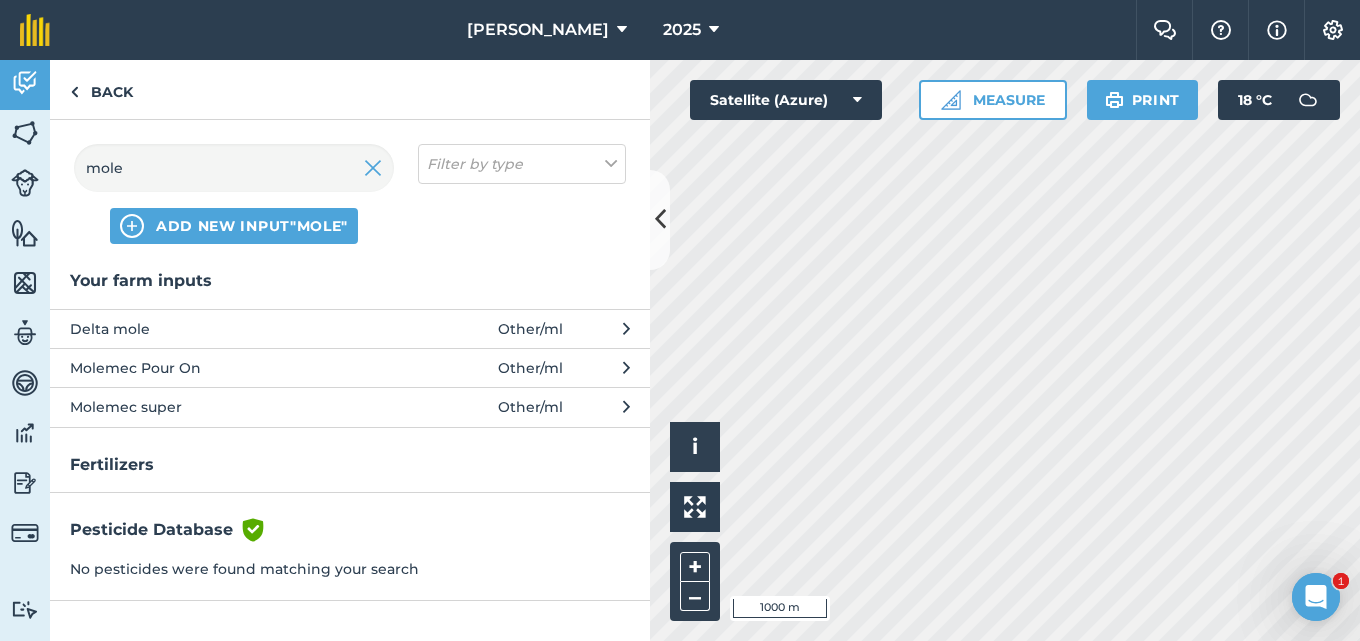 click on "Molemec Pour On" at bounding box center (233, 368) 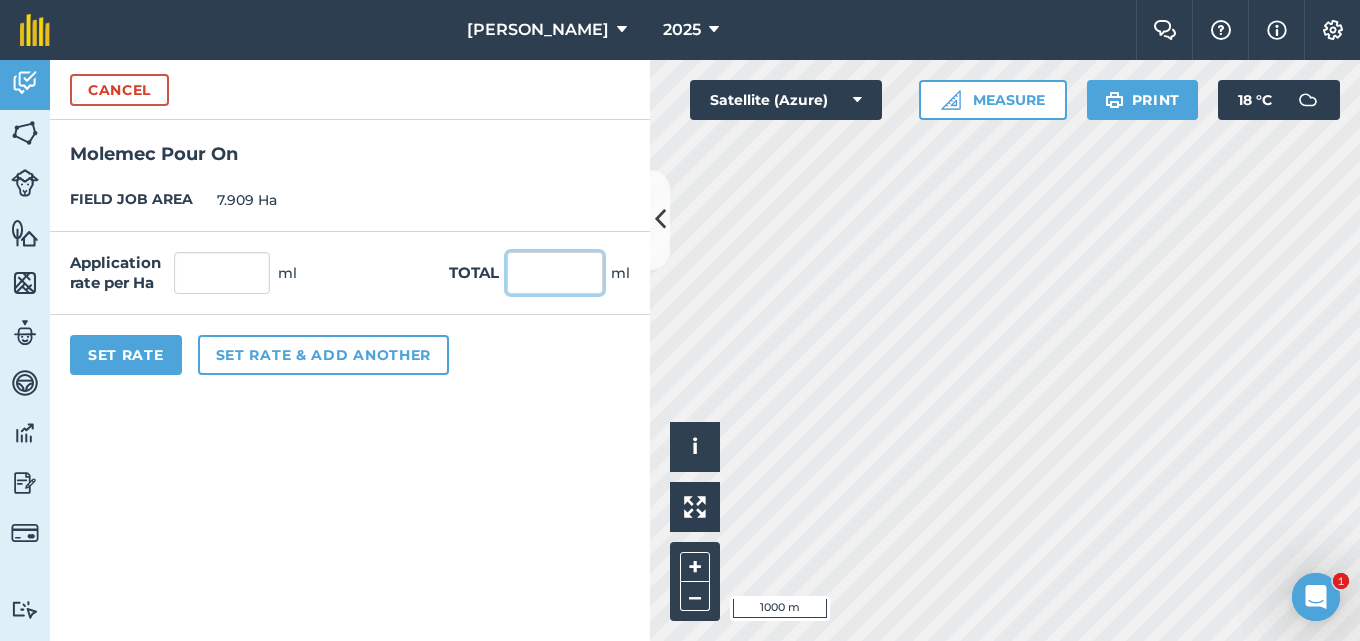 click at bounding box center (555, 273) 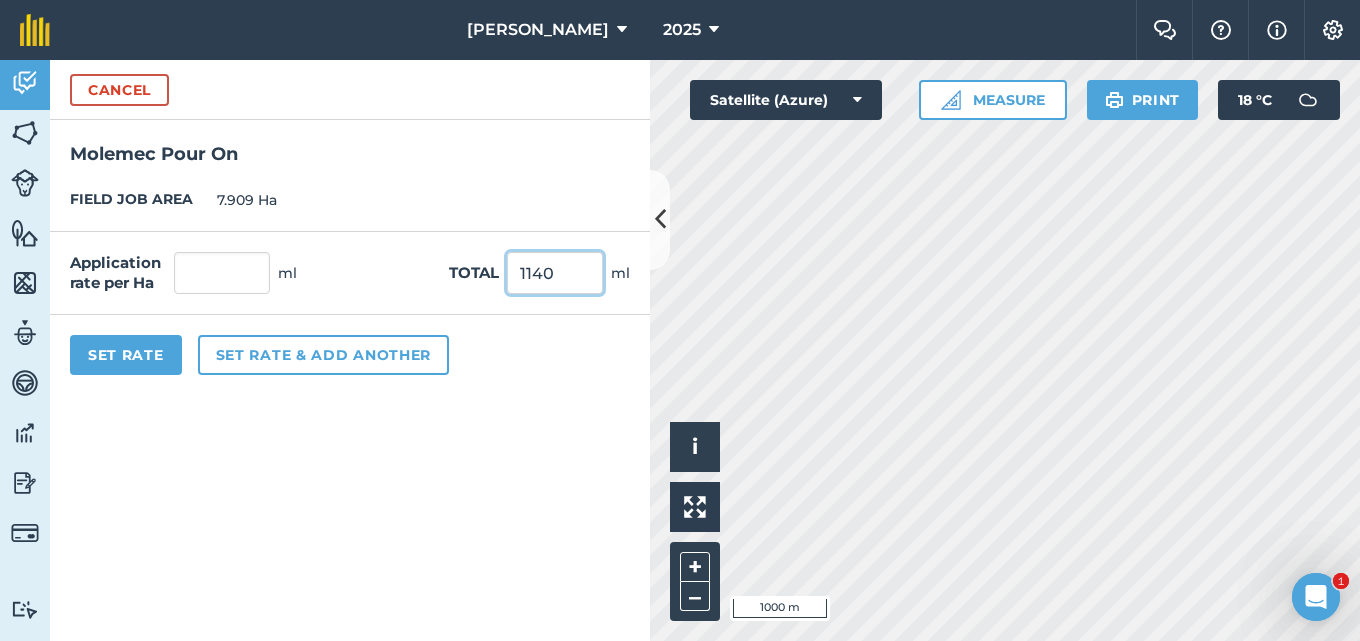 type on "1140" 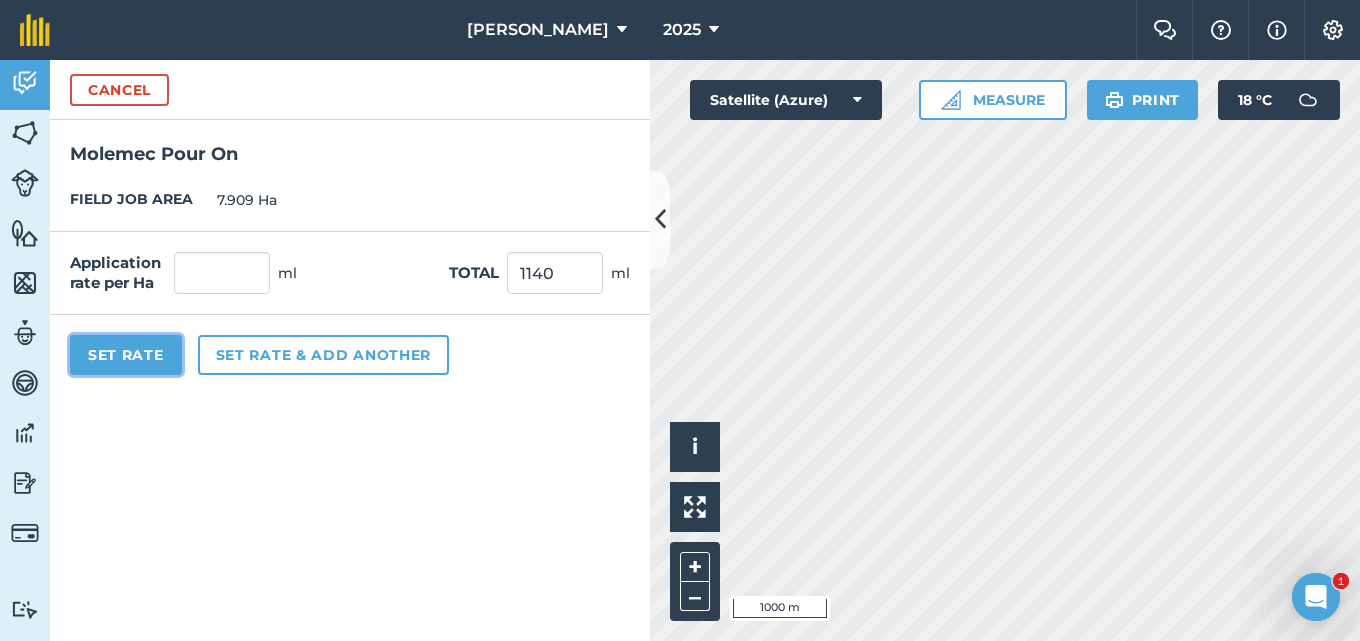type on "144.14" 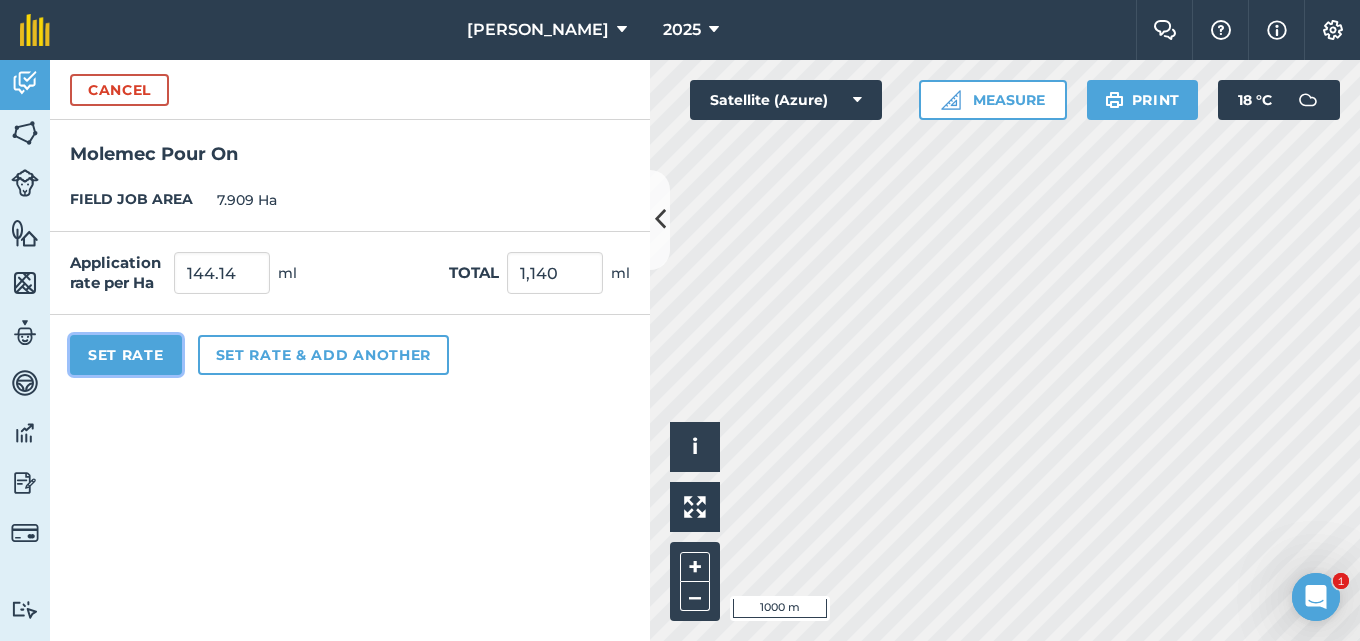 click on "Set Rate" at bounding box center (126, 355) 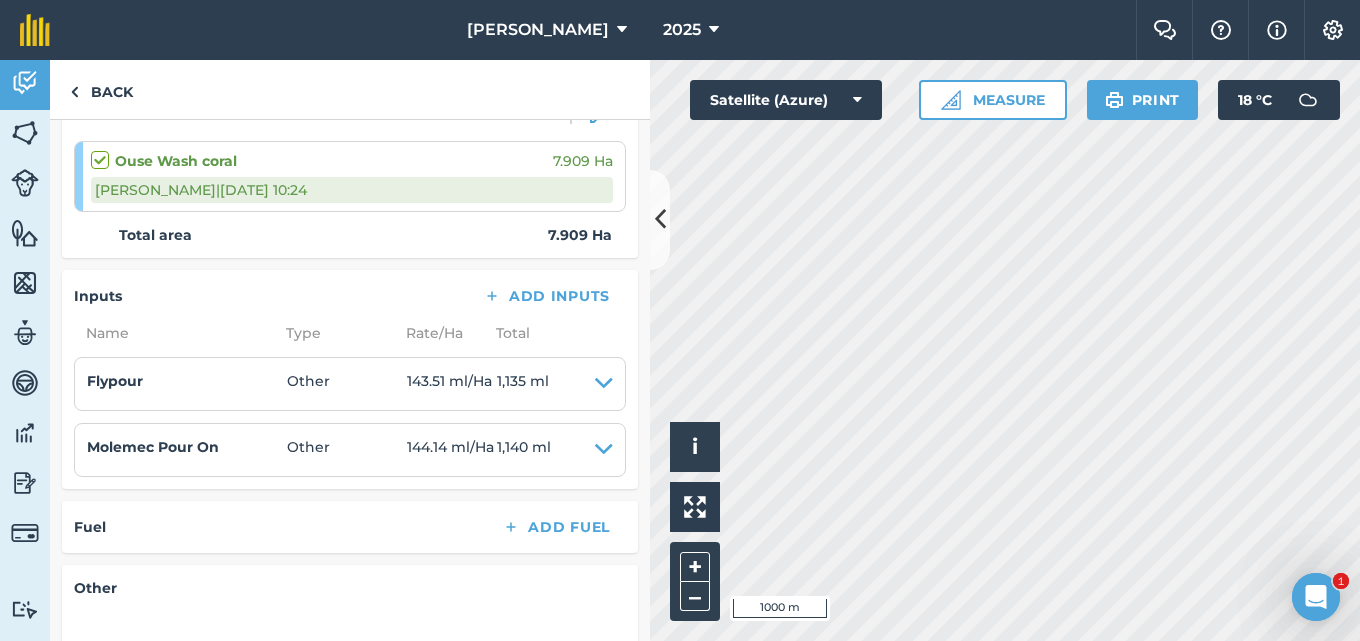 scroll, scrollTop: 0, scrollLeft: 0, axis: both 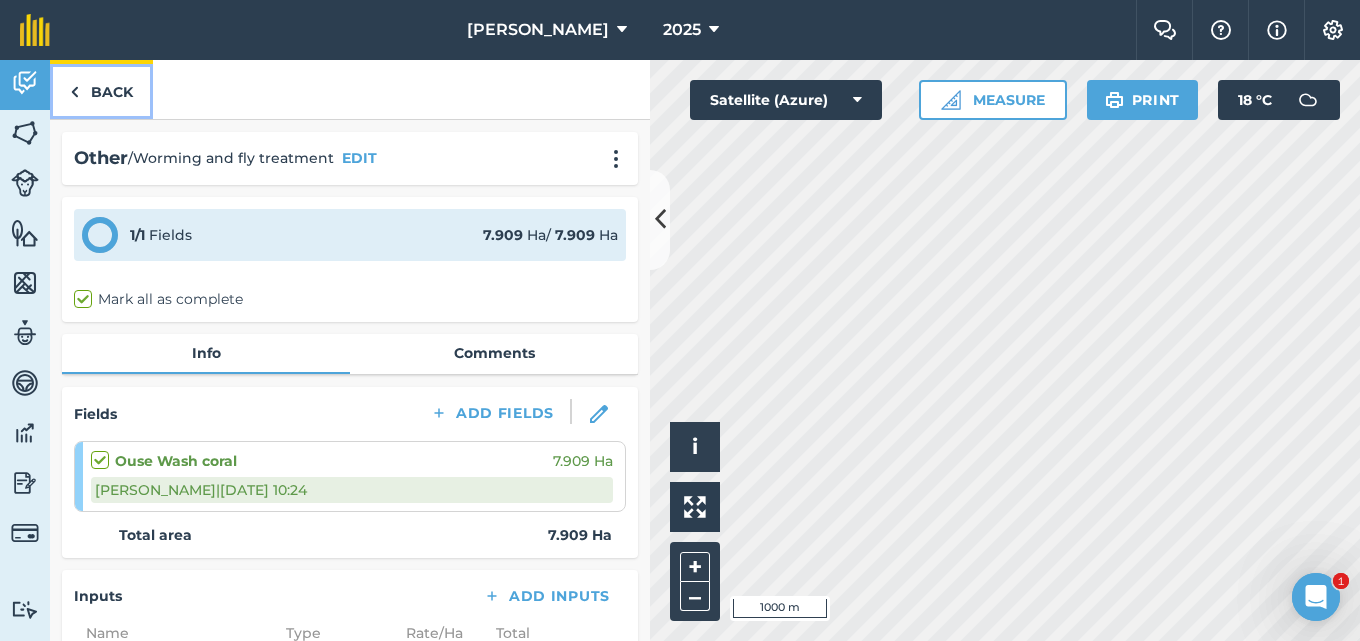 click on "Back" at bounding box center (101, 89) 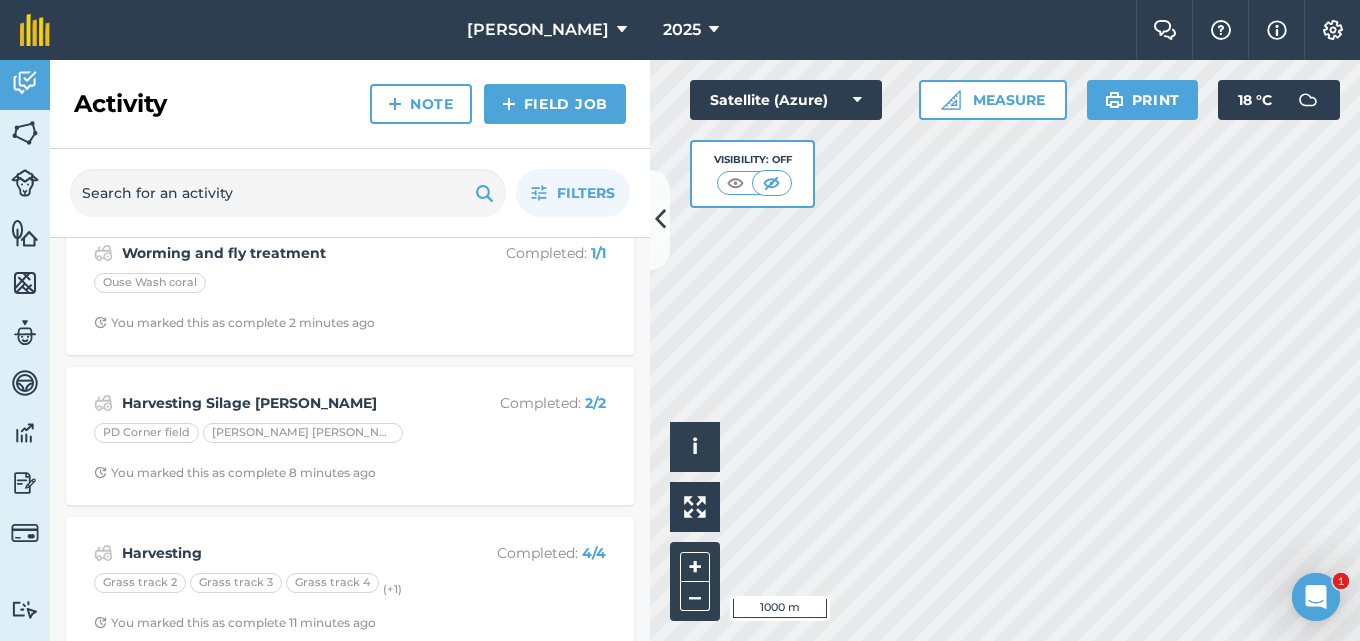 scroll, scrollTop: 0, scrollLeft: 0, axis: both 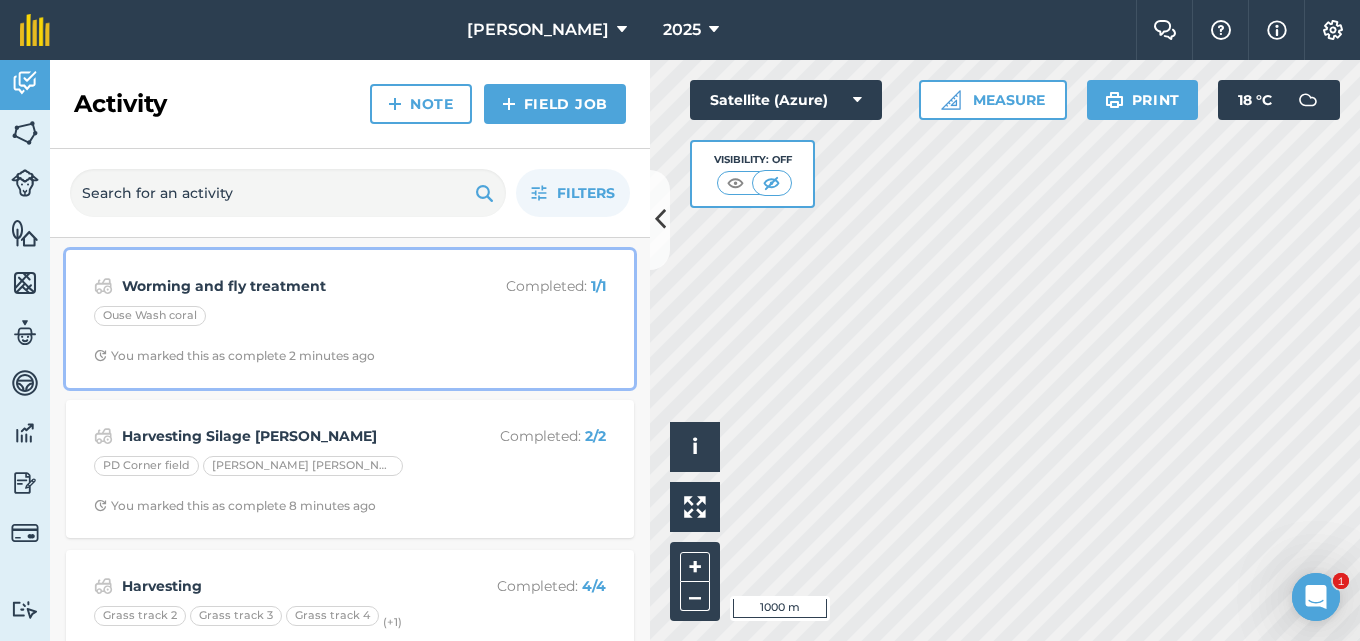 click on "Ouse Wash coral" at bounding box center (350, 319) 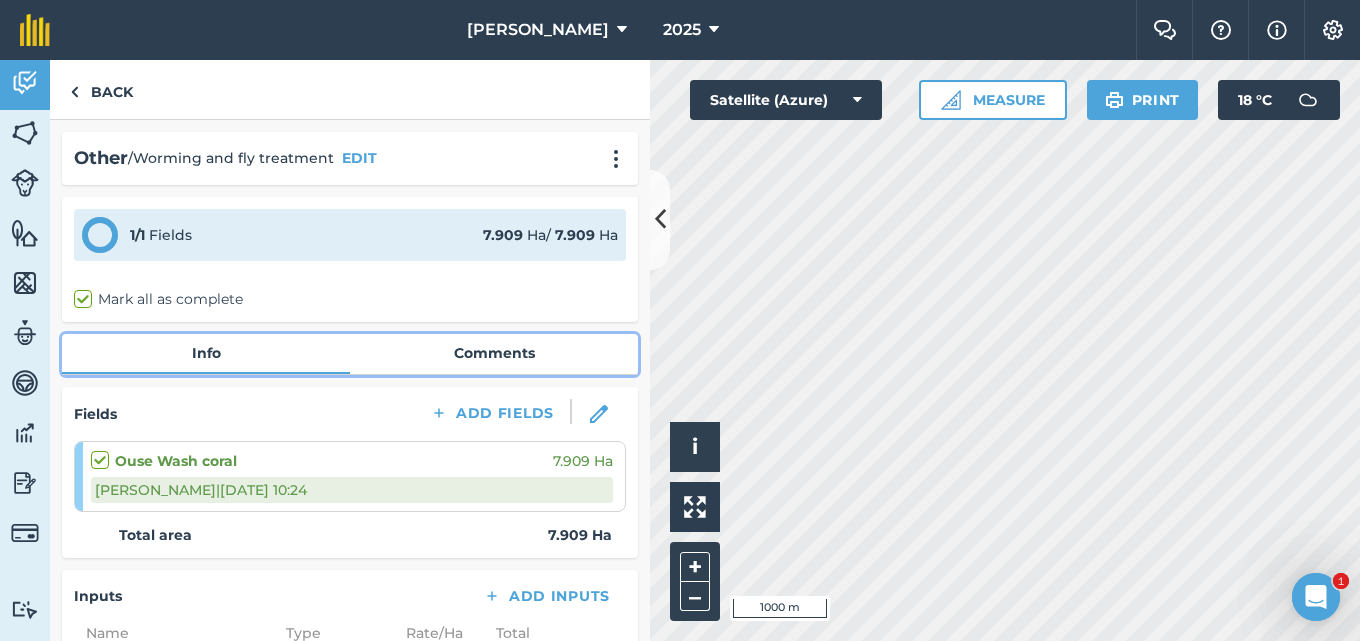 click on "Comments" at bounding box center (494, 353) 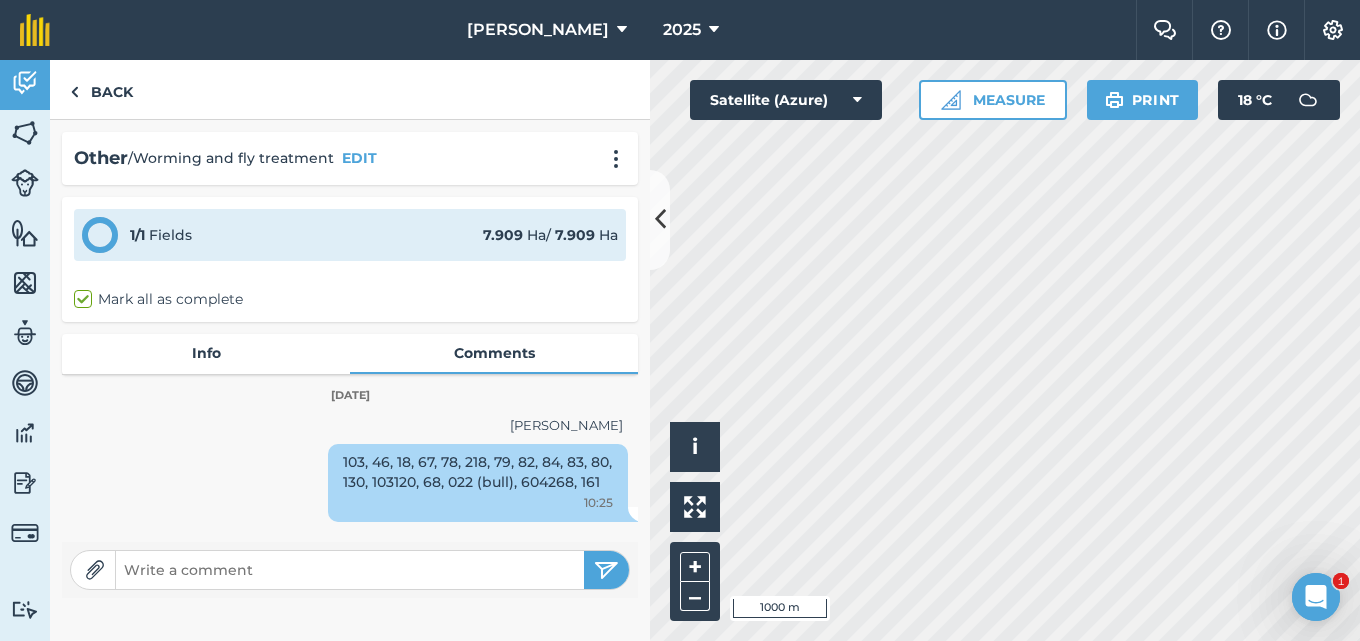 click at bounding box center (350, 570) 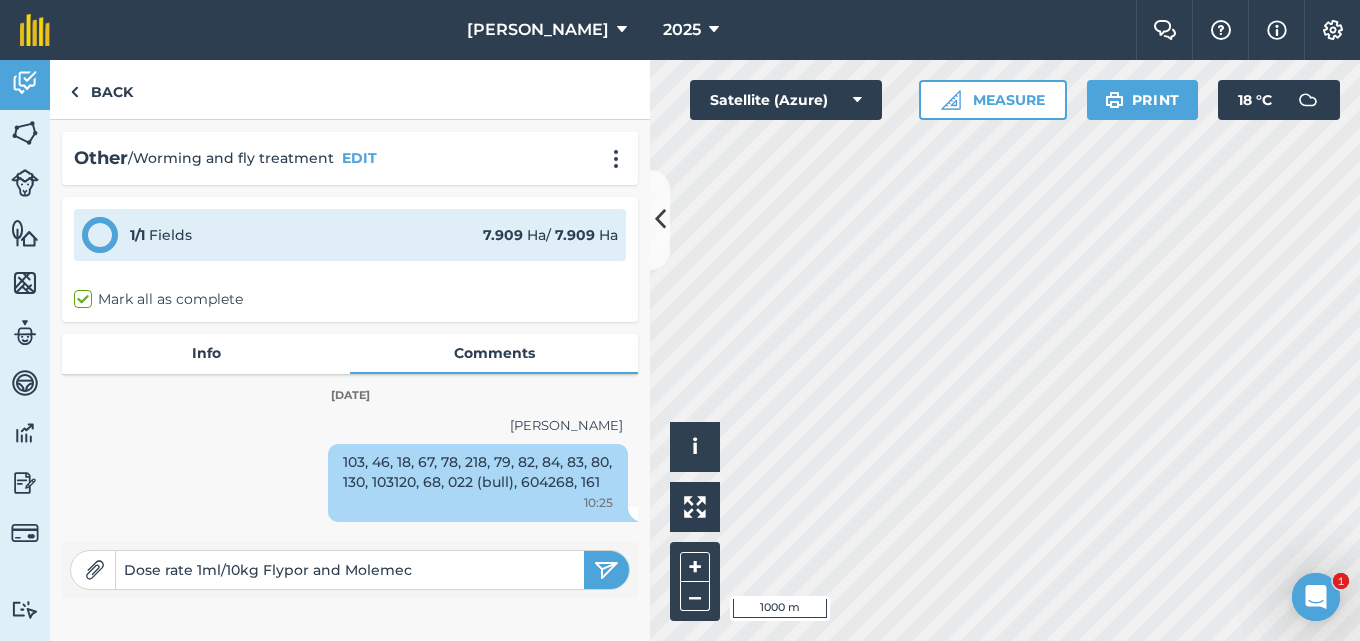 type on "Dose rate 1ml/10kg Flypor and Molemec" 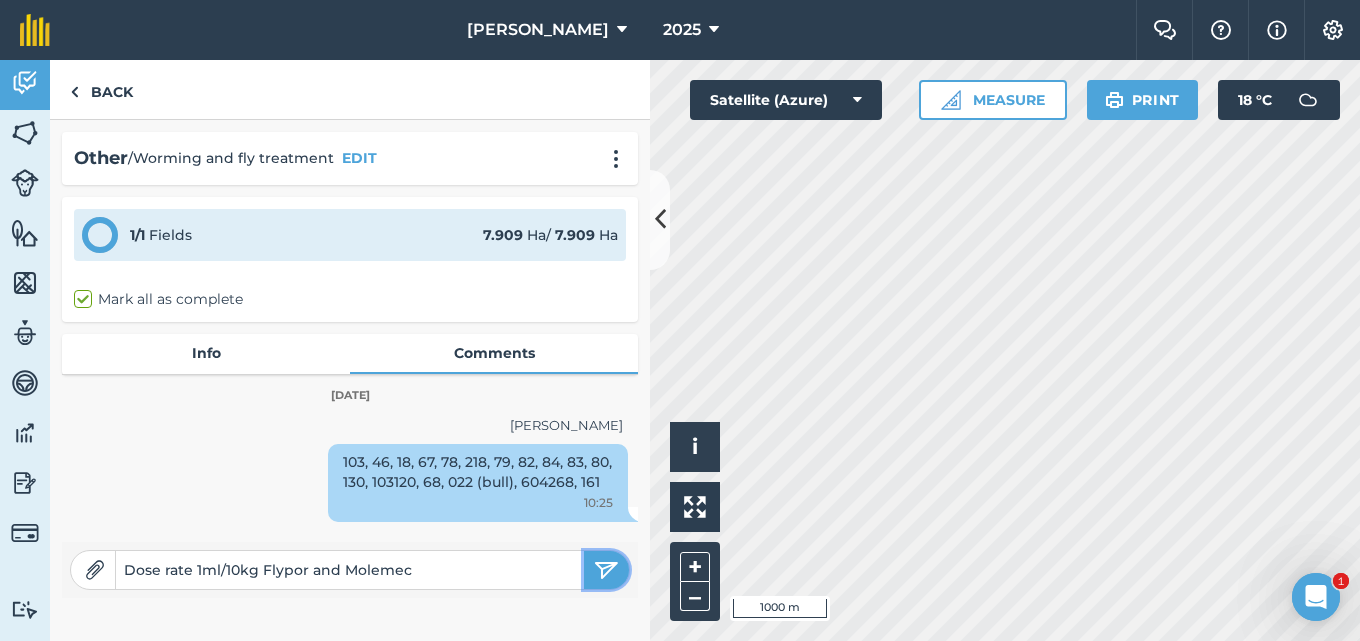 click at bounding box center (606, 570) 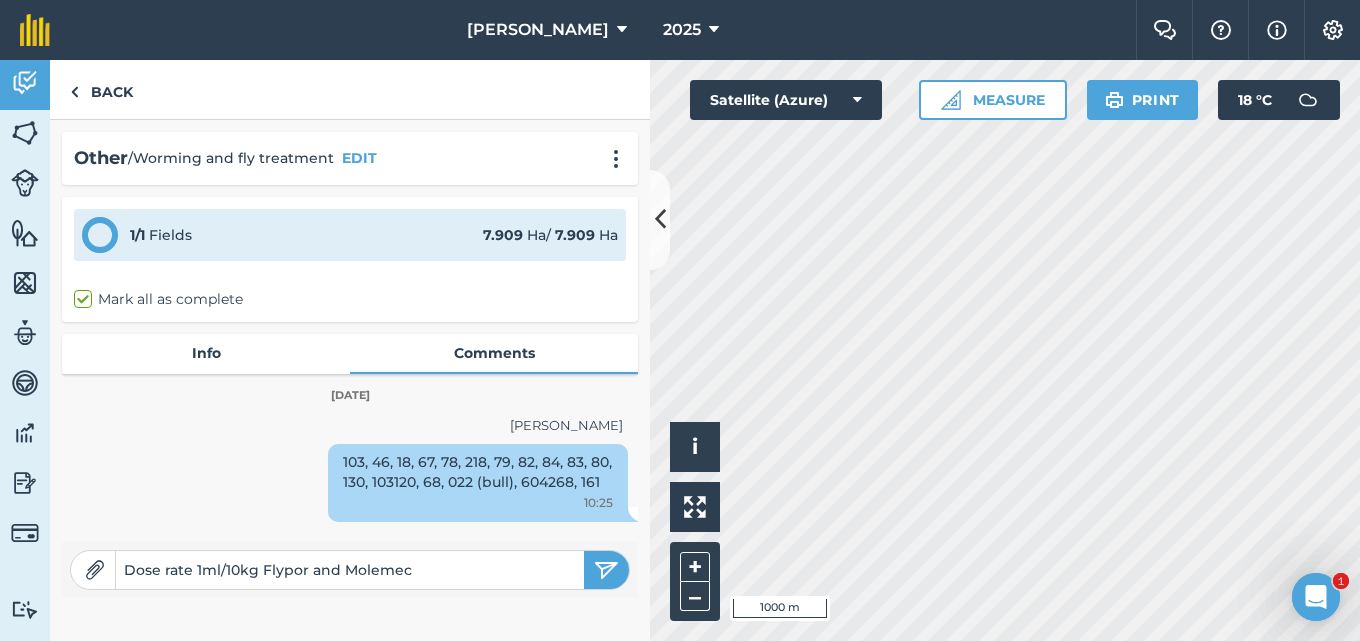 type 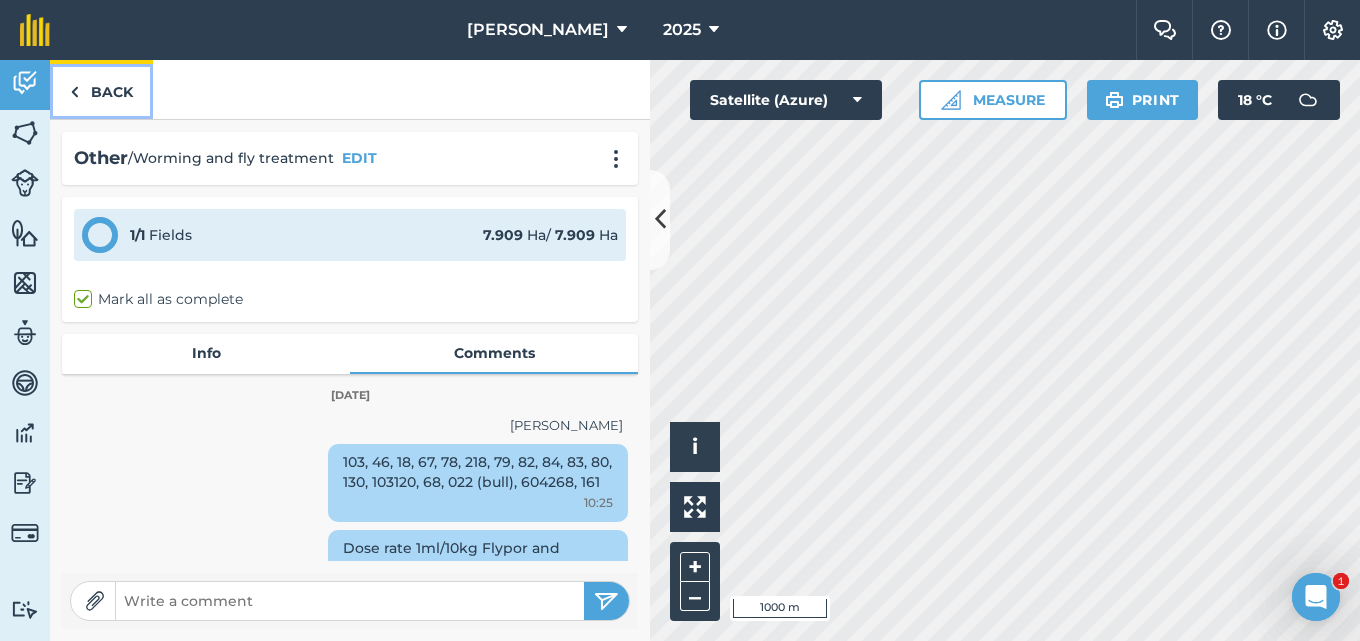 click on "Back" at bounding box center [101, 89] 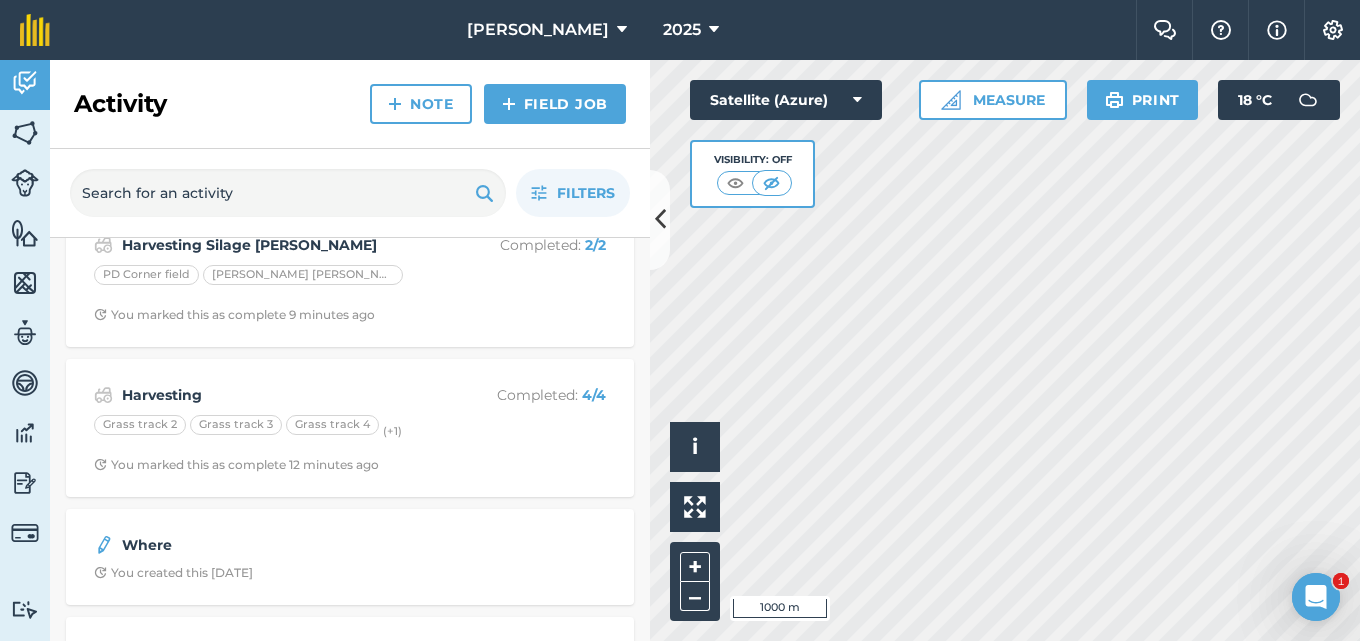 scroll, scrollTop: 0, scrollLeft: 0, axis: both 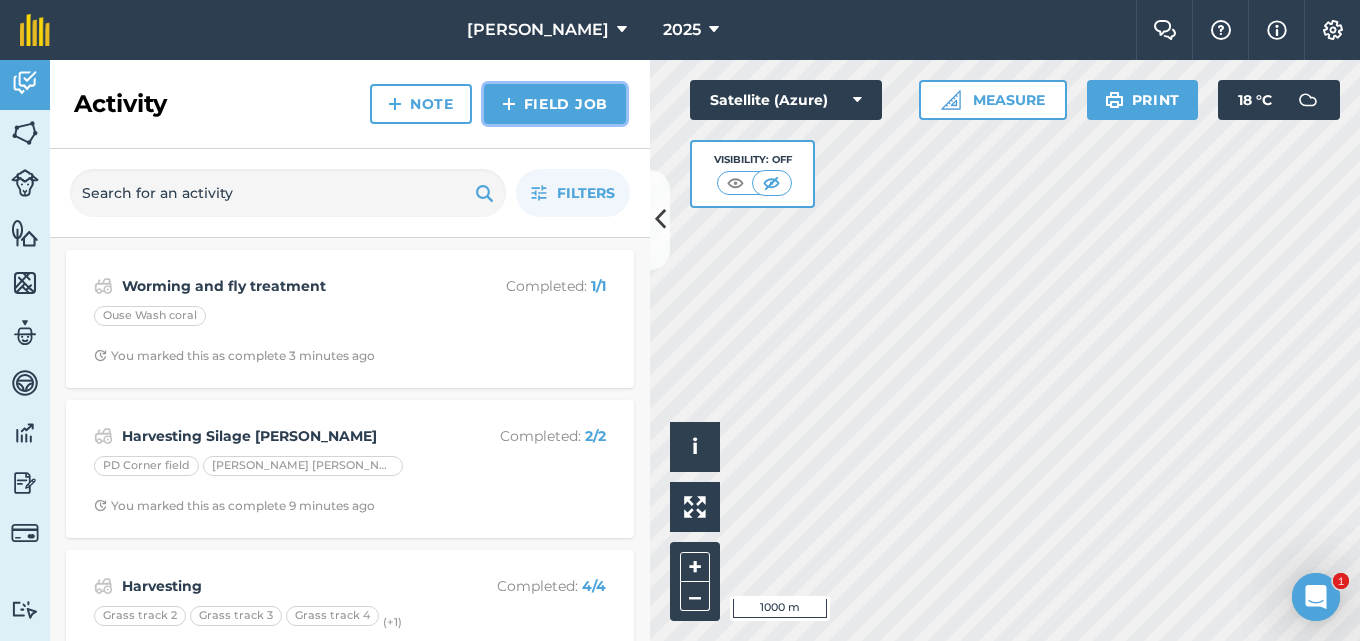 click on "Field Job" at bounding box center (555, 104) 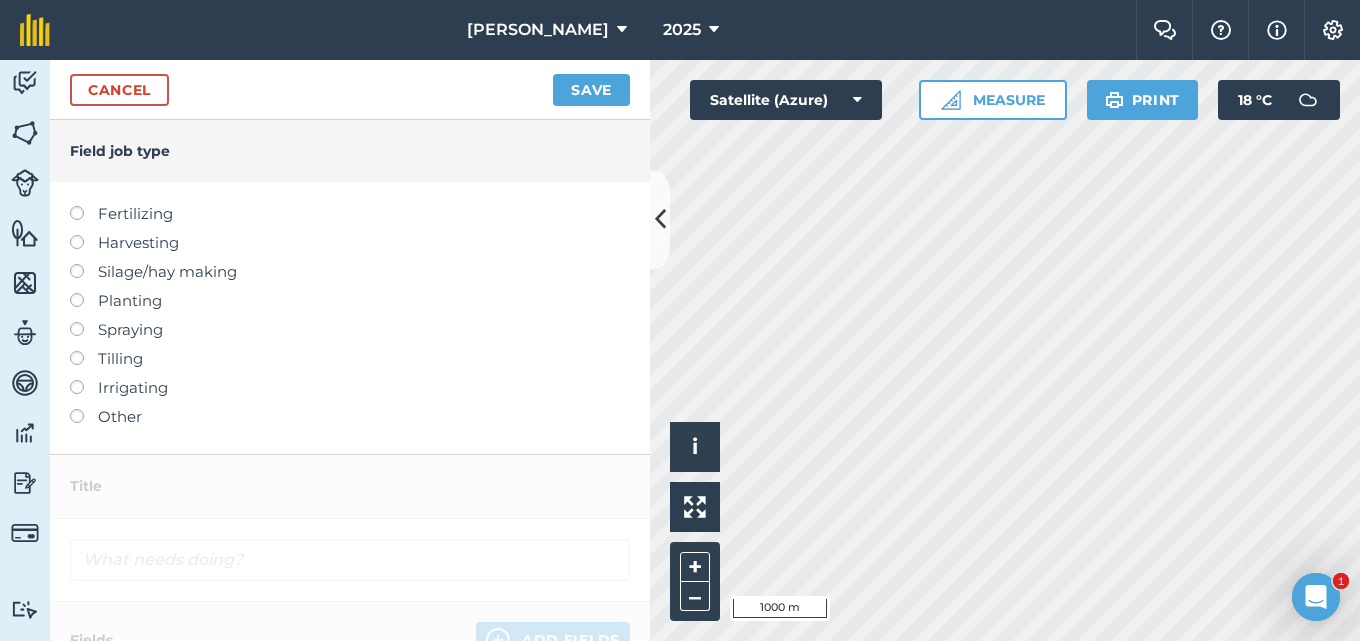 click at bounding box center (84, 409) 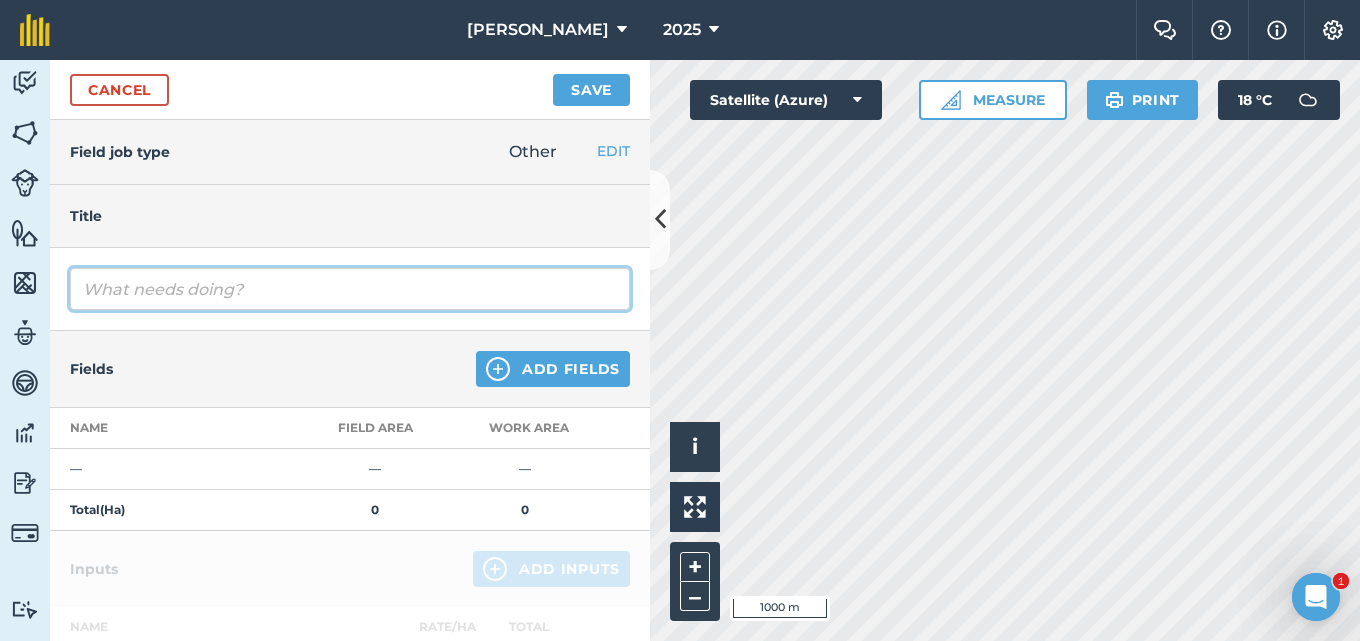 click at bounding box center (350, 289) 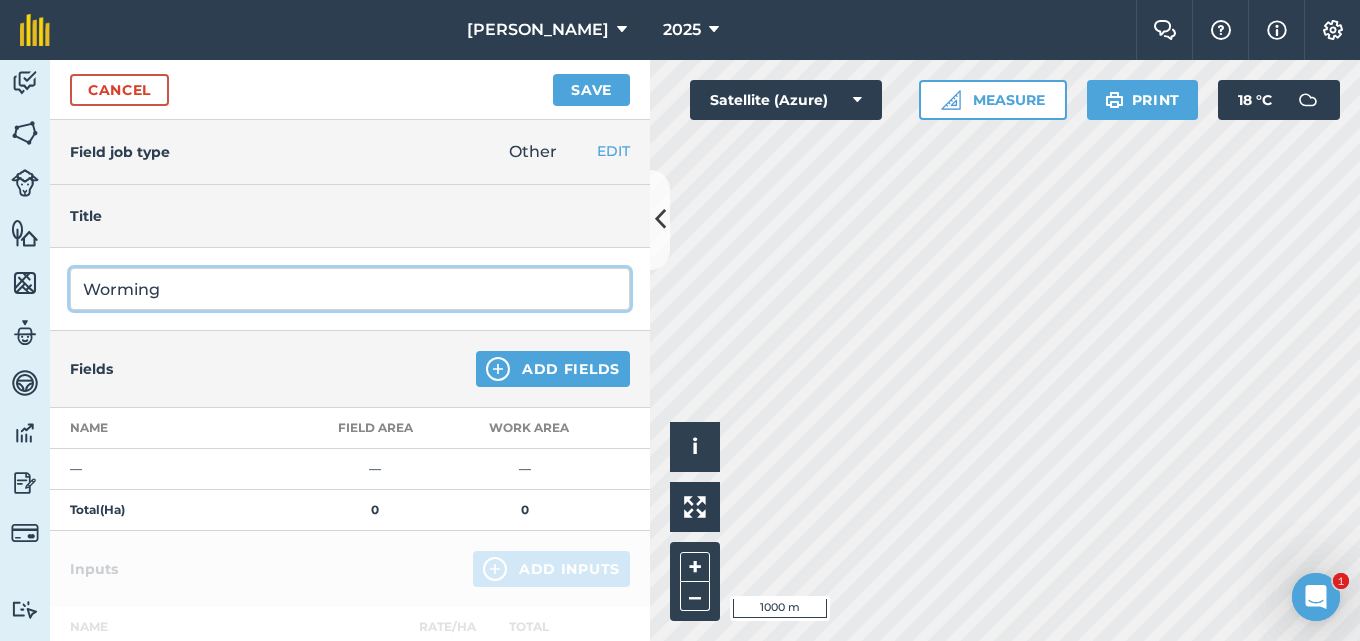 type on "Worming" 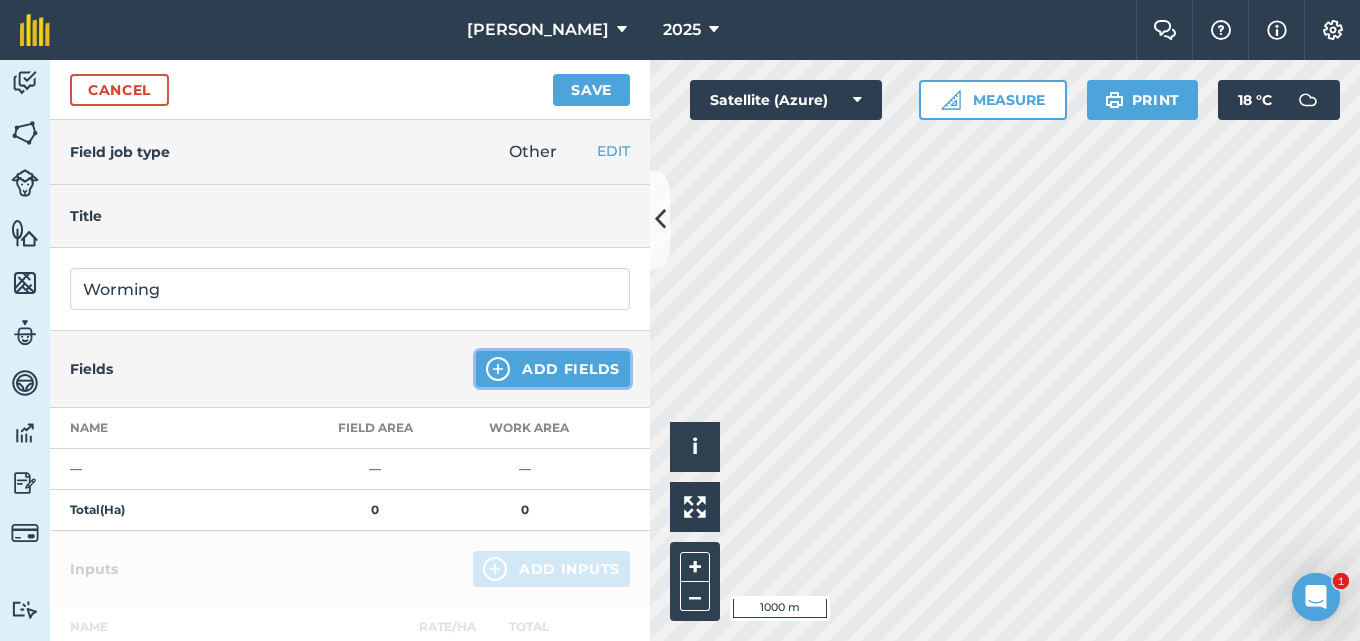 click on "Add Fields" at bounding box center (553, 369) 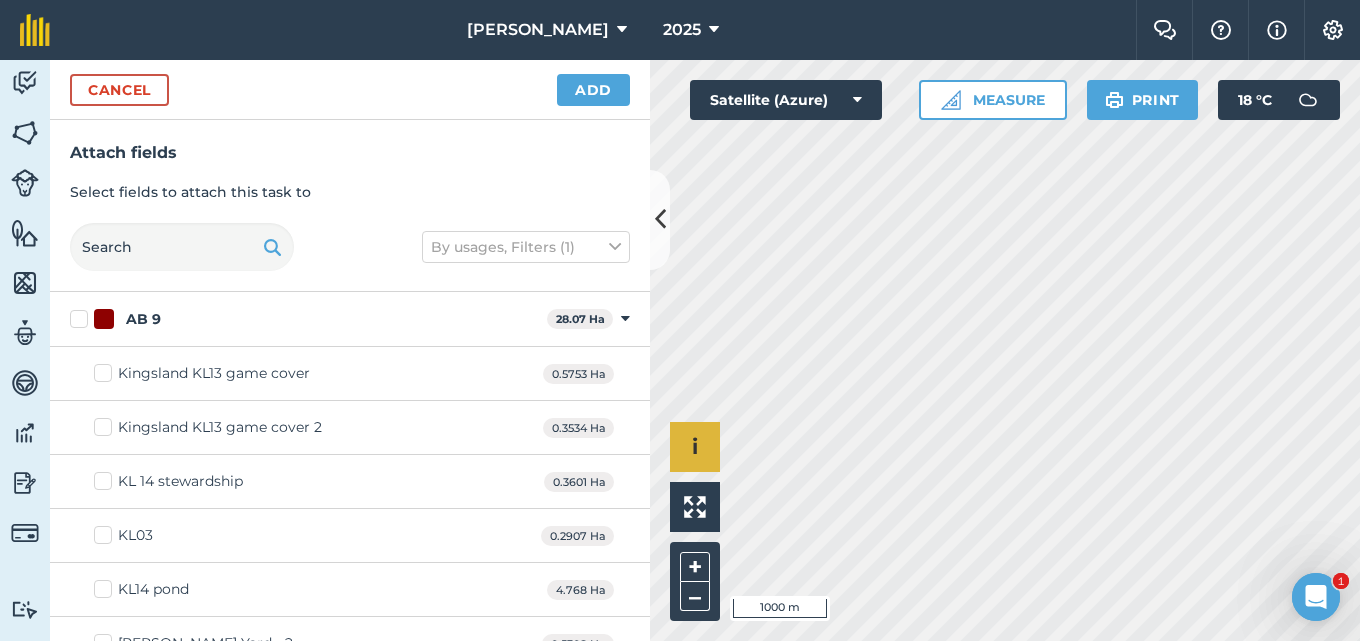 checkbox on "true" 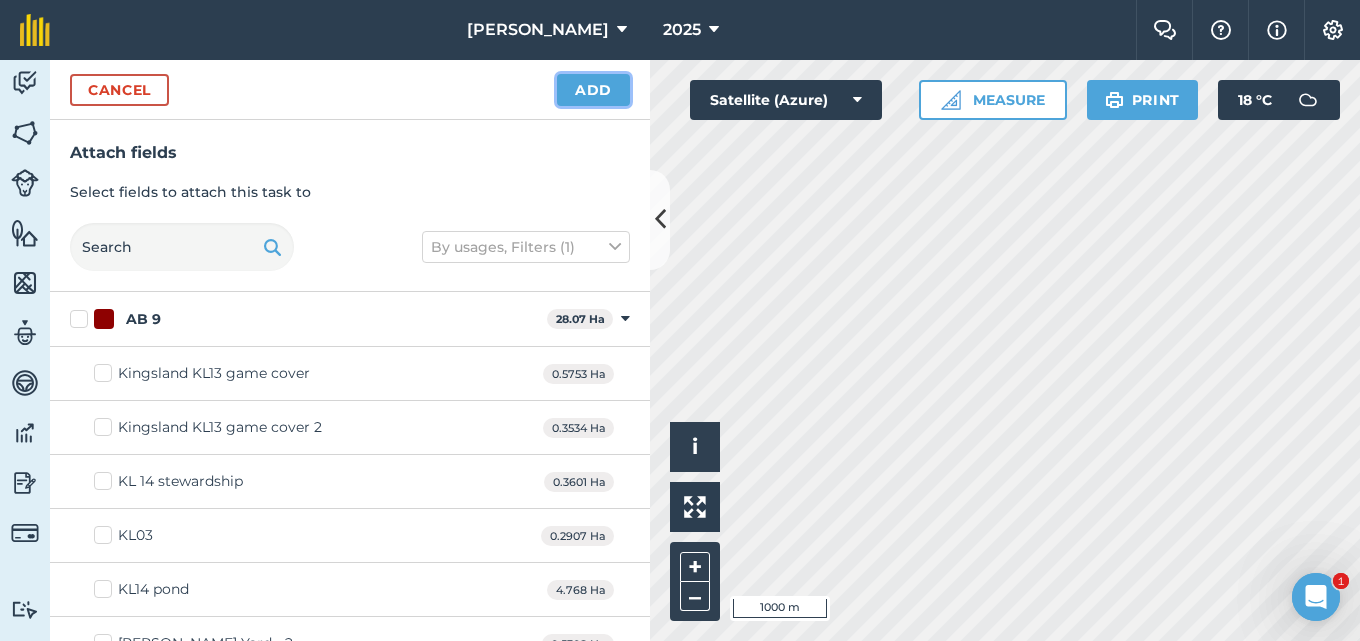 click on "Add" at bounding box center [593, 90] 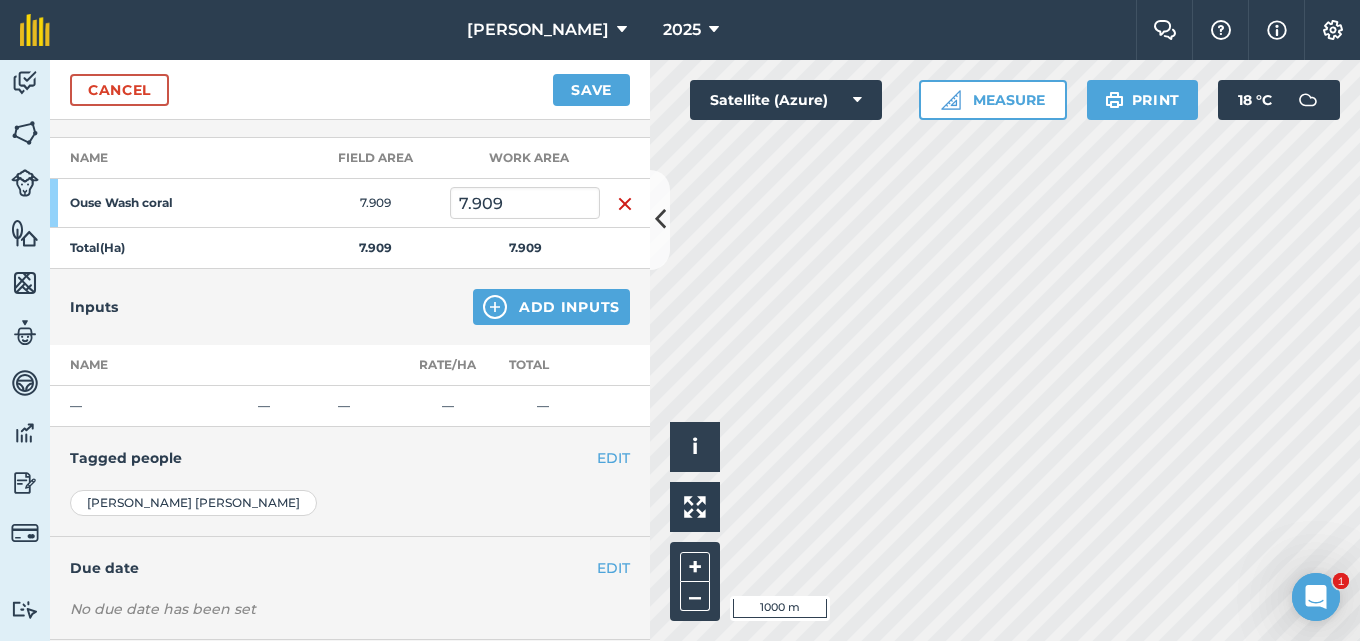 scroll, scrollTop: 300, scrollLeft: 0, axis: vertical 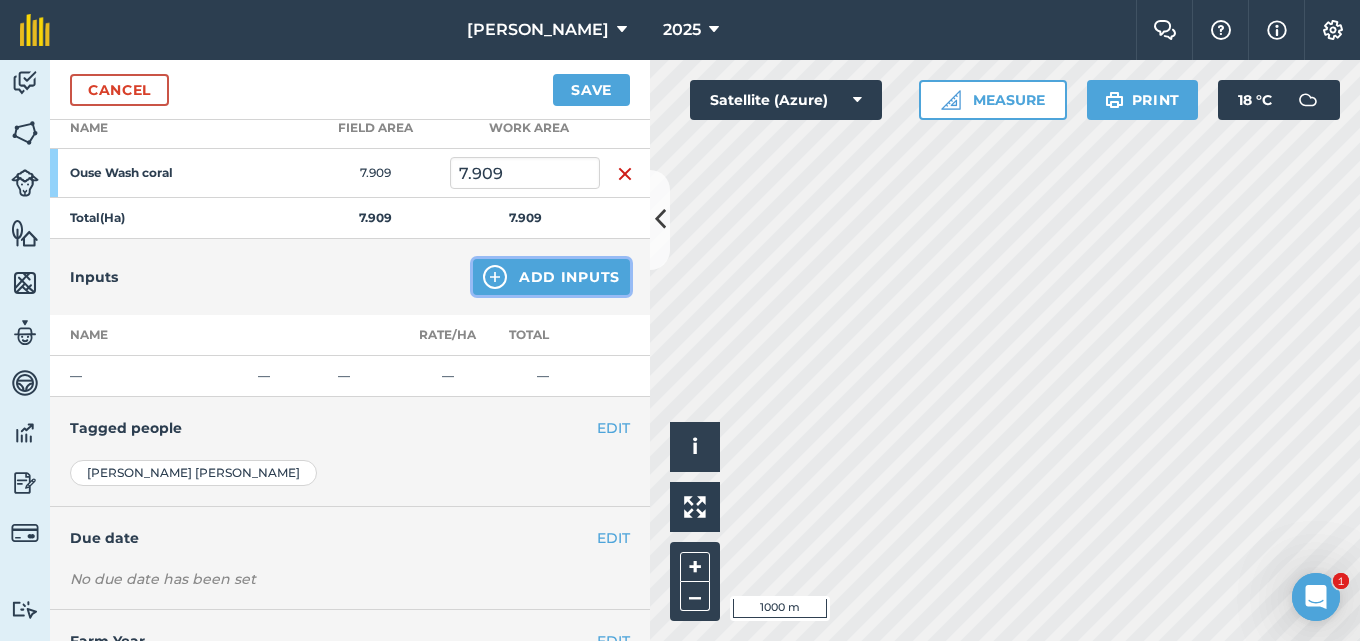 click on "Add Inputs" at bounding box center [551, 277] 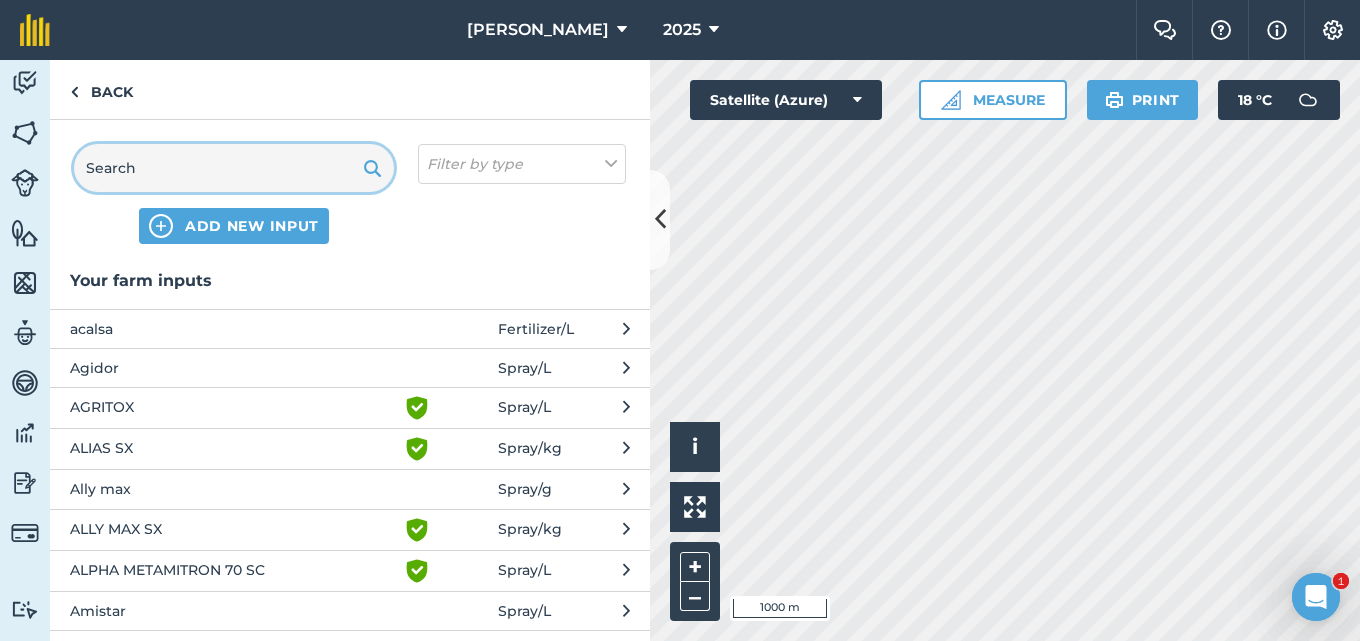 click at bounding box center [234, 168] 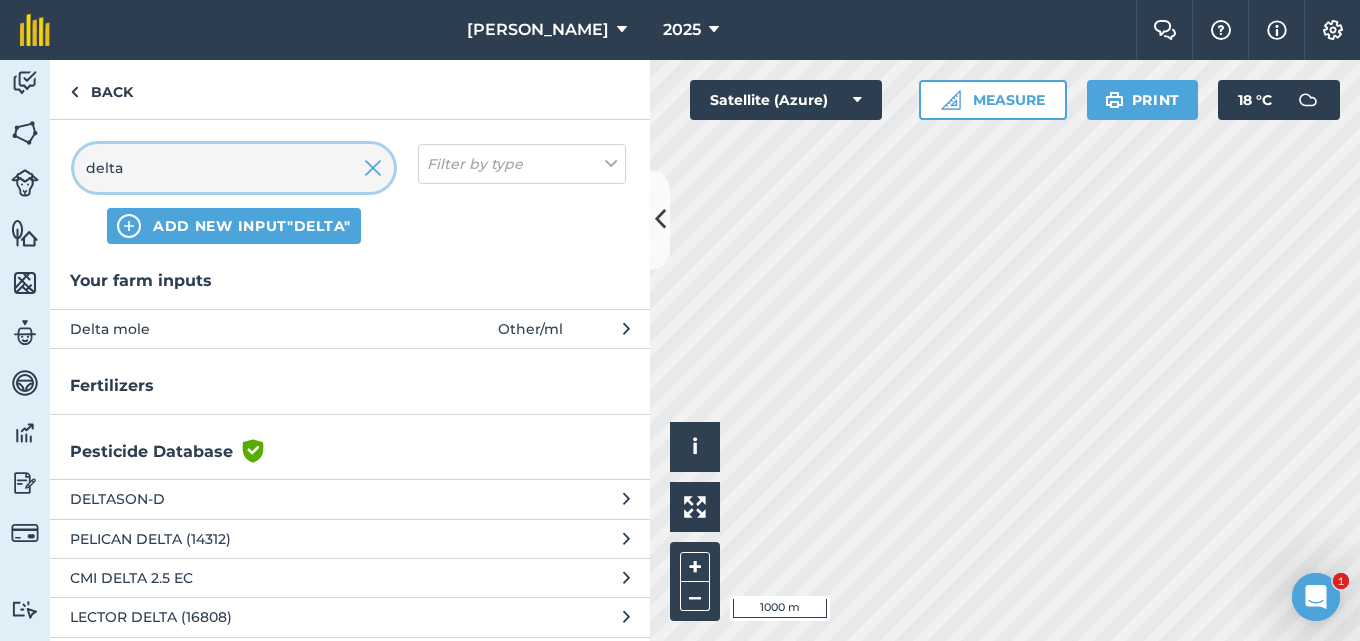 type on "delta" 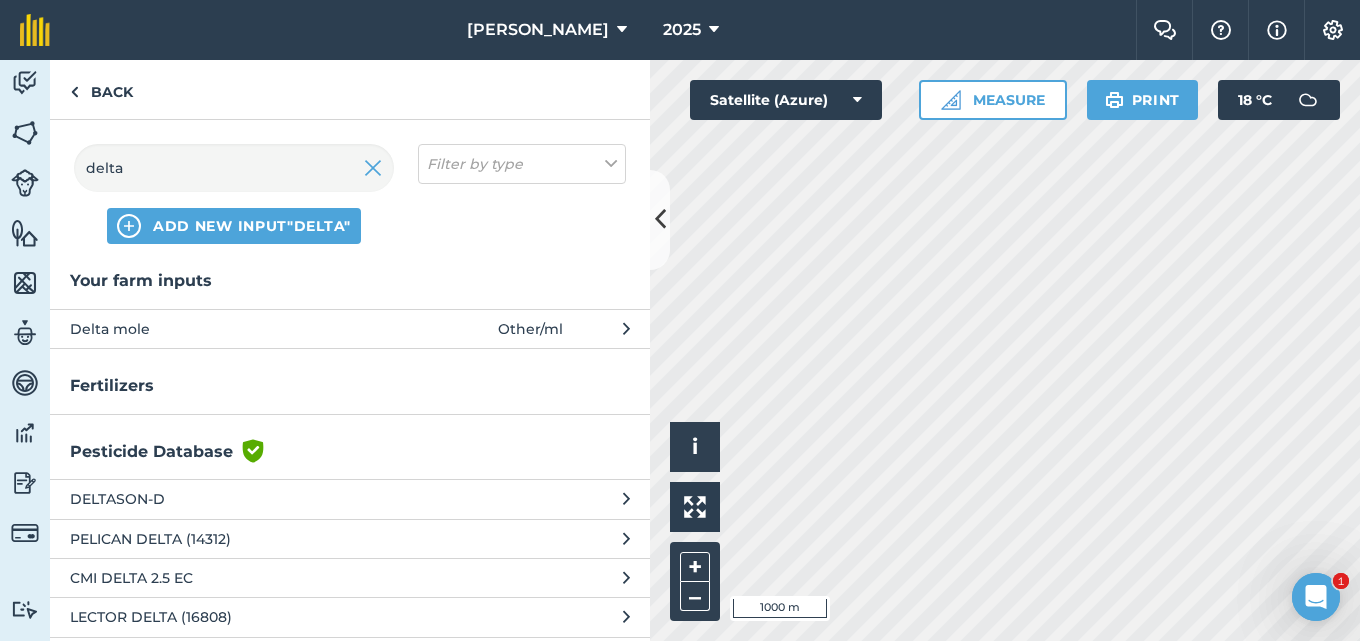 click on "Delta mole" at bounding box center (233, 329) 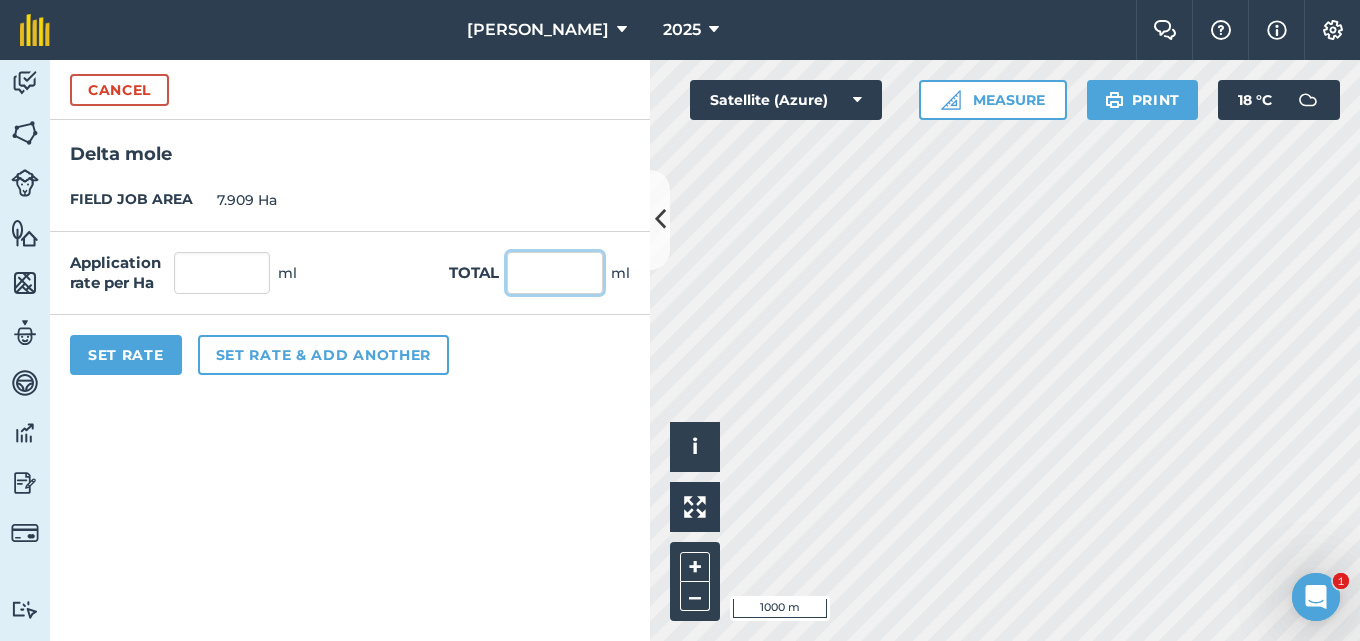 click at bounding box center [555, 273] 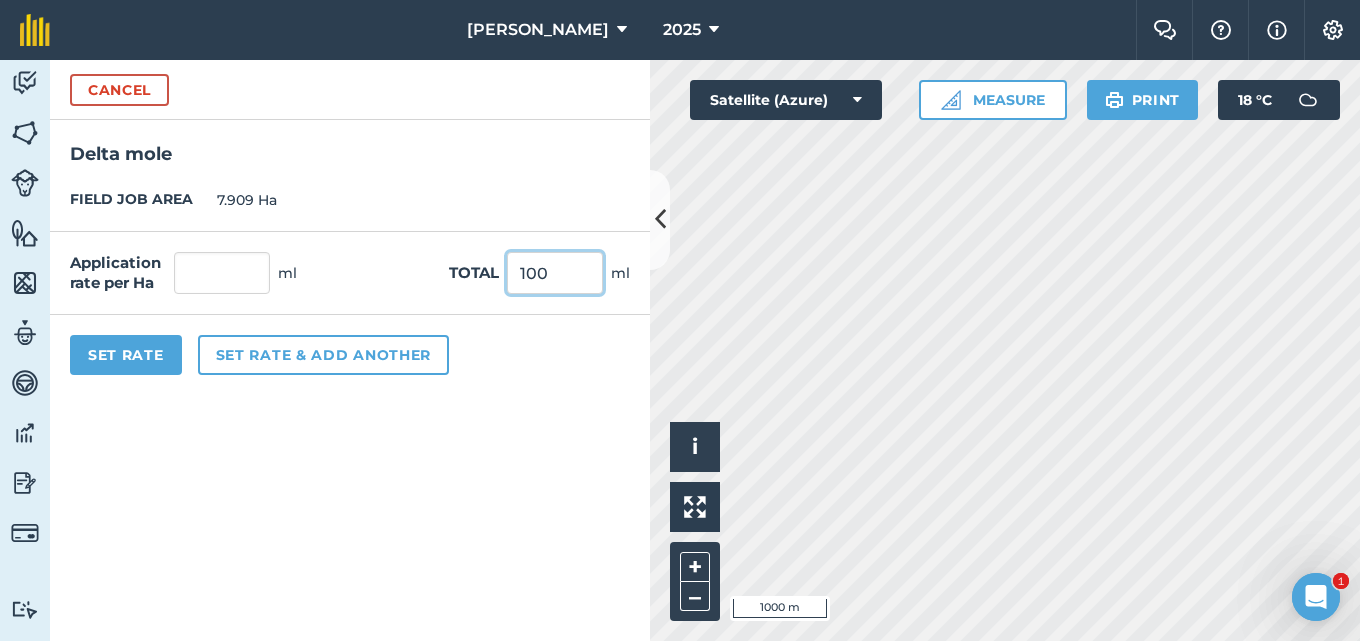 type on "100" 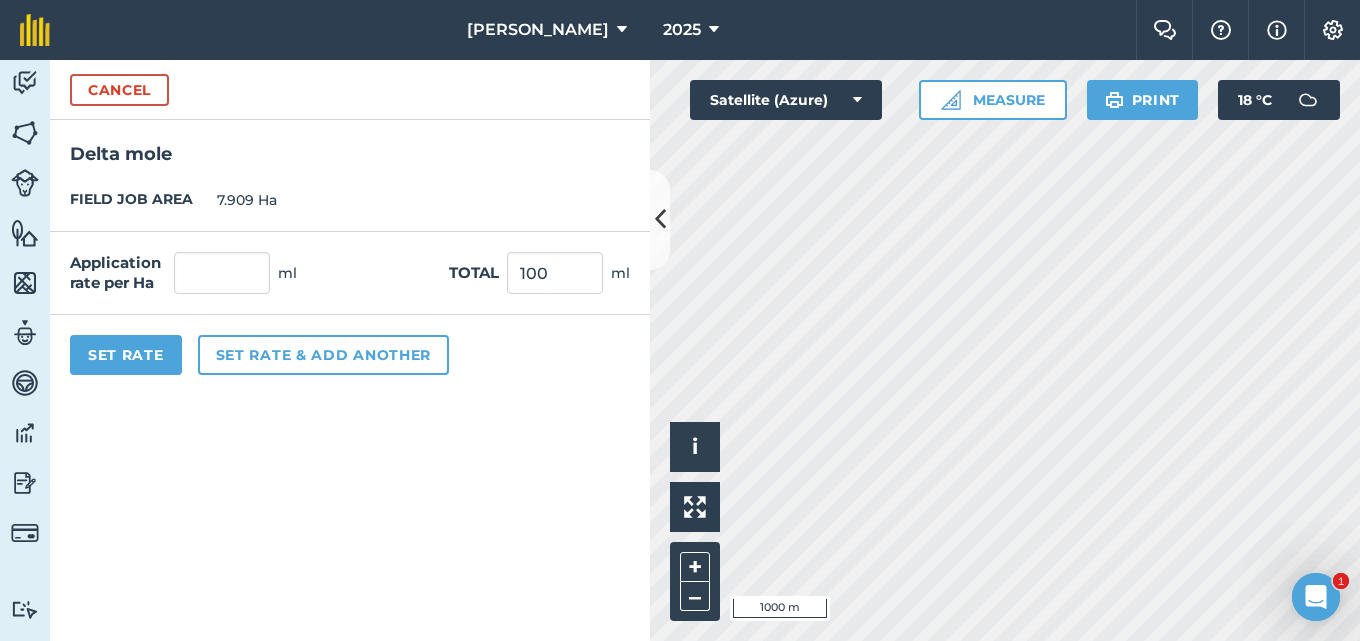 type on "12.644" 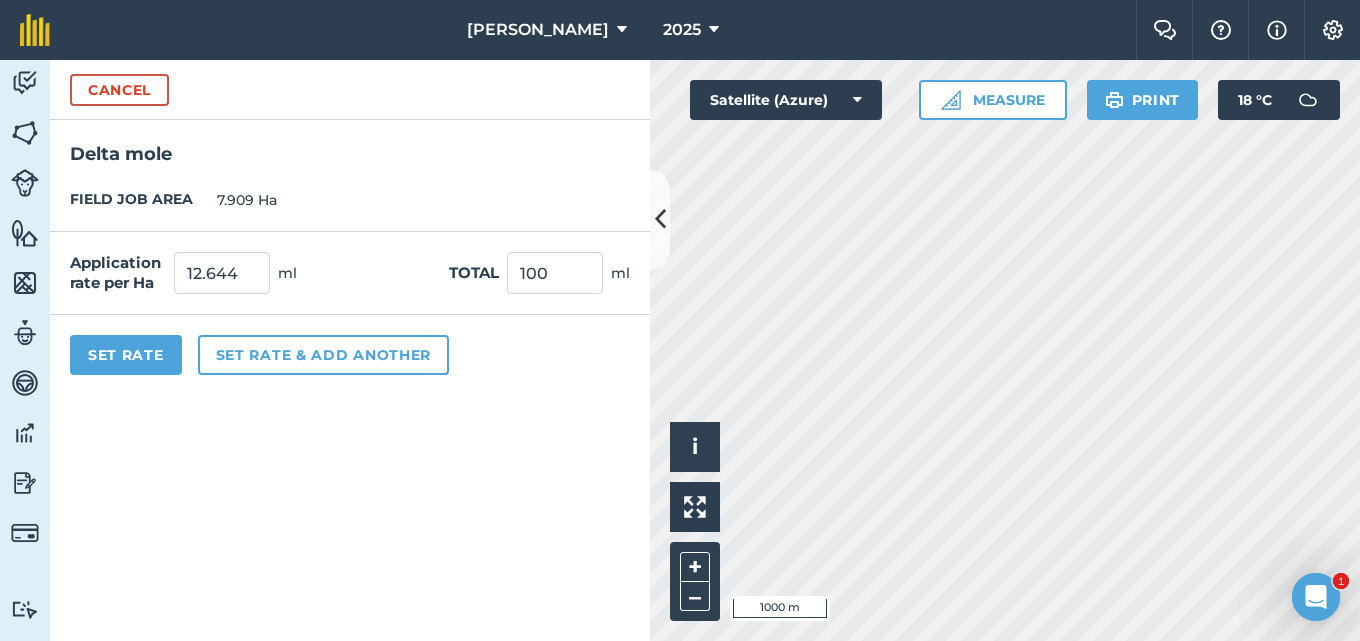 click on "Cancel [GEOGRAPHIC_DATA] JOB AREA 7.909   Ha Application rate per   Ha 12.644 ml Total 100 ml Set Rate Set rate & add another" at bounding box center (350, 350) 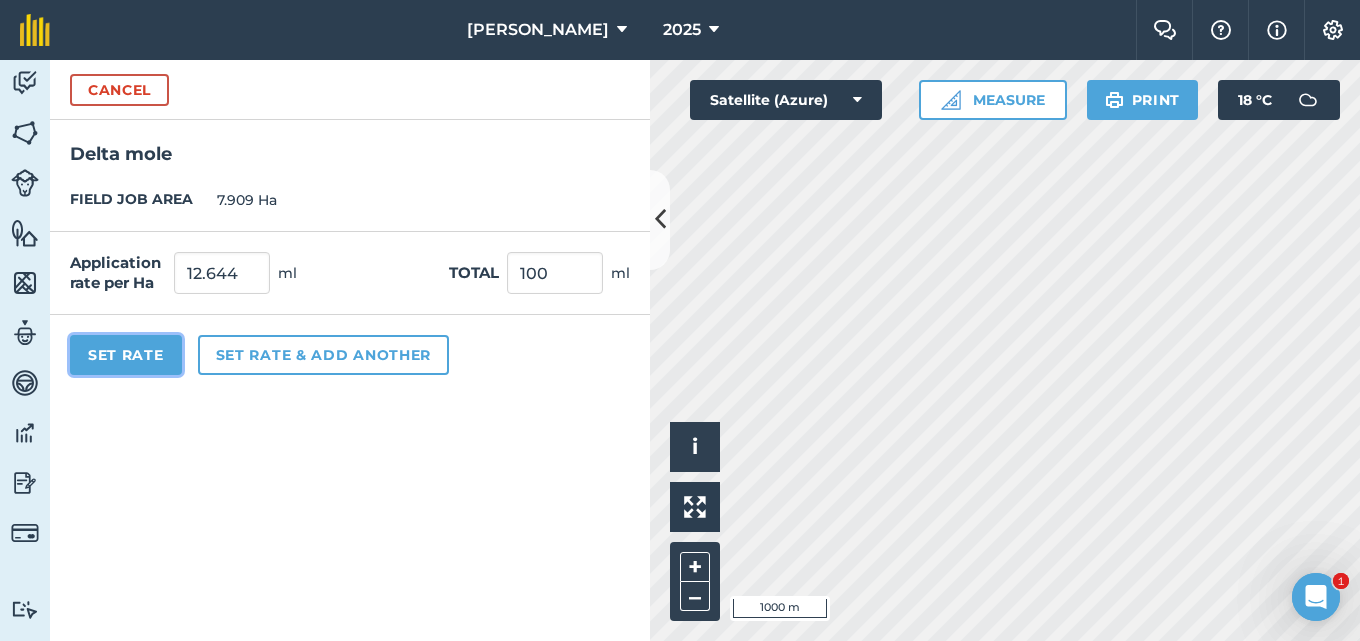 click on "Set Rate" at bounding box center [126, 355] 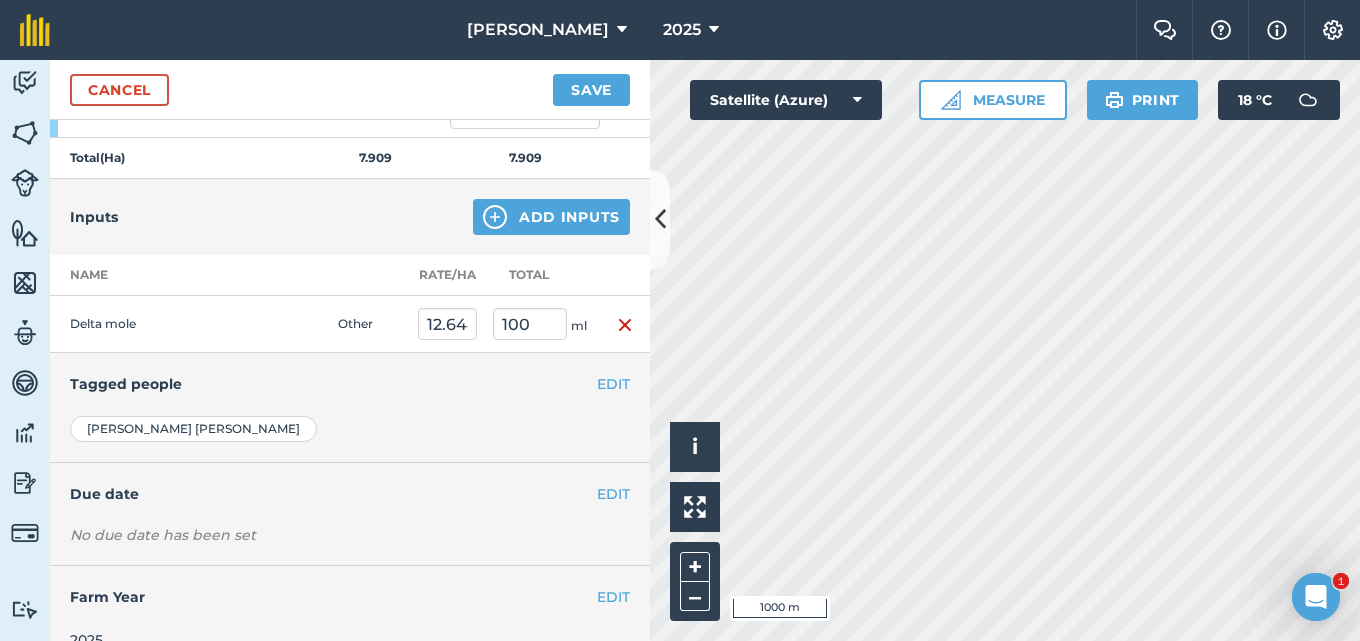 scroll, scrollTop: 391, scrollLeft: 0, axis: vertical 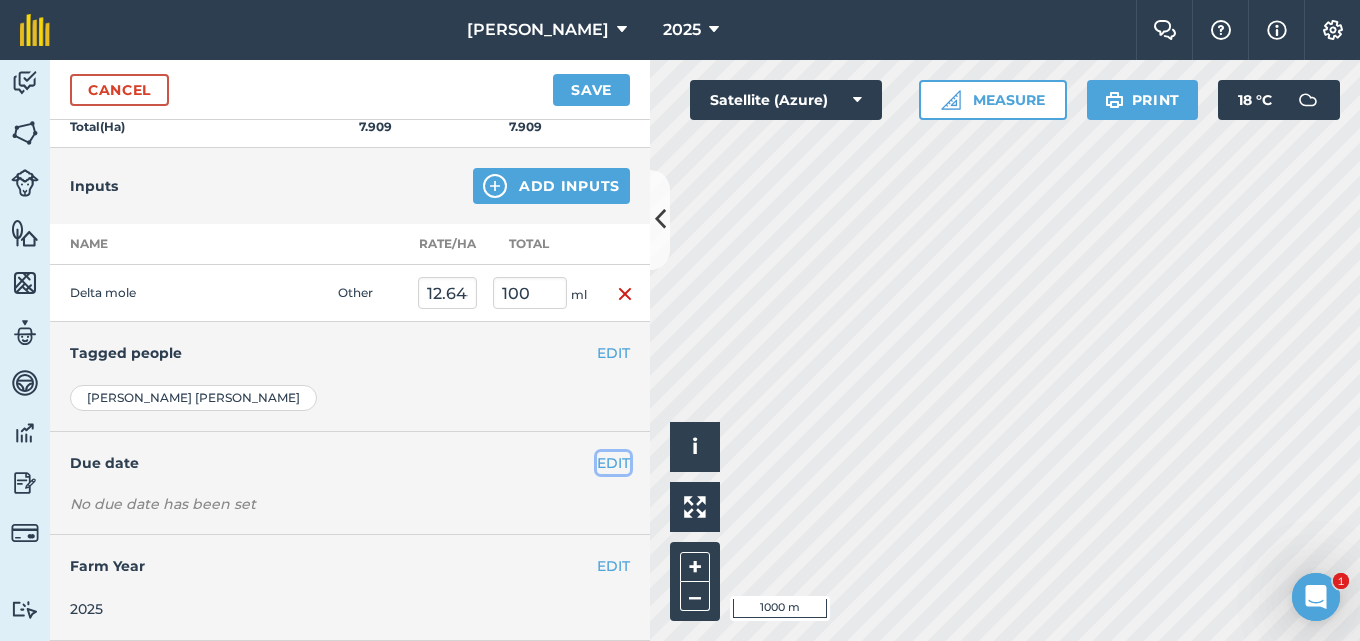click on "EDIT" at bounding box center [613, 463] 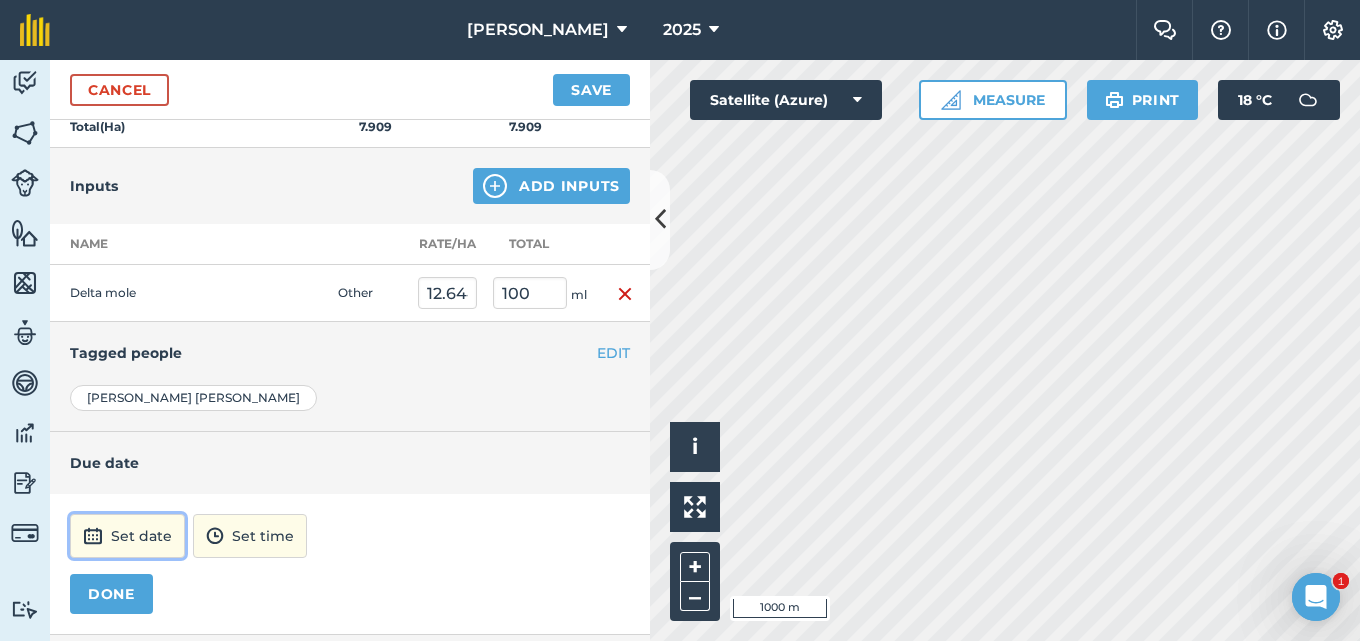 click on "Set date" at bounding box center [127, 536] 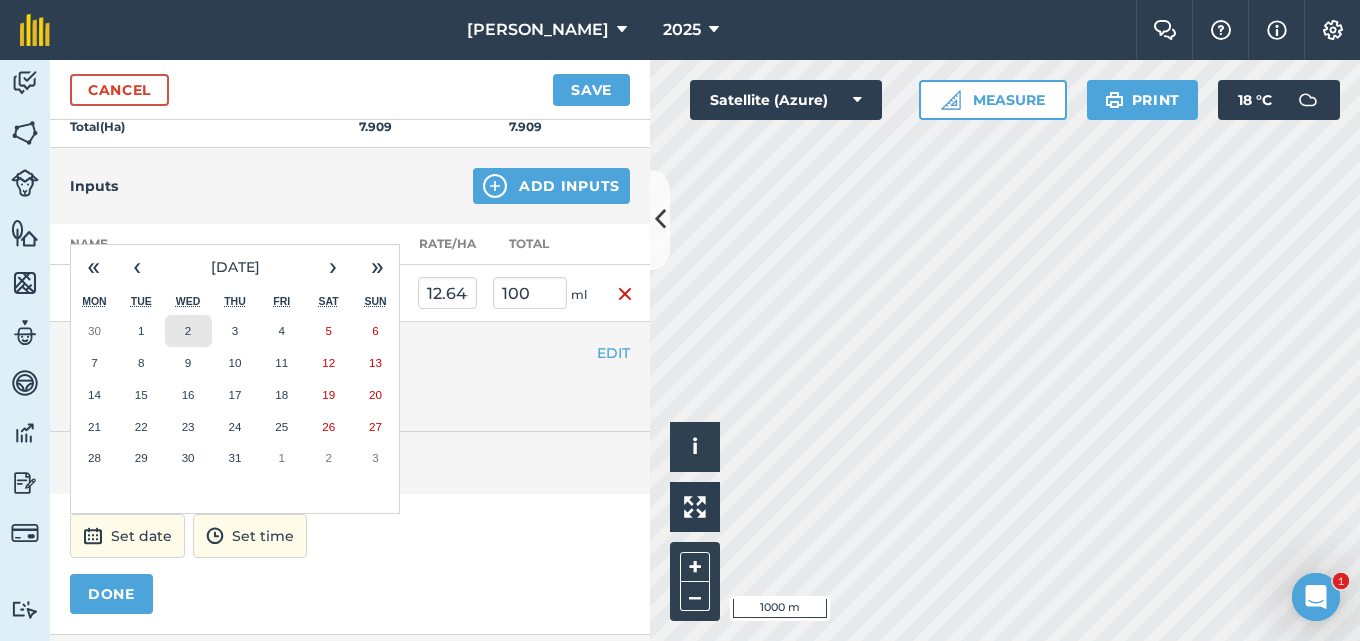 click on "2" at bounding box center (188, 331) 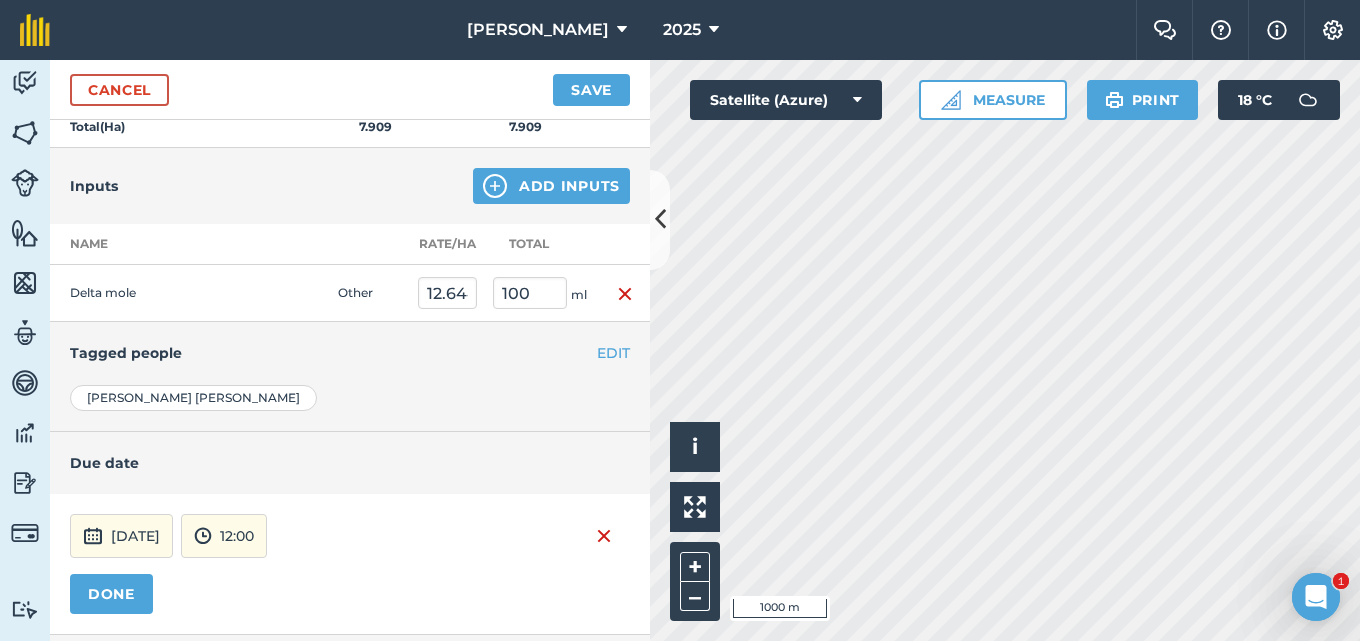 scroll, scrollTop: 0, scrollLeft: 0, axis: both 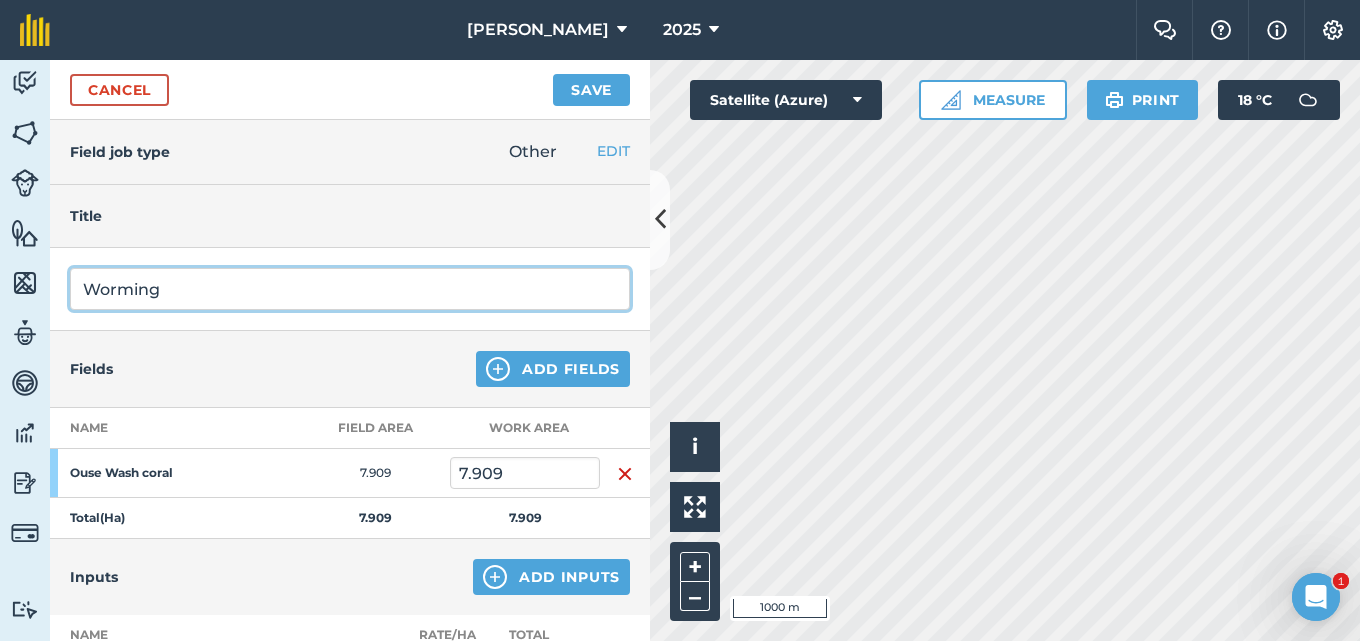 drag, startPoint x: 197, startPoint y: 291, endPoint x: 6, endPoint y: 300, distance: 191.21193 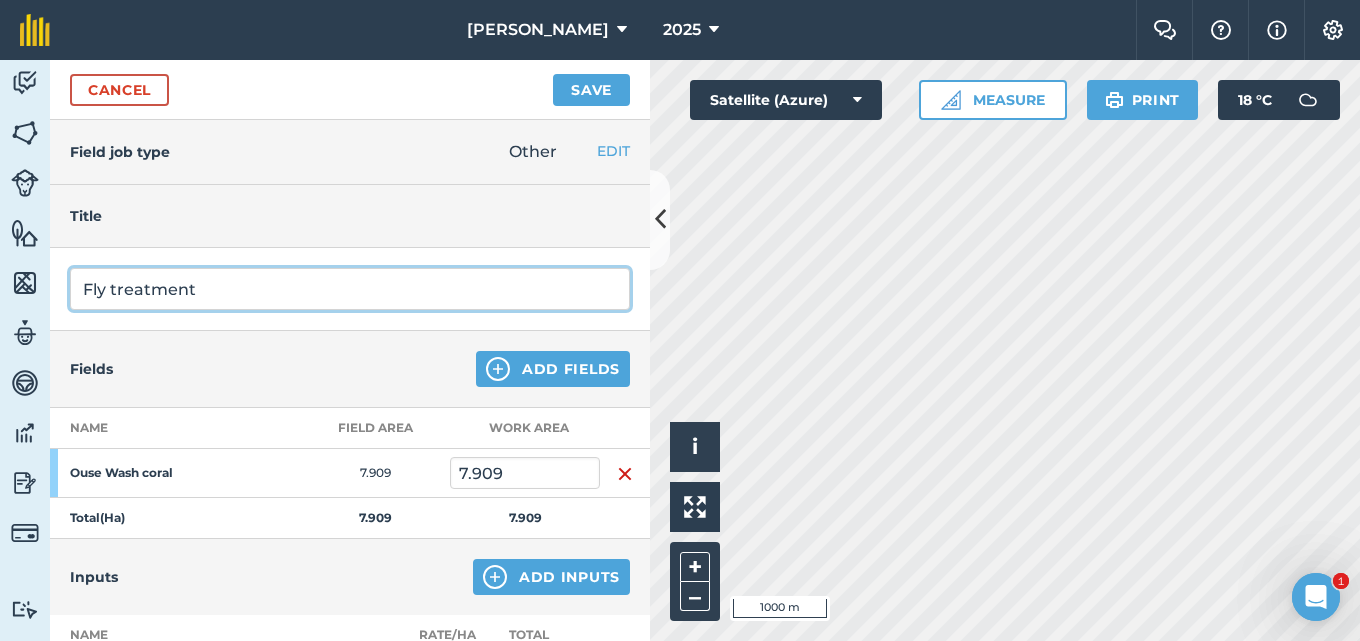 type on "Fly treatment" 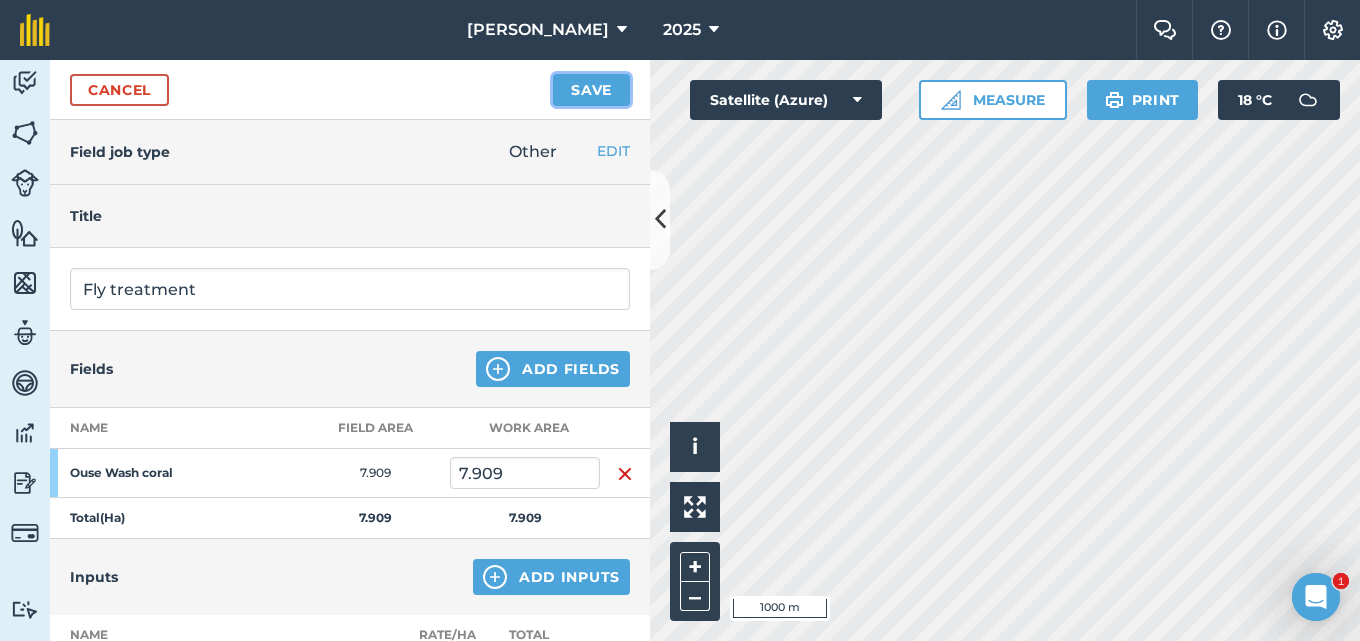 click on "Save" at bounding box center (591, 90) 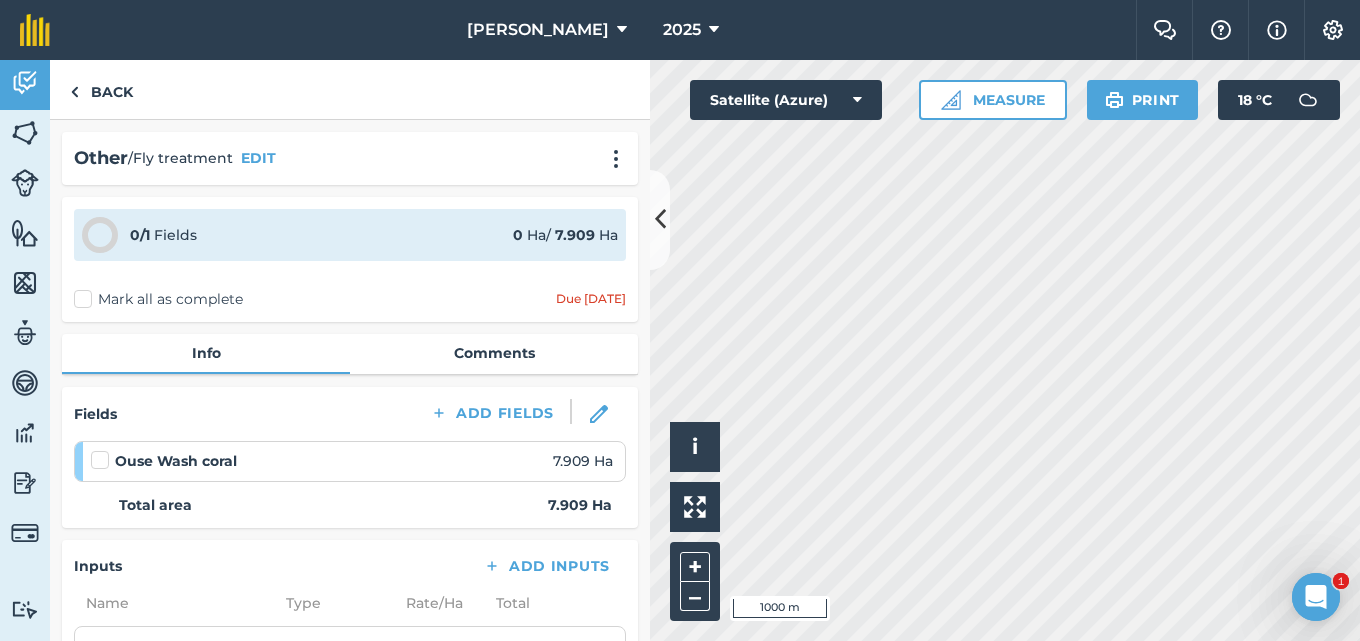 click at bounding box center (103, 450) 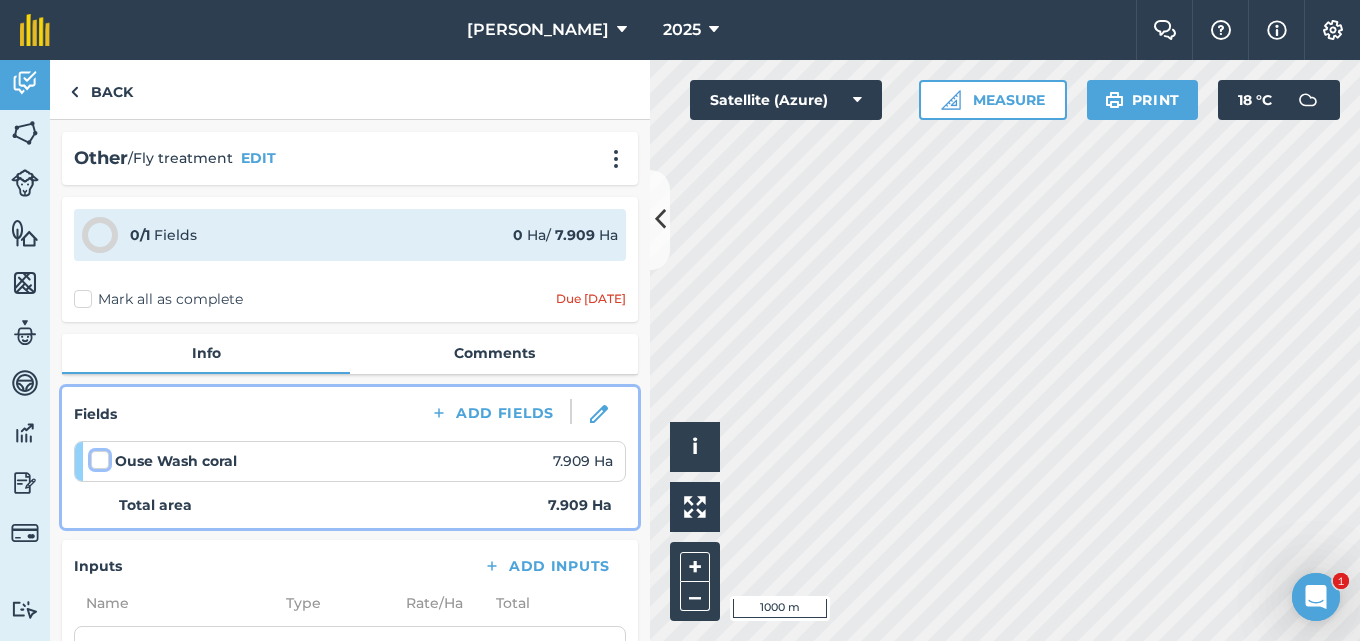 click at bounding box center [97, 456] 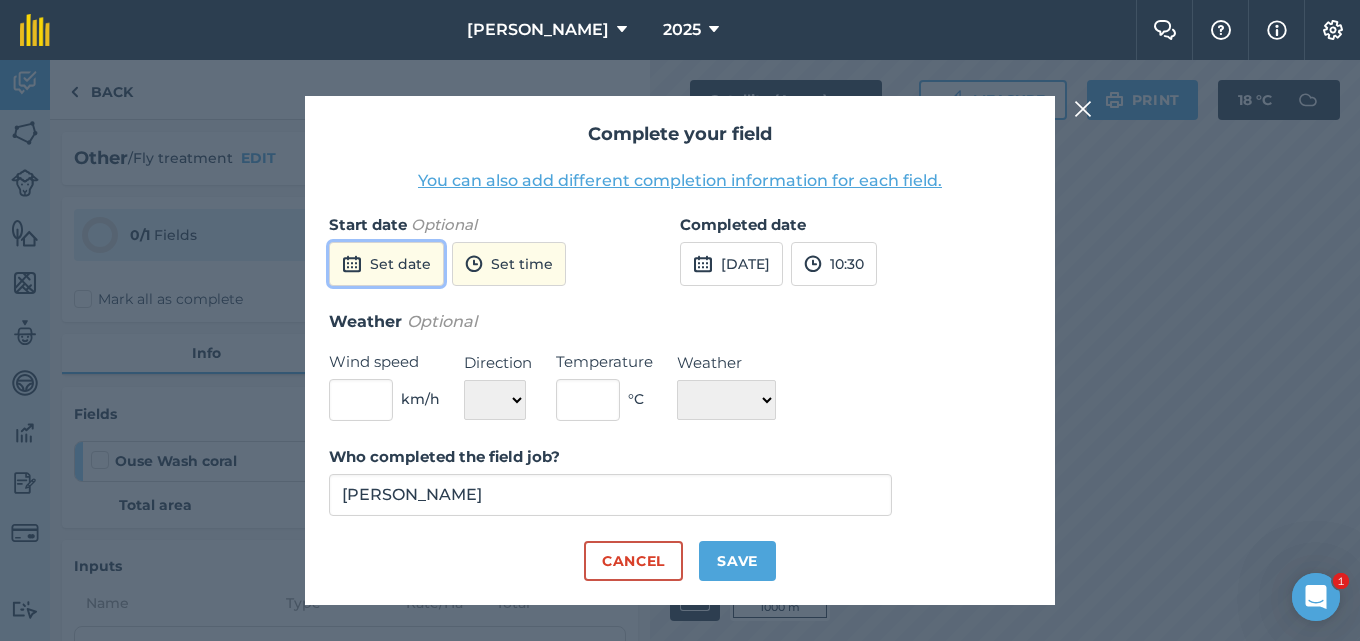 click on "Set date" at bounding box center [386, 264] 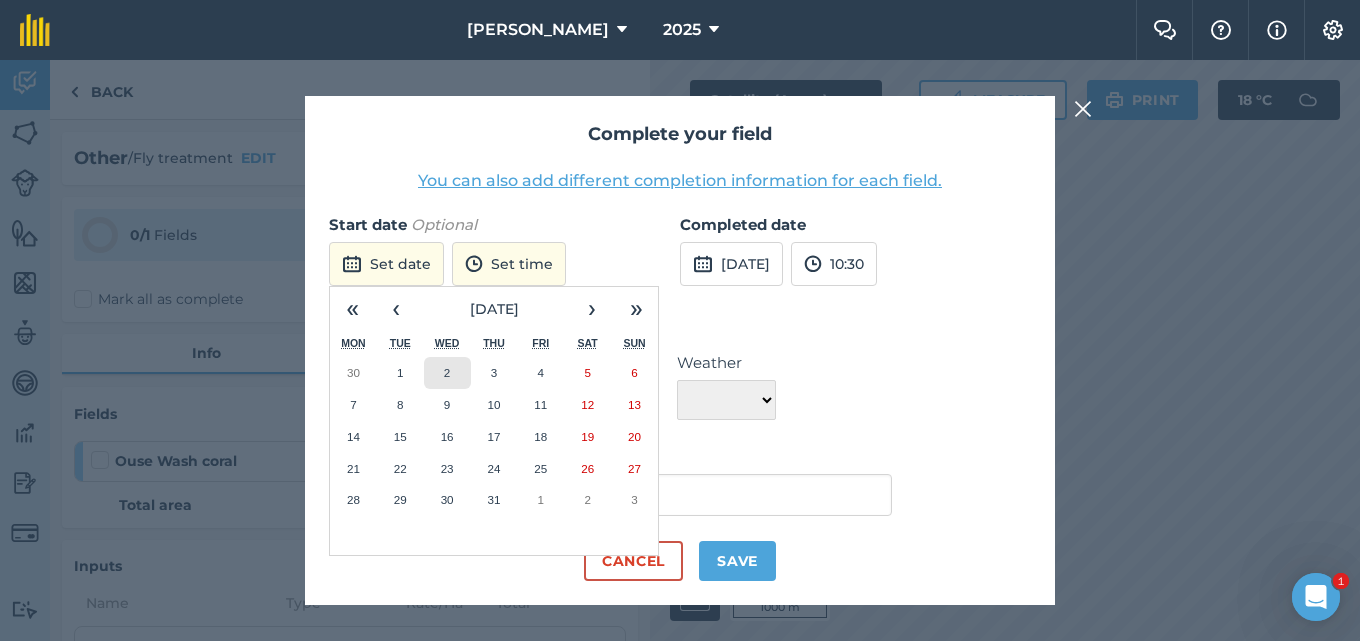 click on "2" at bounding box center (447, 373) 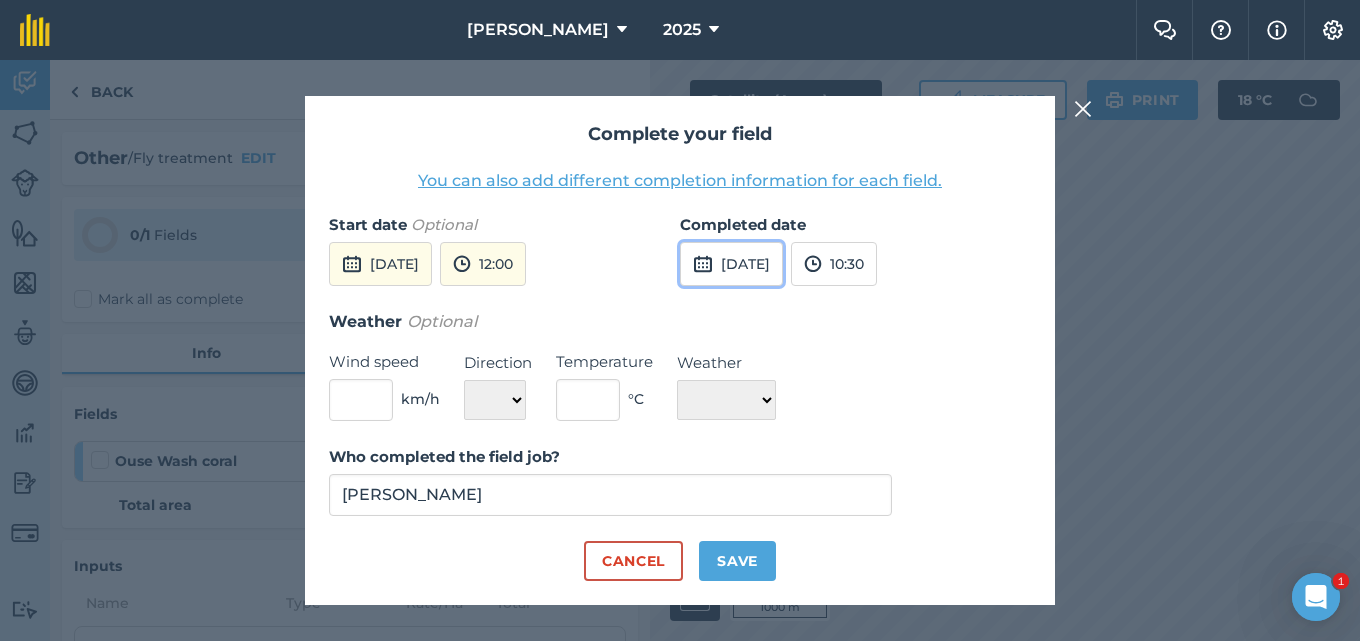 click on "[DATE]" at bounding box center [731, 264] 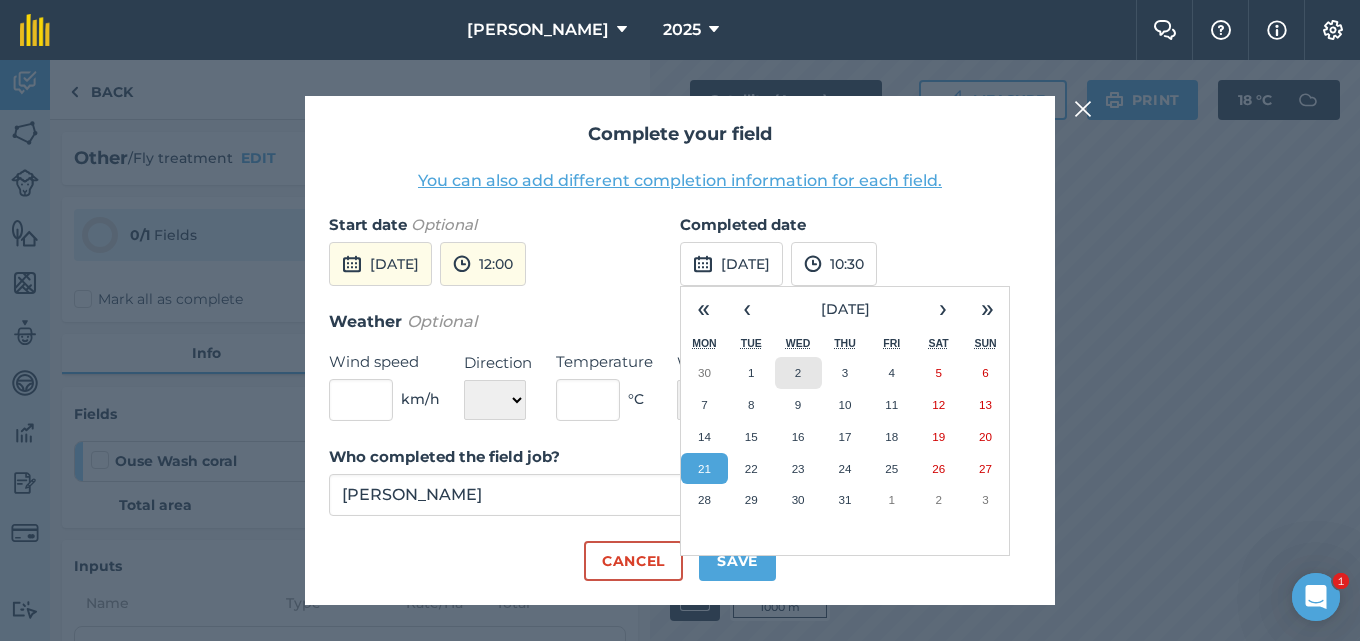 click on "2" at bounding box center (798, 373) 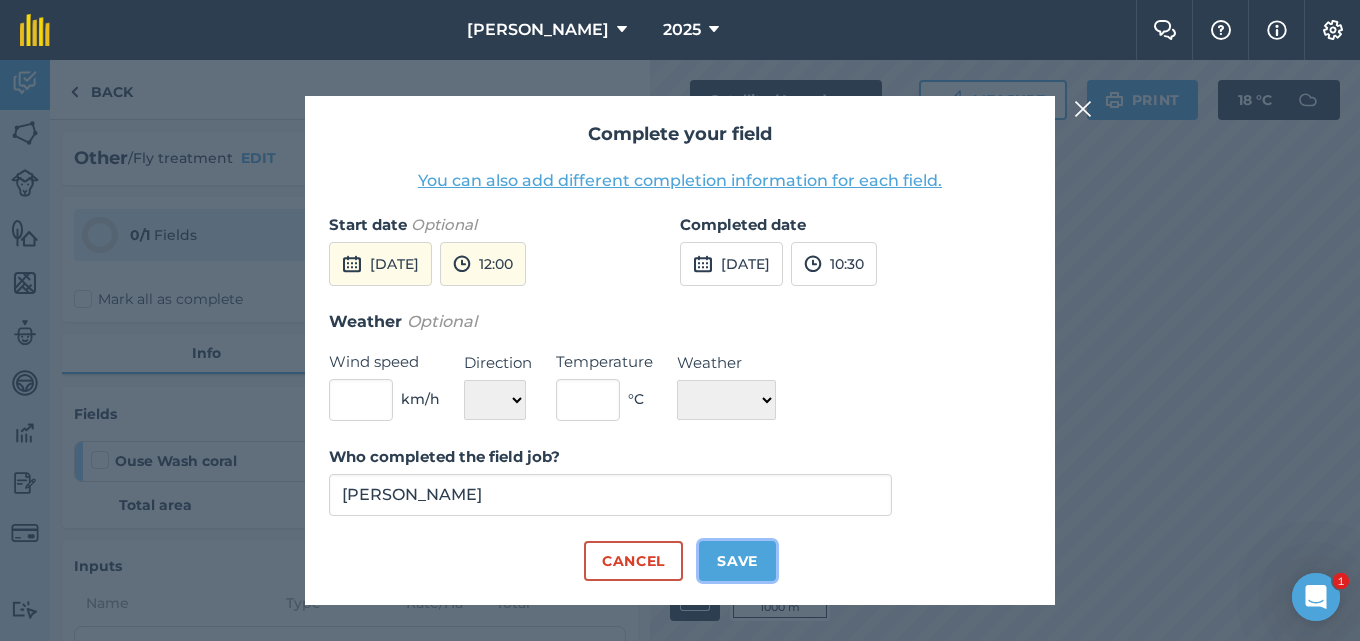 click on "Save" at bounding box center [737, 561] 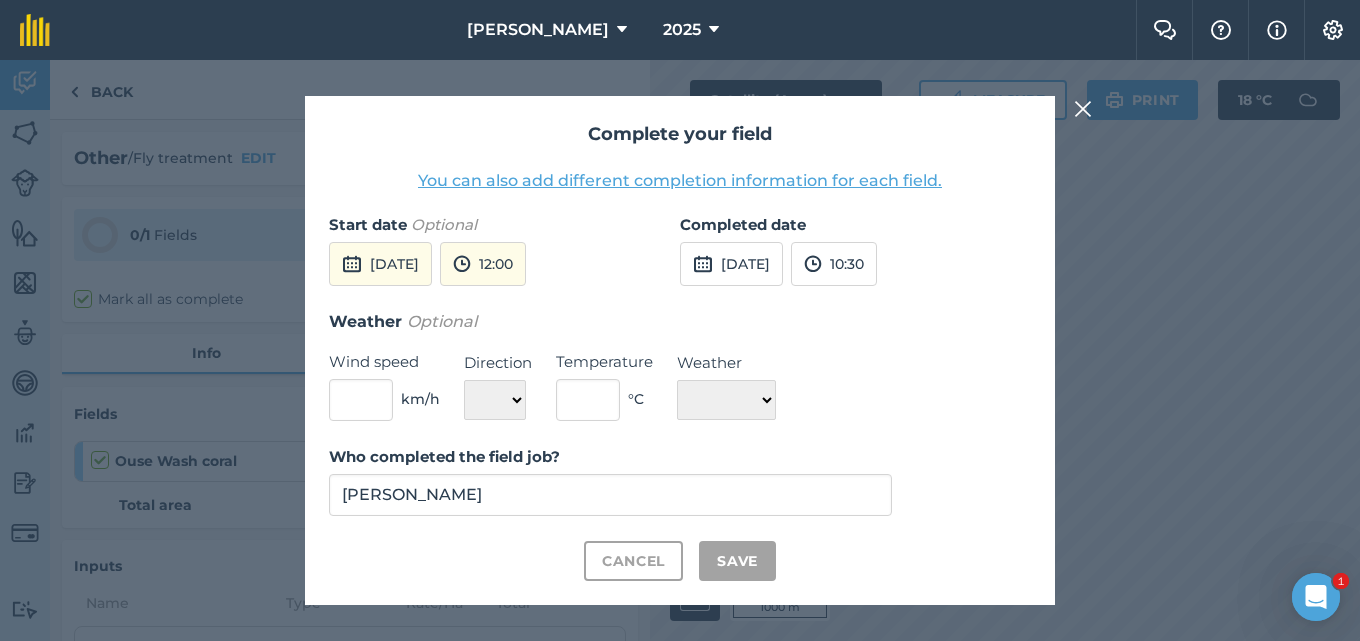 checkbox on "true" 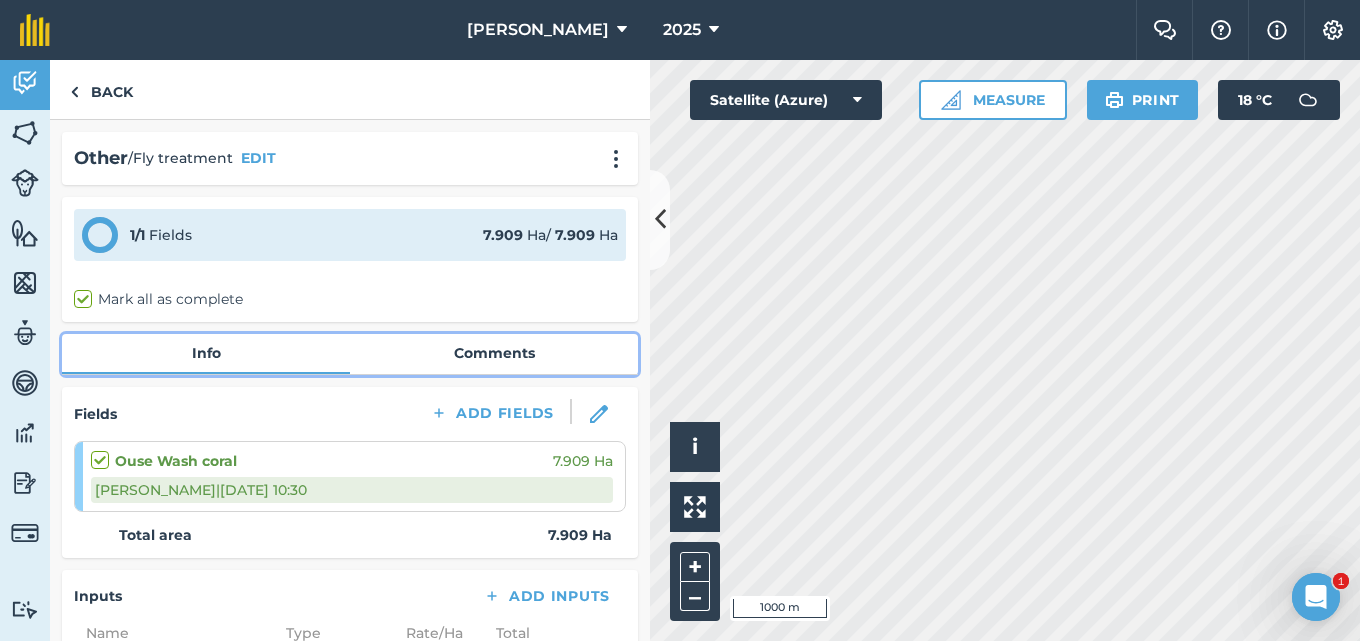 click on "Comments" at bounding box center (494, 353) 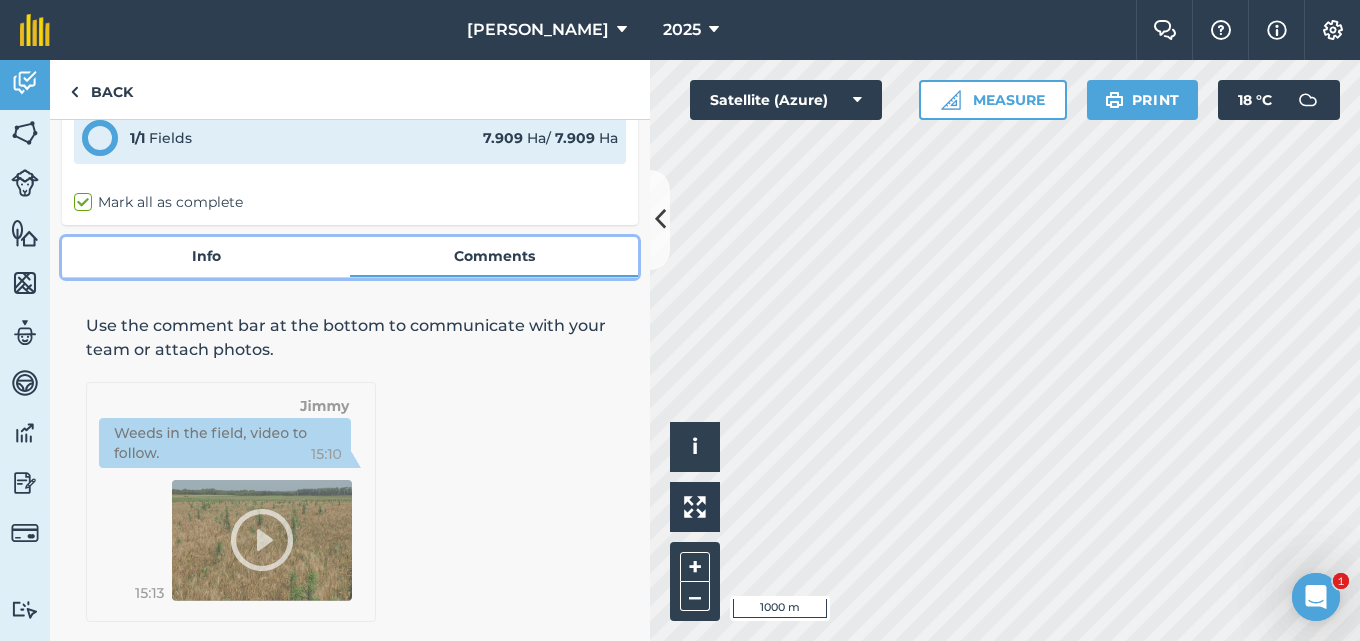 scroll, scrollTop: 182, scrollLeft: 0, axis: vertical 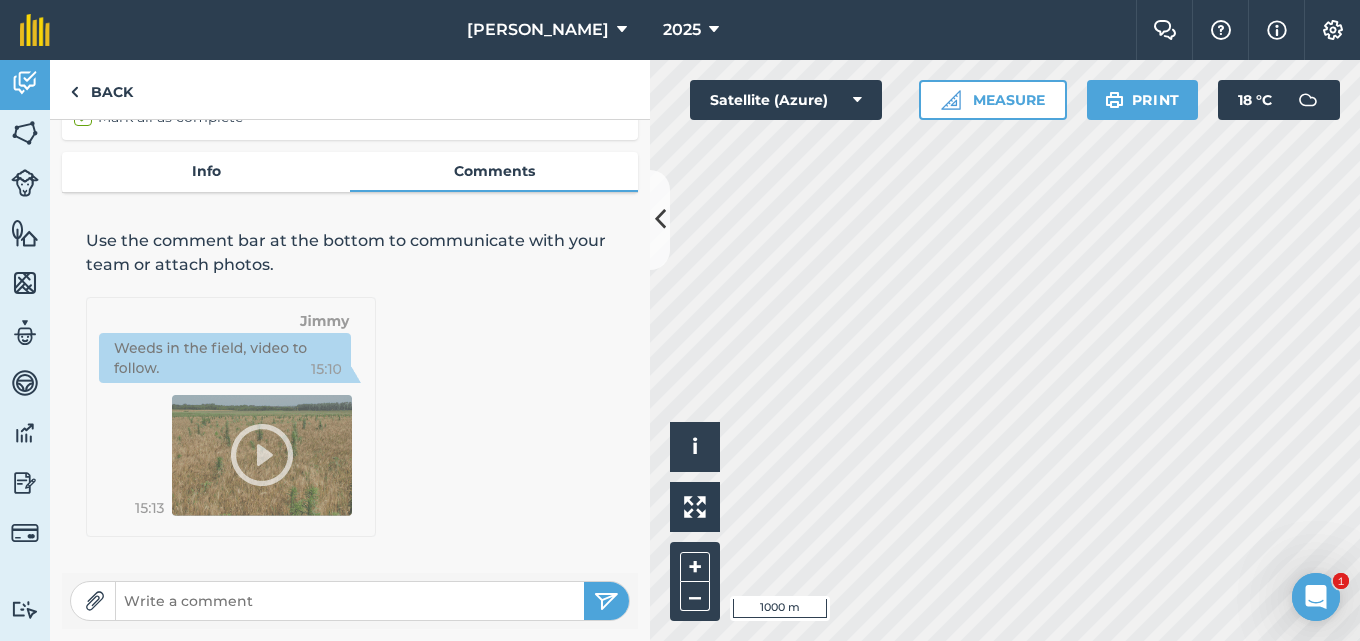 click at bounding box center (350, 601) 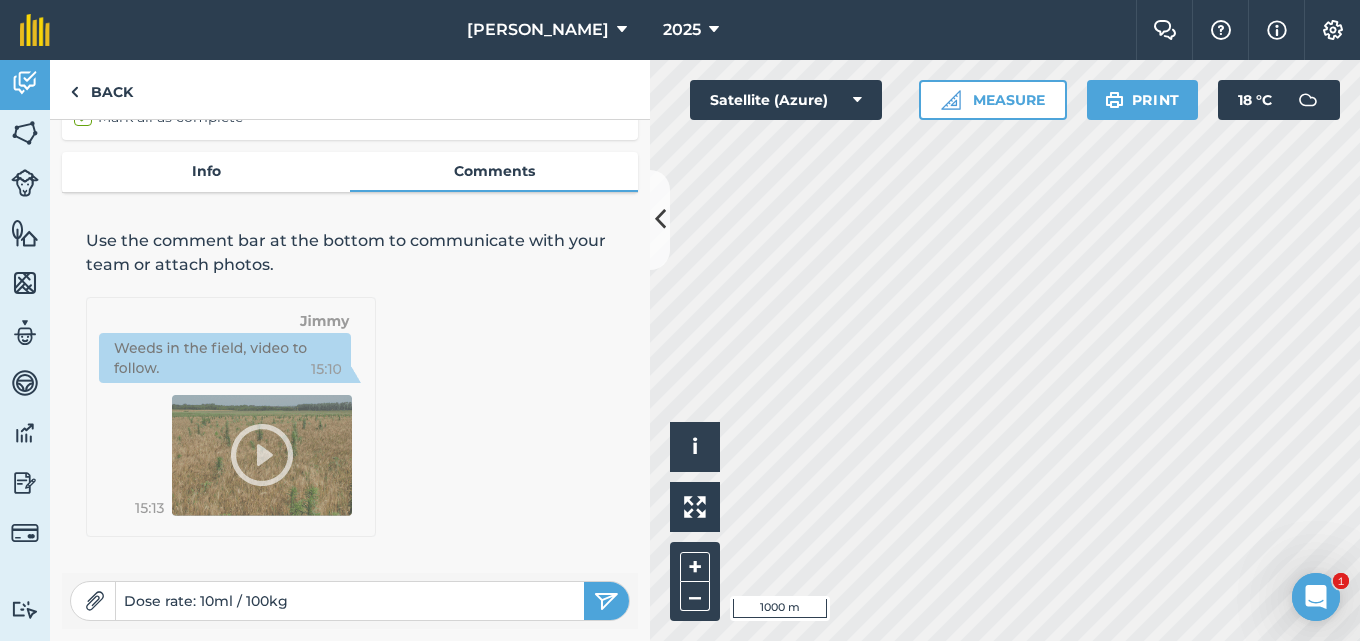 type on "Dose rate: 10ml / 100kg" 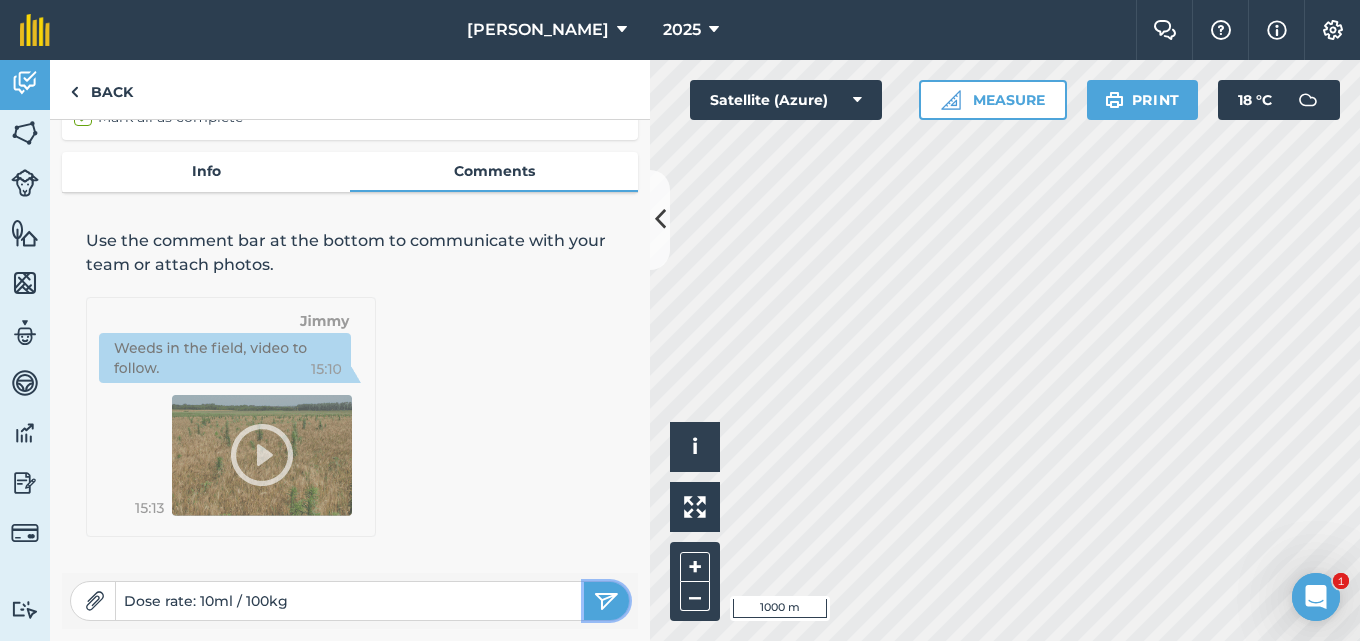click at bounding box center (606, 601) 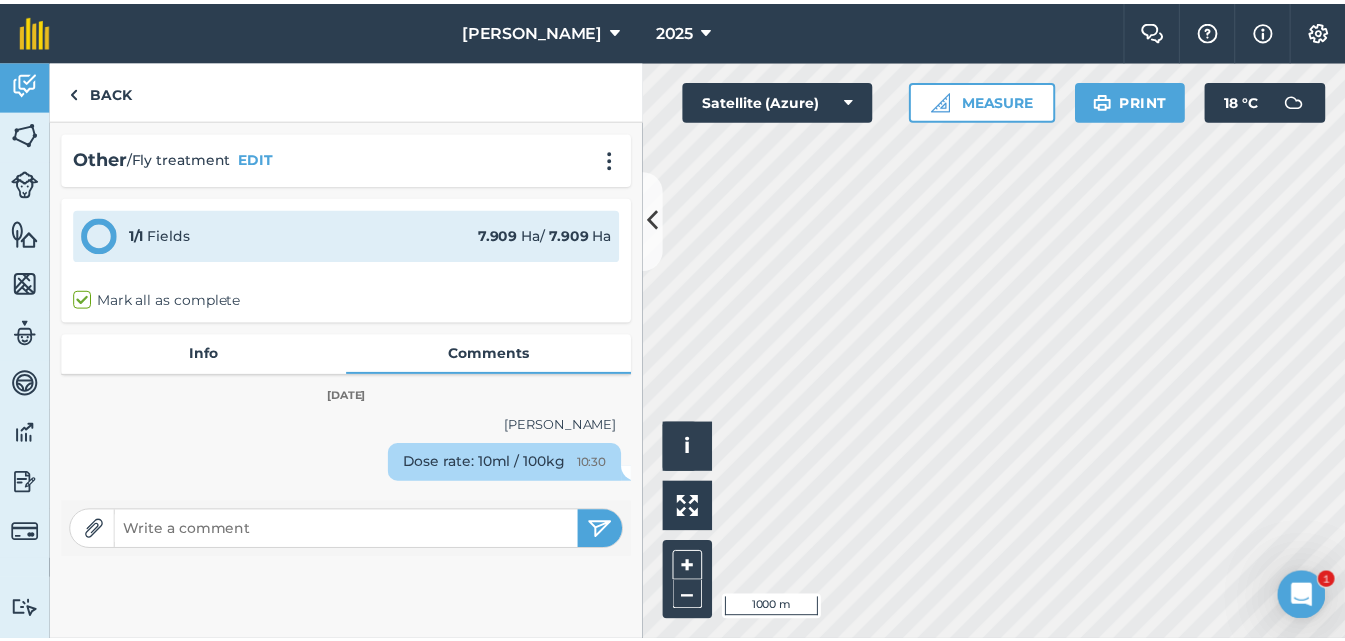 scroll, scrollTop: 0, scrollLeft: 0, axis: both 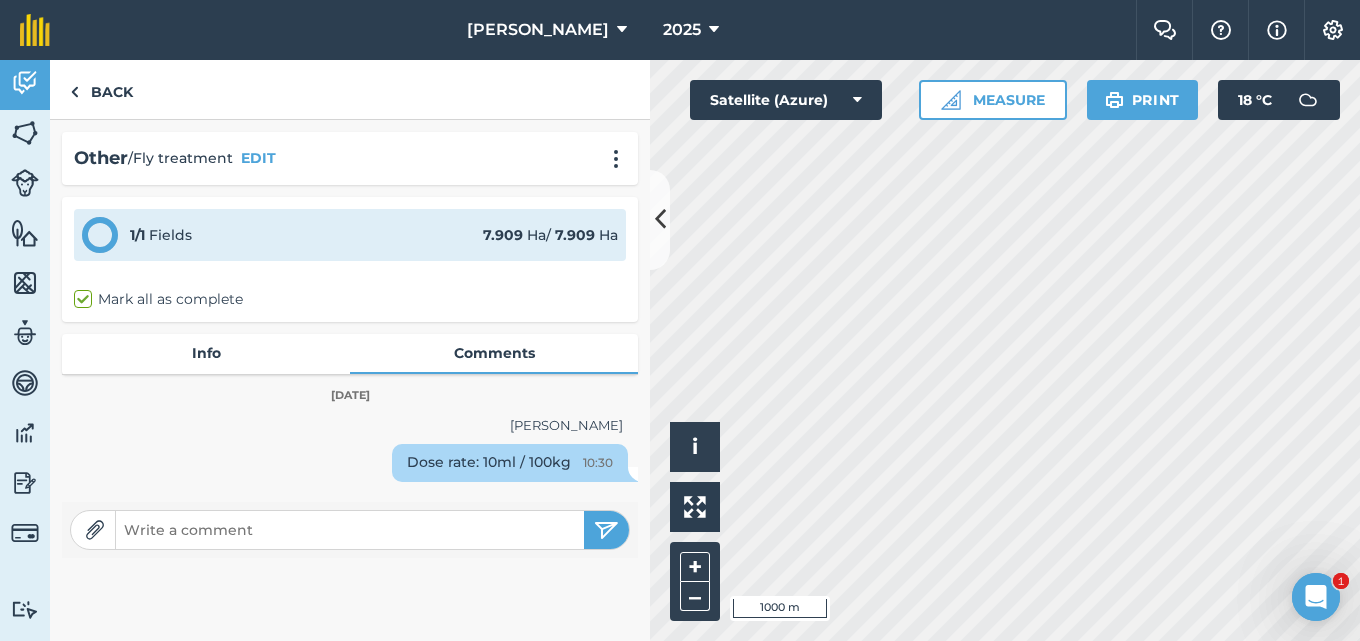 click at bounding box center [350, 530] 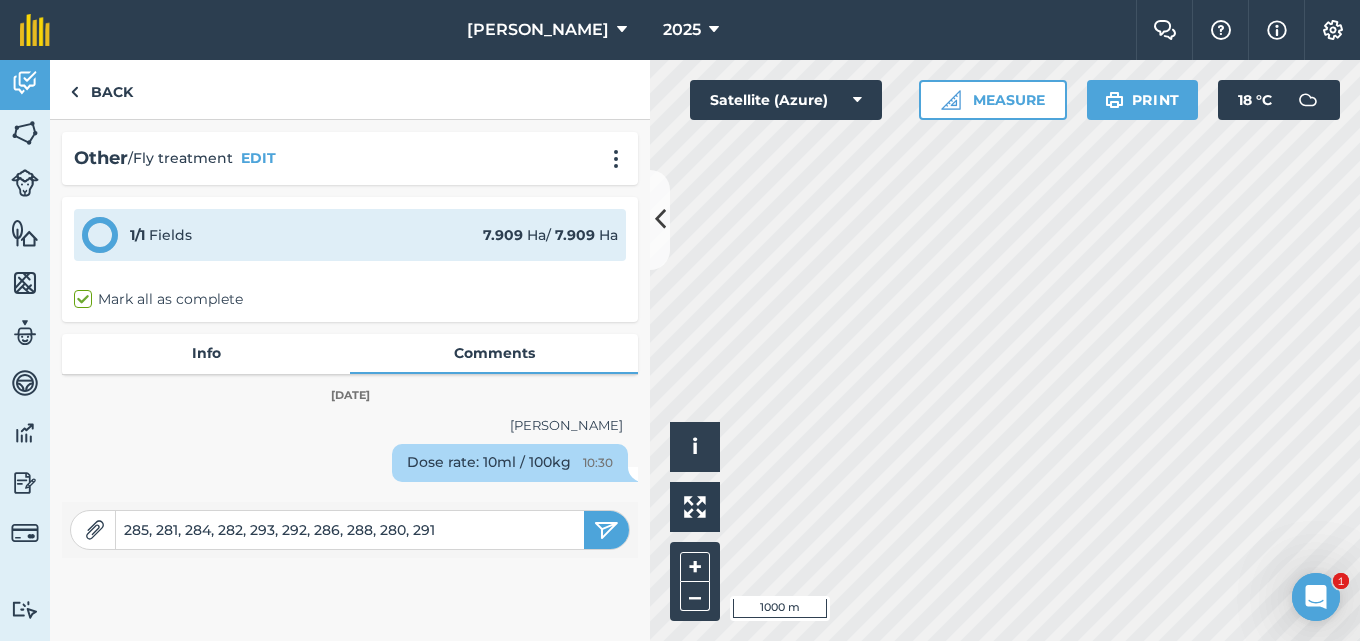 type on "285, 281, 284, 282, 293, 292, 286, 288, 280, 291" 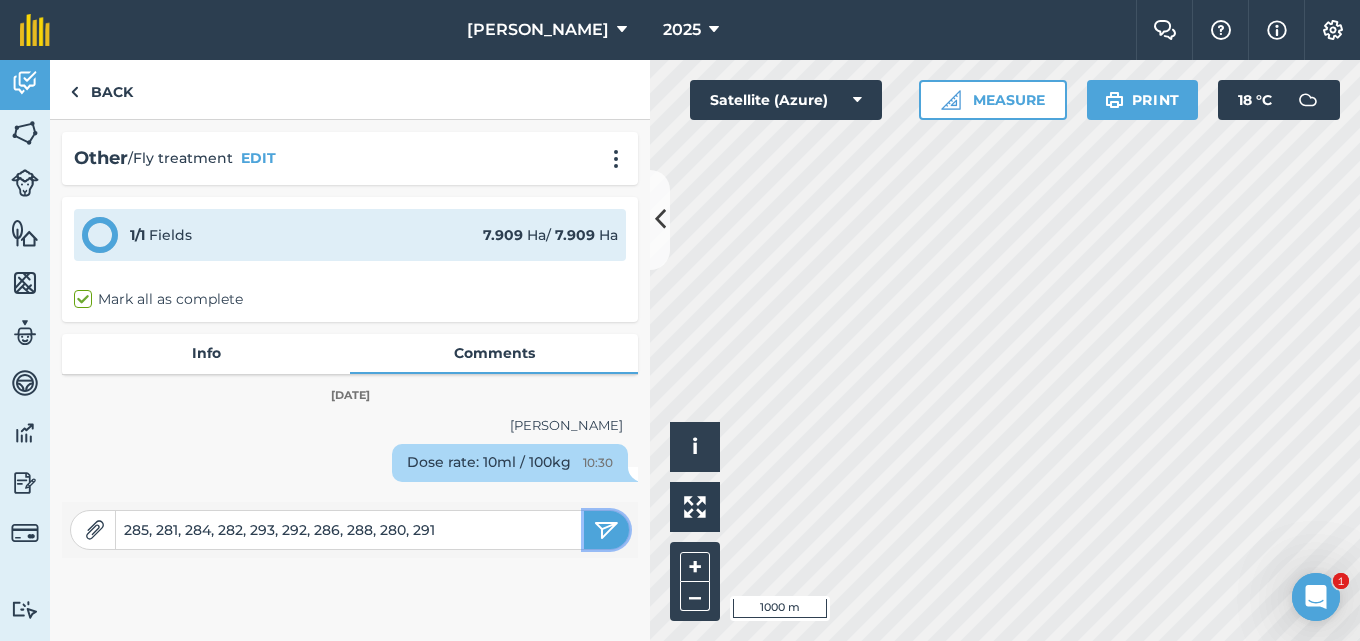 click at bounding box center [606, 530] 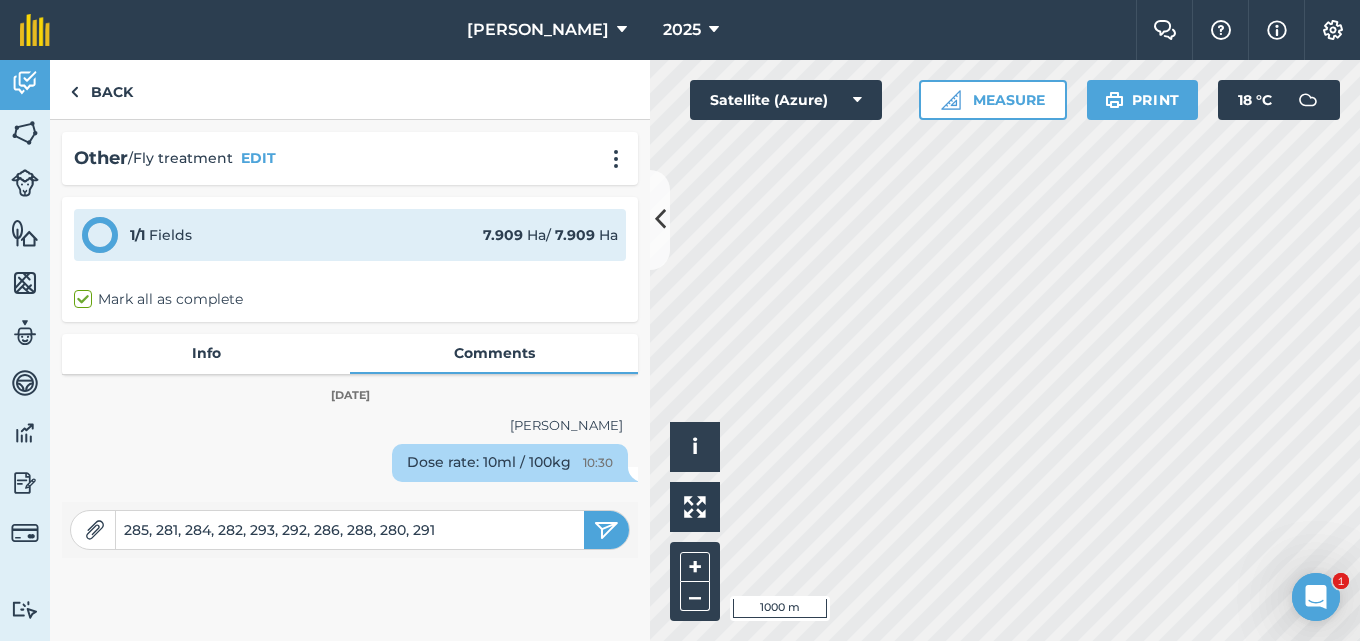 type 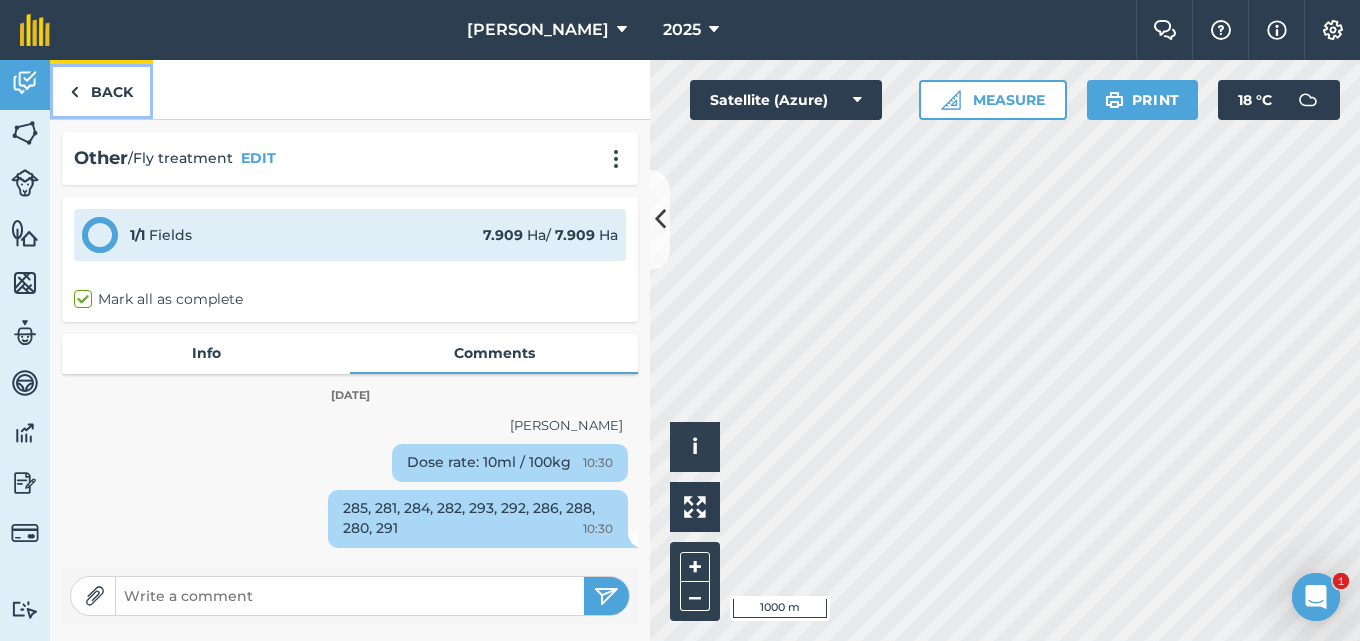 click on "Back" at bounding box center (101, 89) 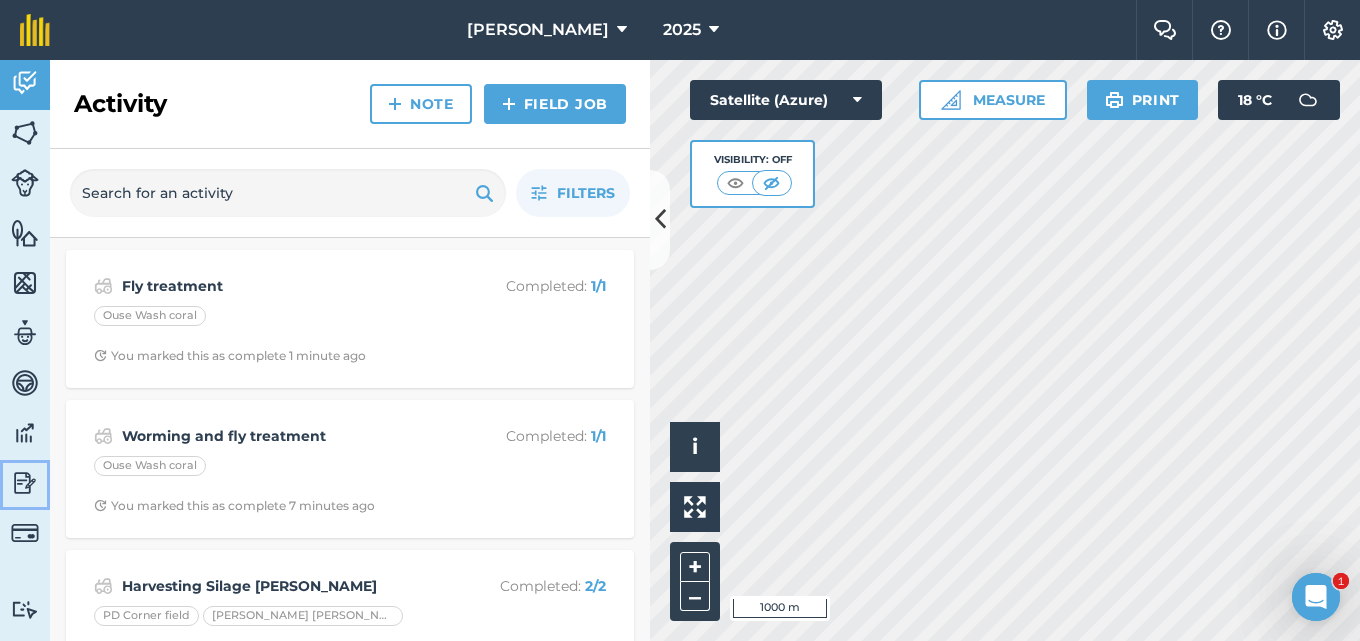 click at bounding box center (25, 483) 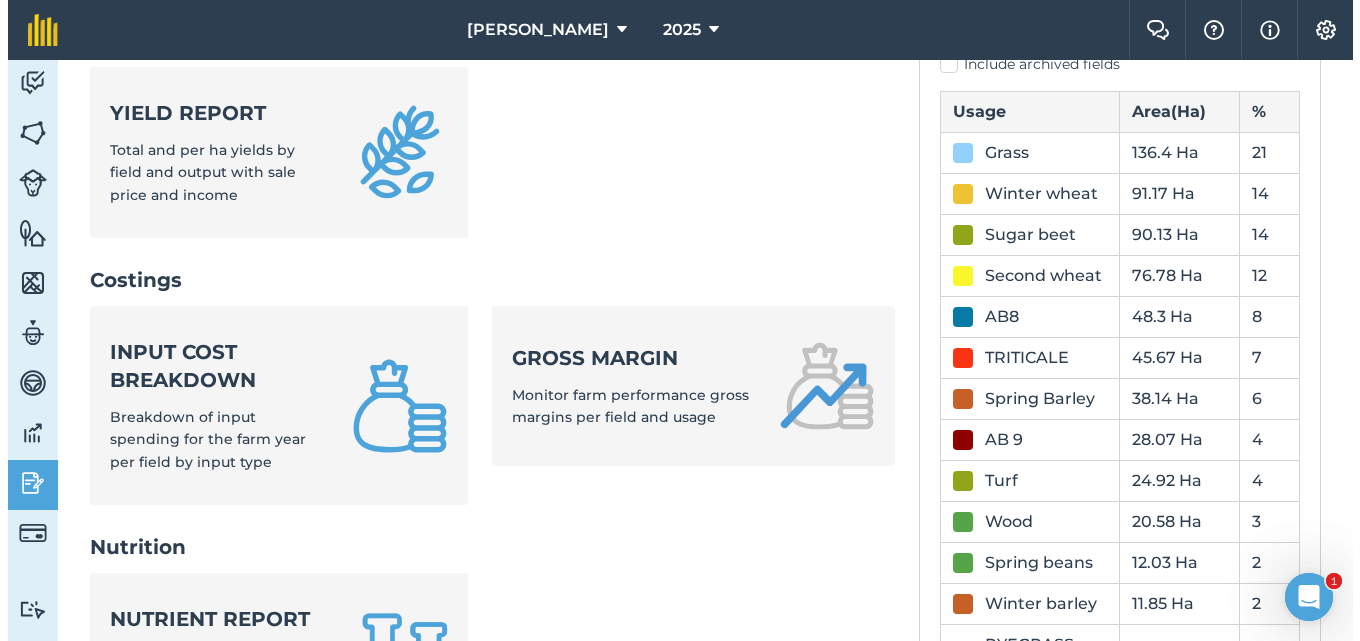 scroll, scrollTop: 600, scrollLeft: 0, axis: vertical 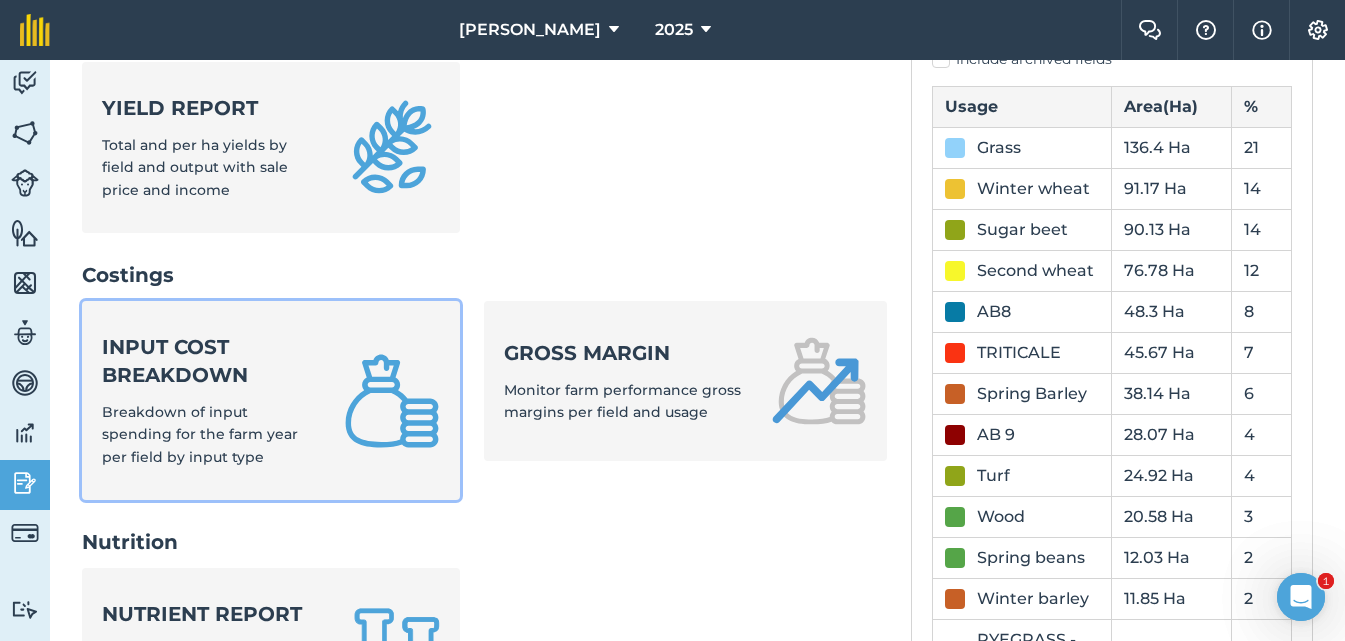 click on "Input cost breakdown" at bounding box center (211, 361) 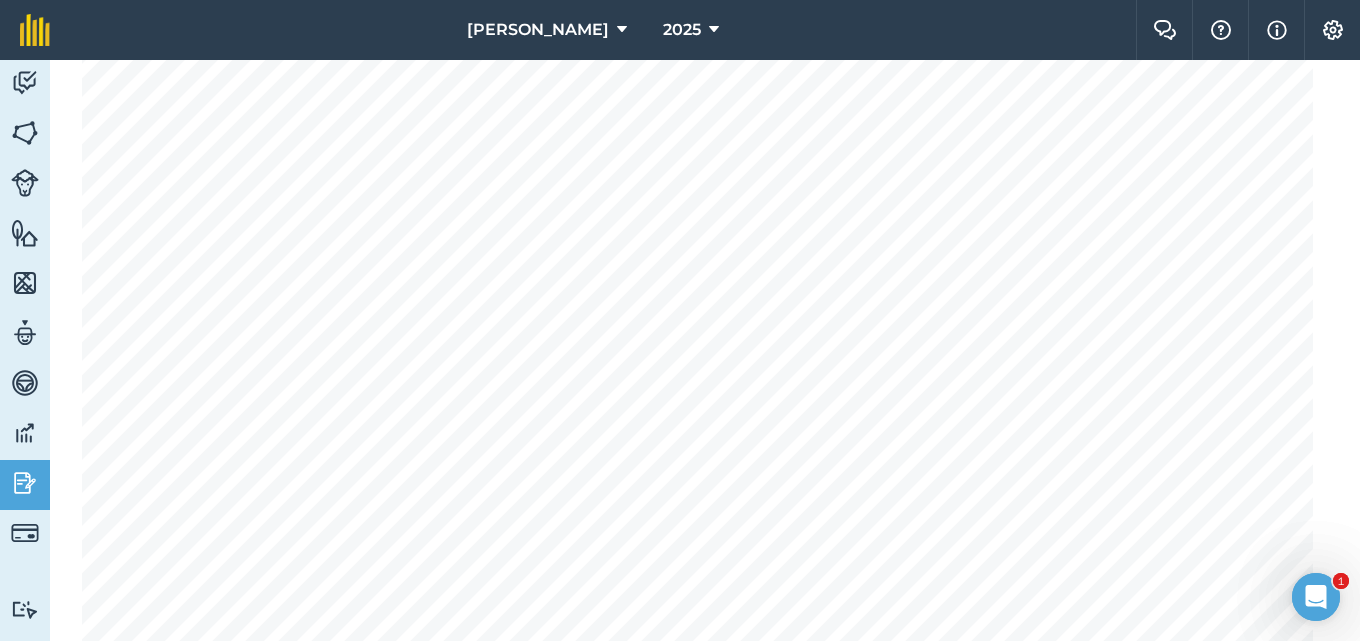 scroll, scrollTop: 0, scrollLeft: 0, axis: both 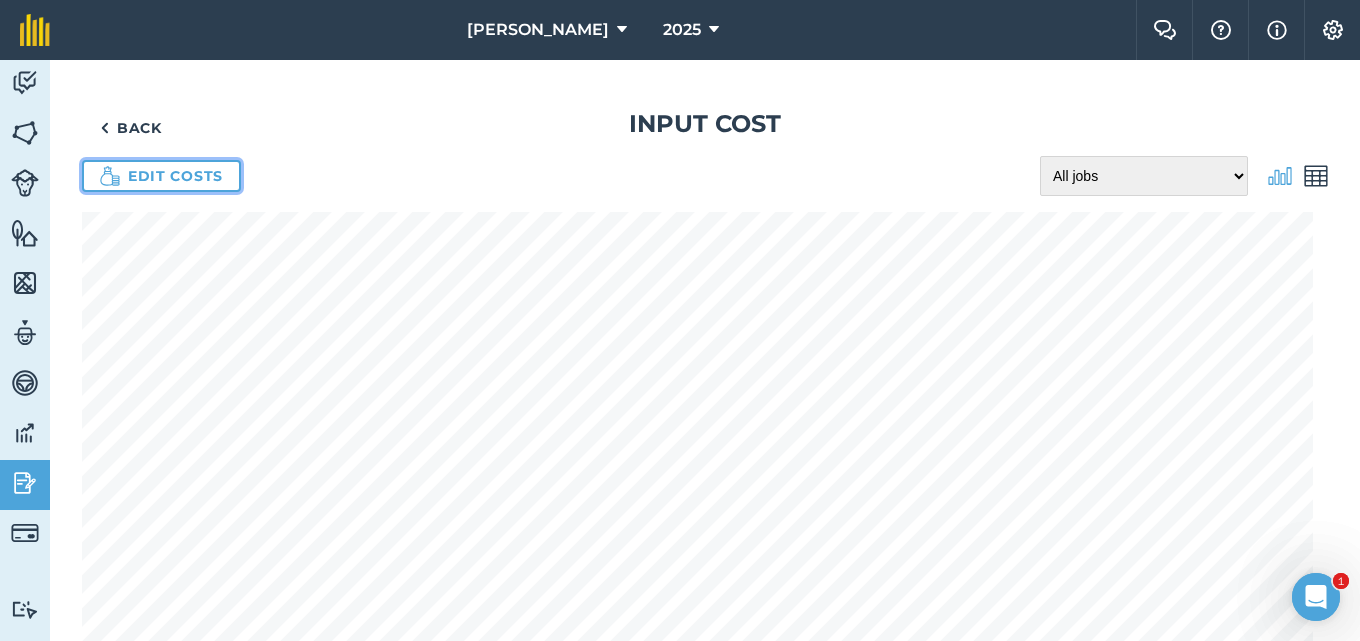 click on "Edit costs" at bounding box center [161, 176] 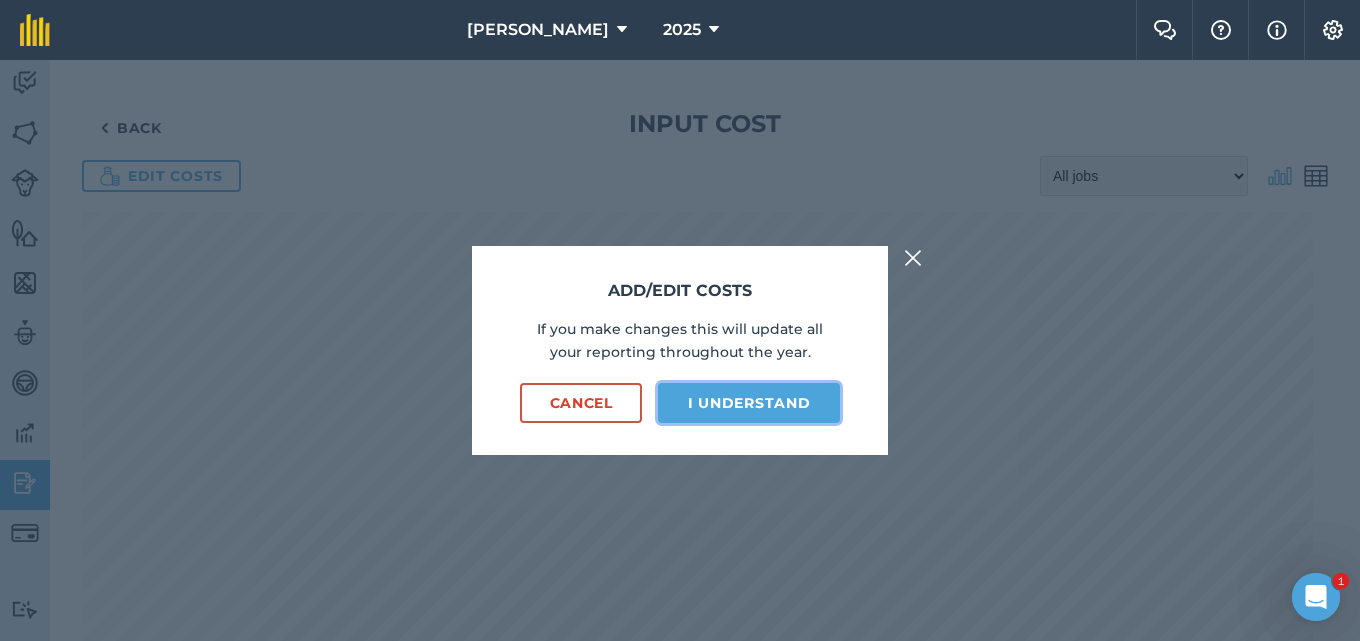 click on "I understand" at bounding box center [749, 403] 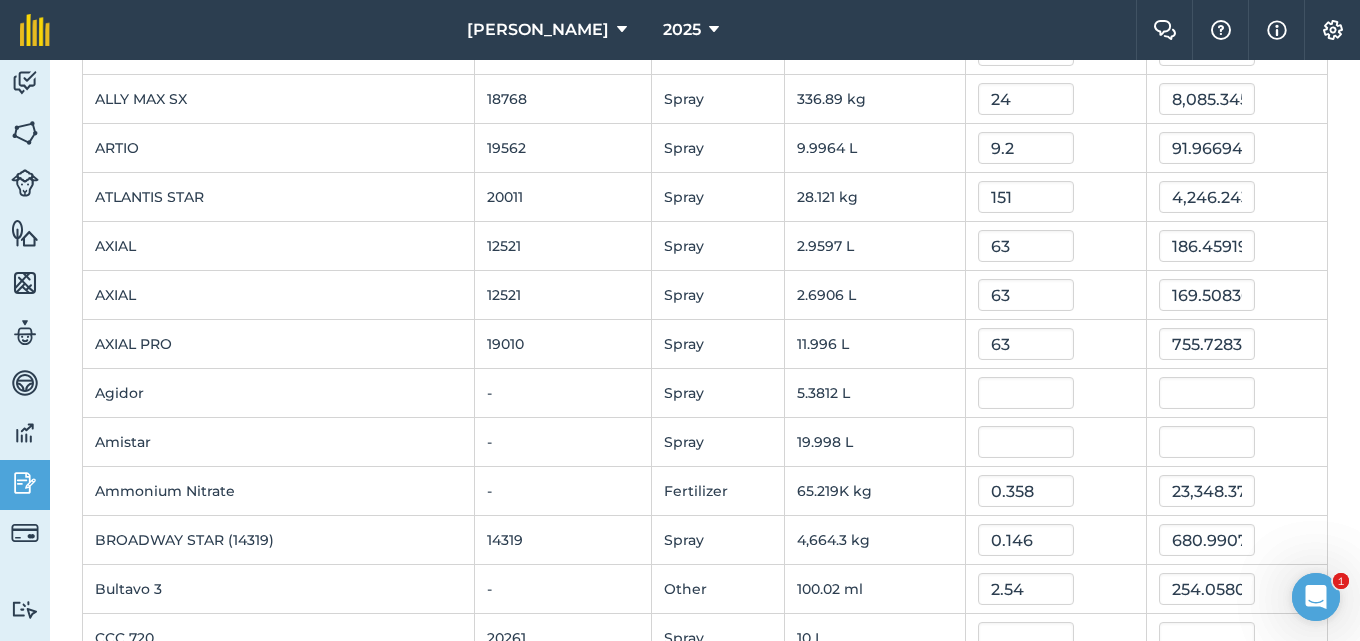 scroll, scrollTop: 300, scrollLeft: 0, axis: vertical 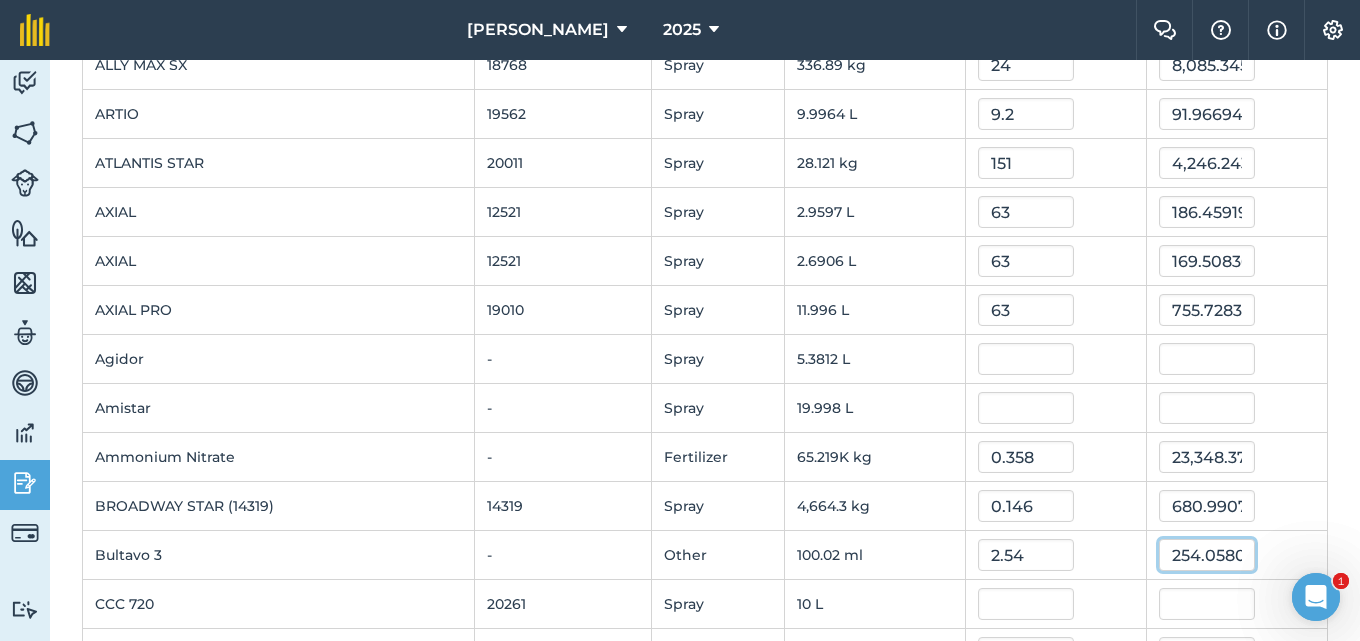 click on "254.05806439999998" at bounding box center (1207, 555) 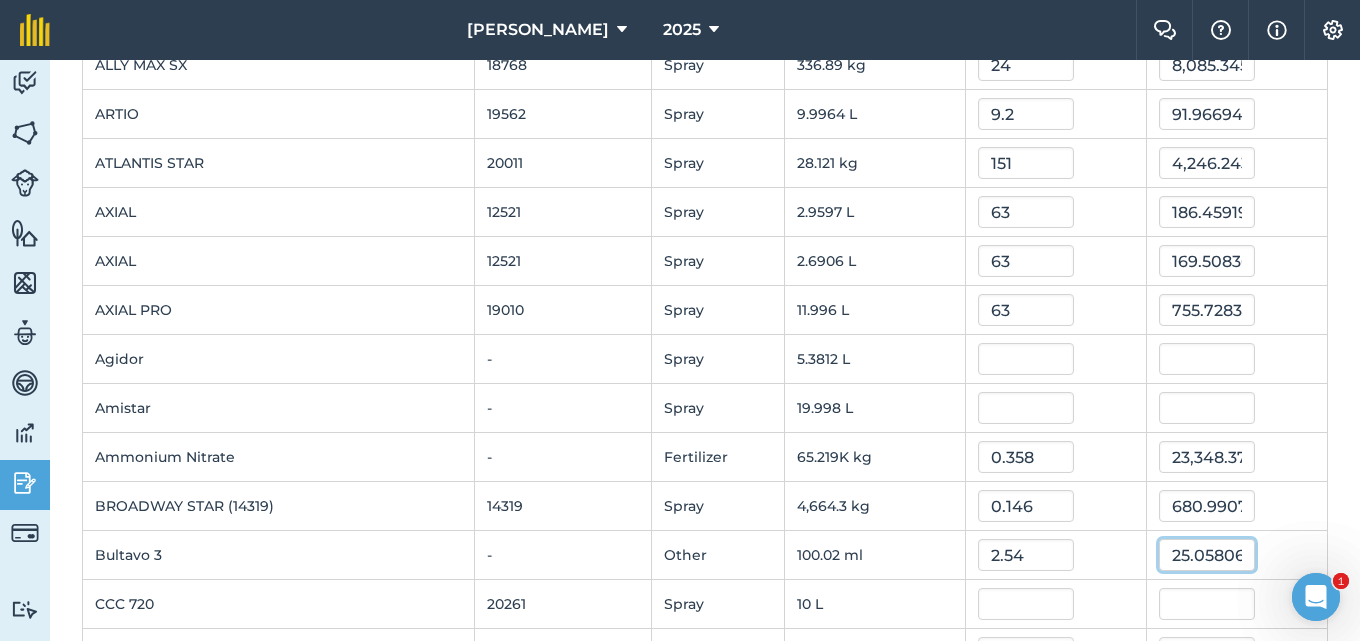 type on "254.05806439999998" 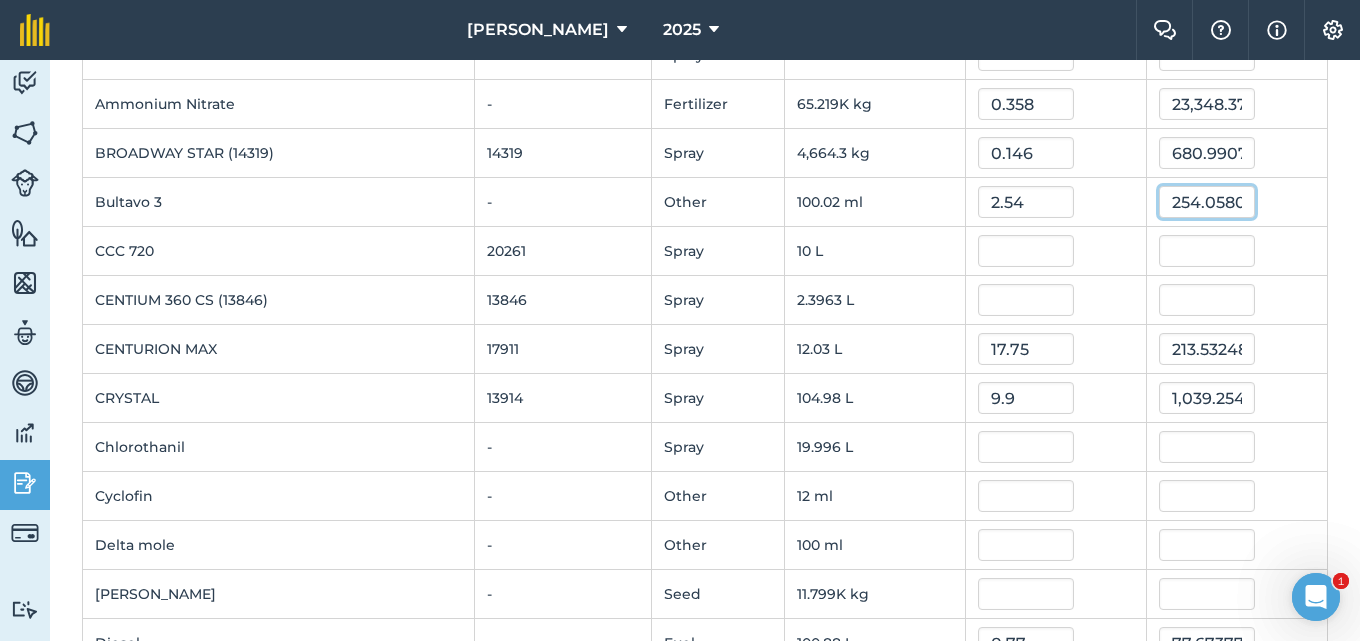 scroll, scrollTop: 700, scrollLeft: 0, axis: vertical 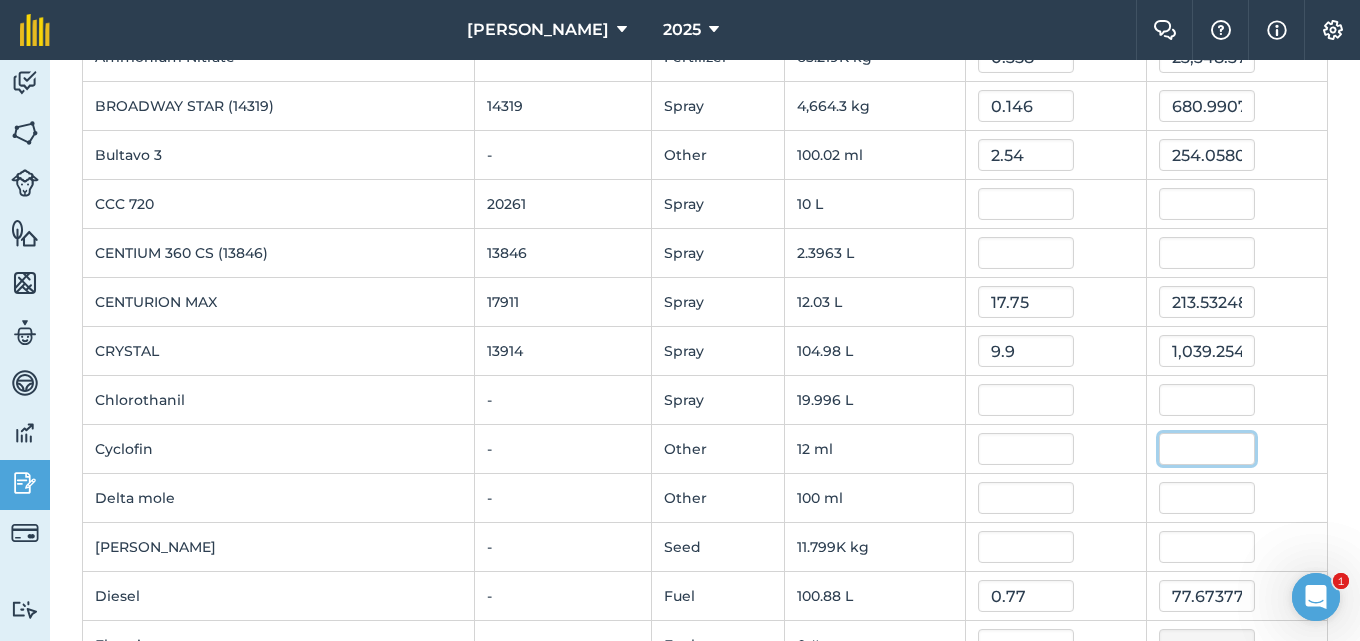 click at bounding box center [1207, 449] 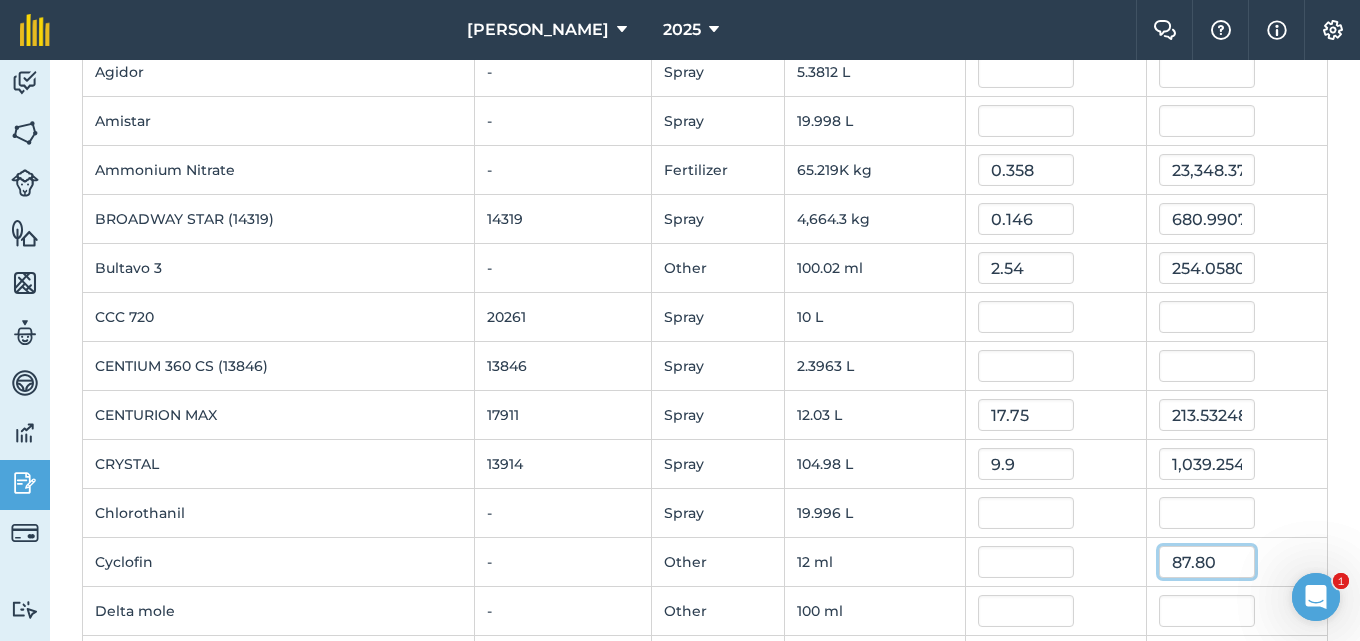 scroll, scrollTop: 700, scrollLeft: 0, axis: vertical 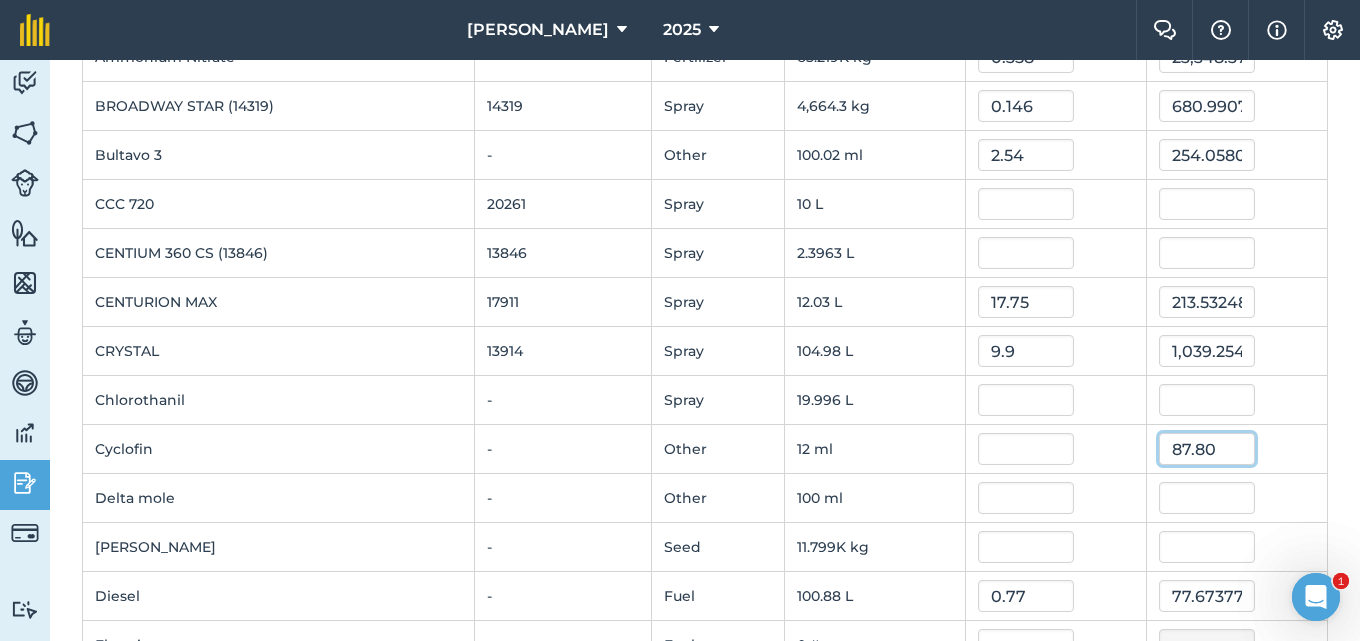 type on "87.80" 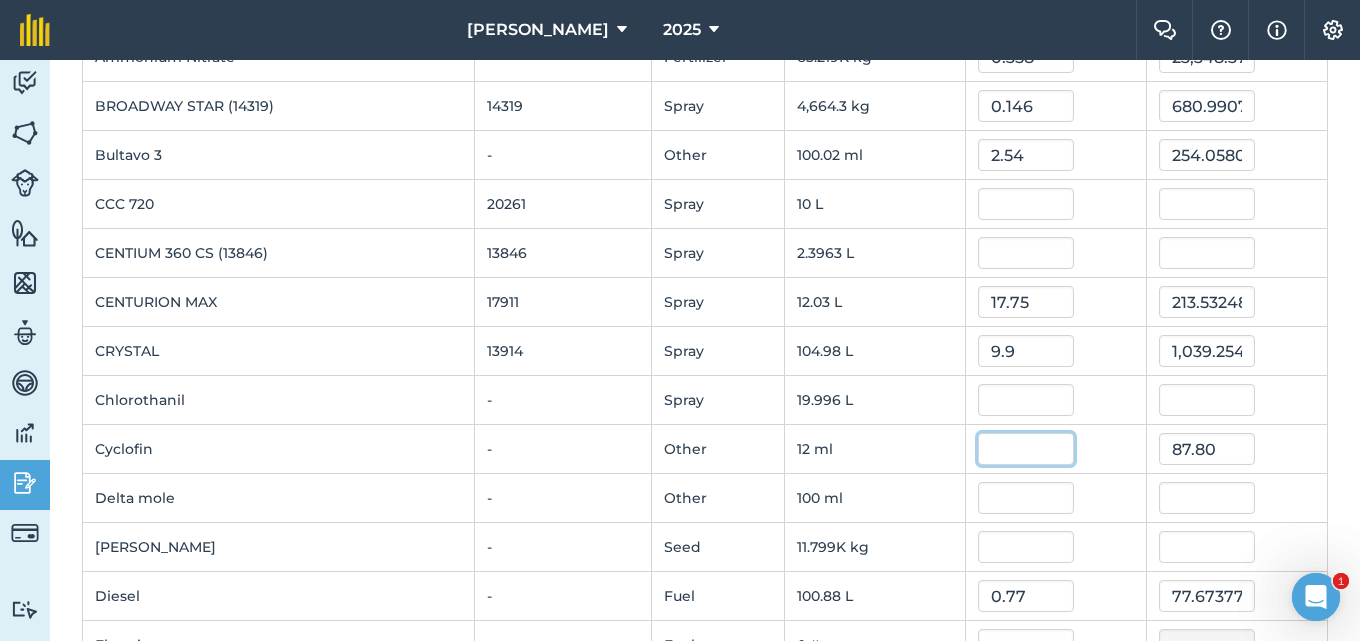 type on "7.316666666666666" 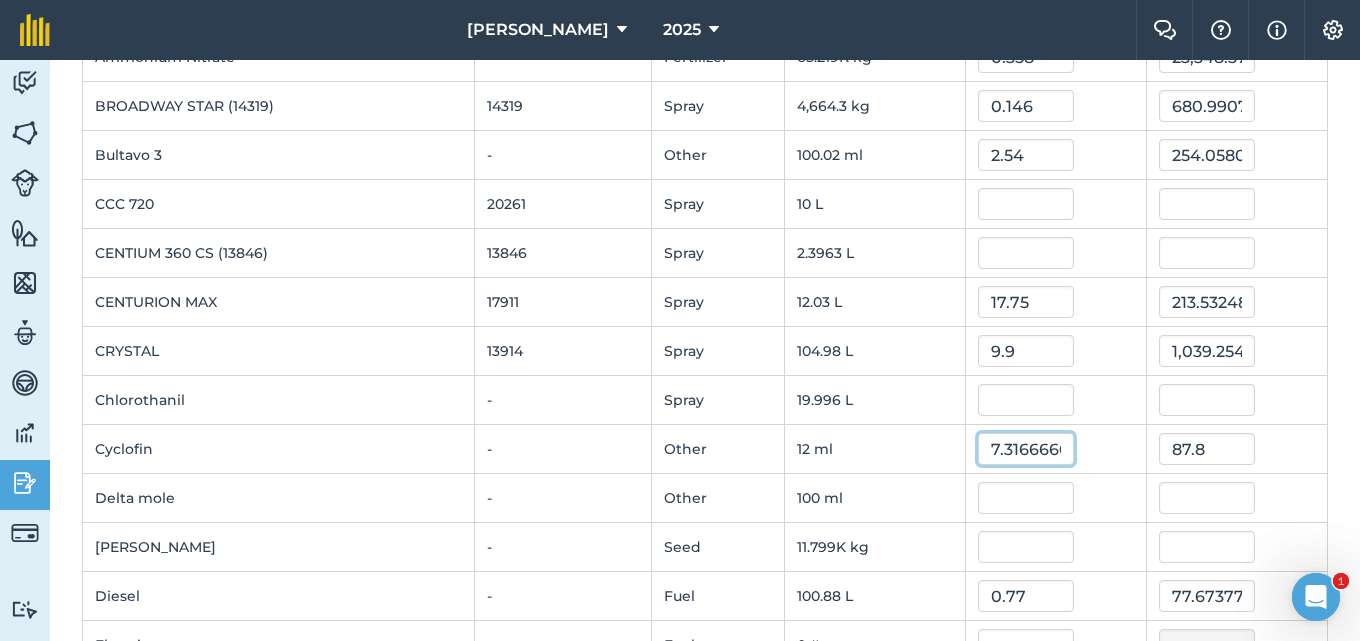 click on "7.316666666666666" at bounding box center (1026, 449) 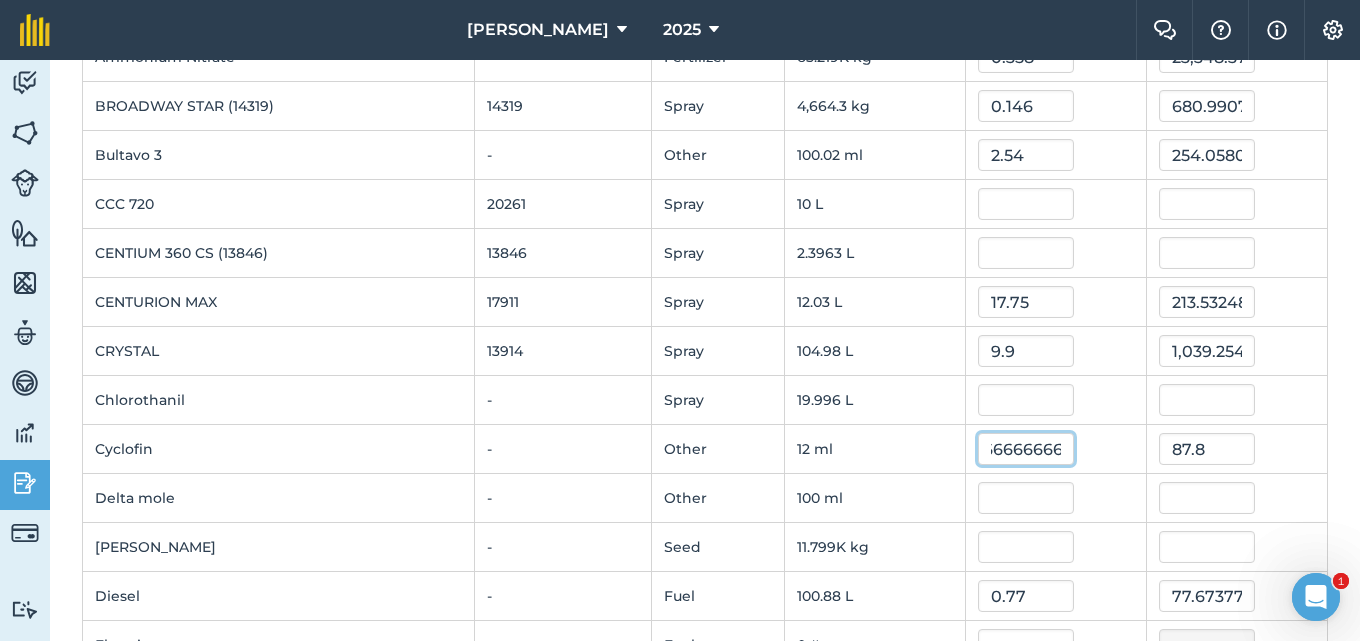 drag, startPoint x: 968, startPoint y: 446, endPoint x: 1053, endPoint y: 452, distance: 85.2115 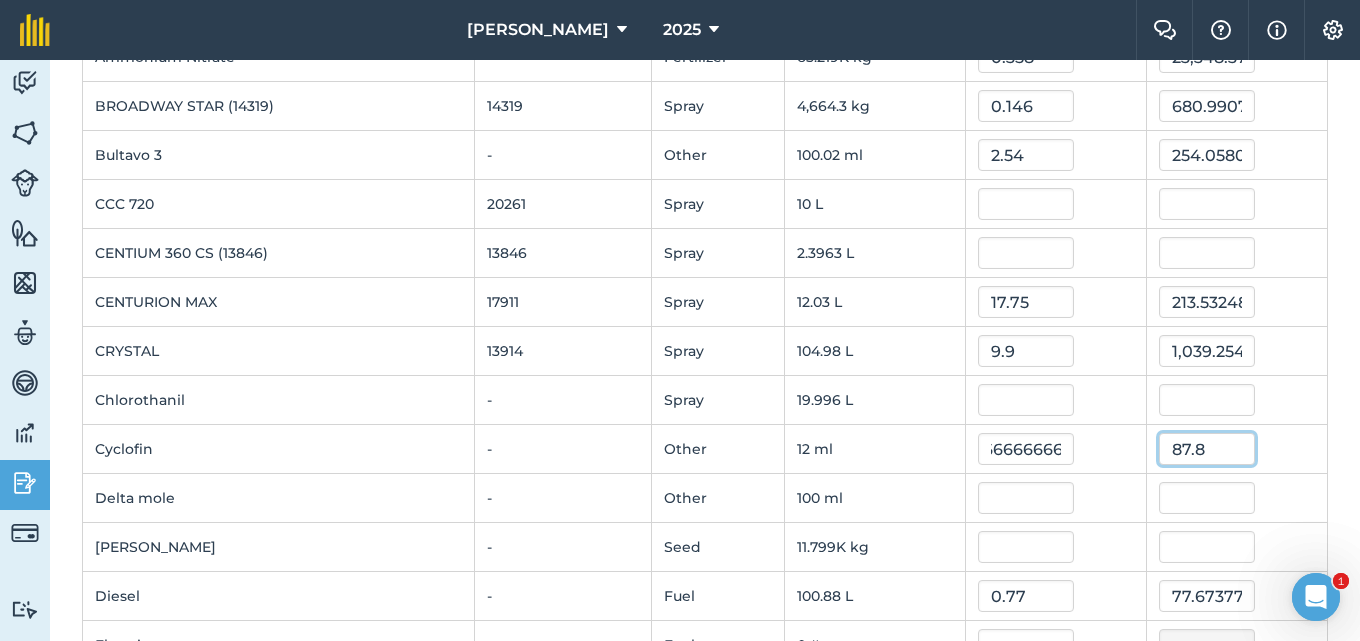 scroll, scrollTop: 0, scrollLeft: 0, axis: both 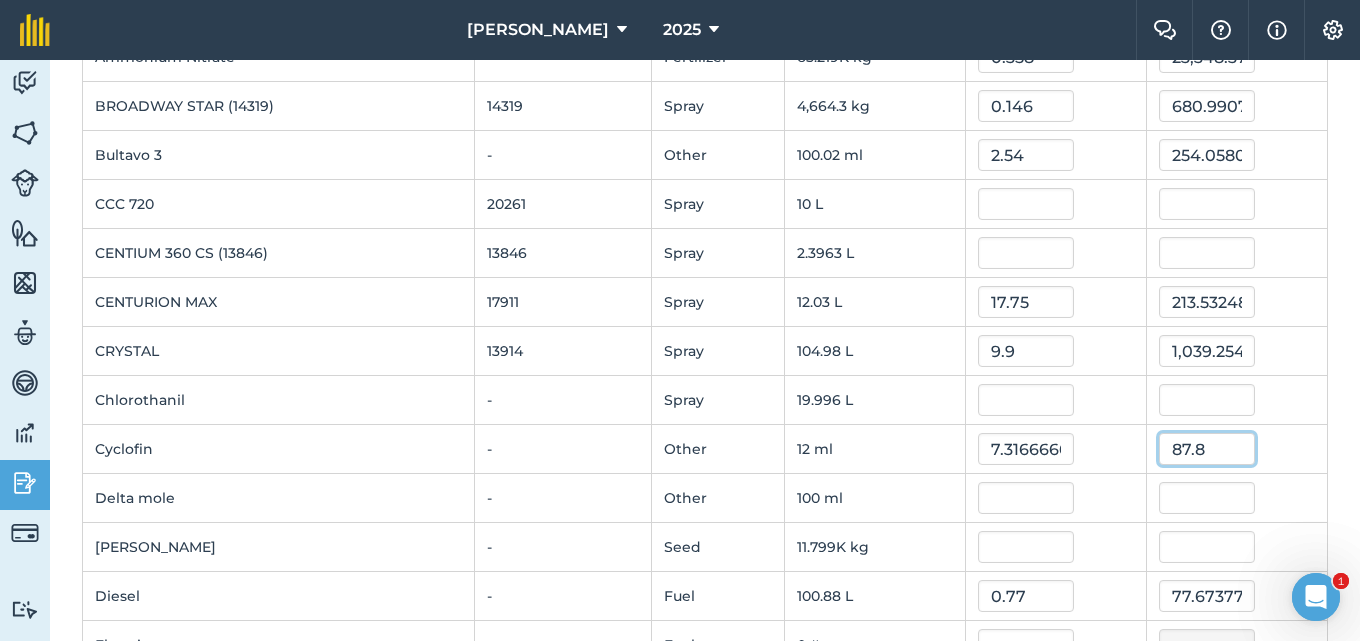 drag, startPoint x: 1196, startPoint y: 458, endPoint x: 1114, endPoint y: 452, distance: 82.219215 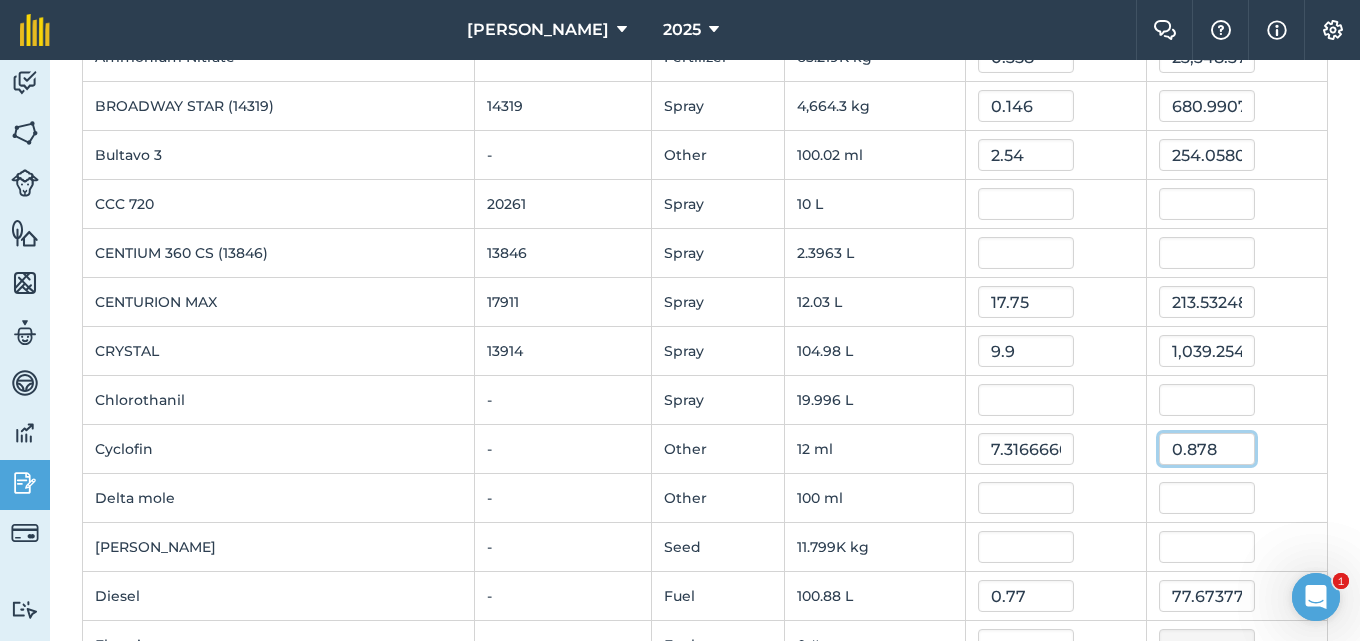 type on "0.878" 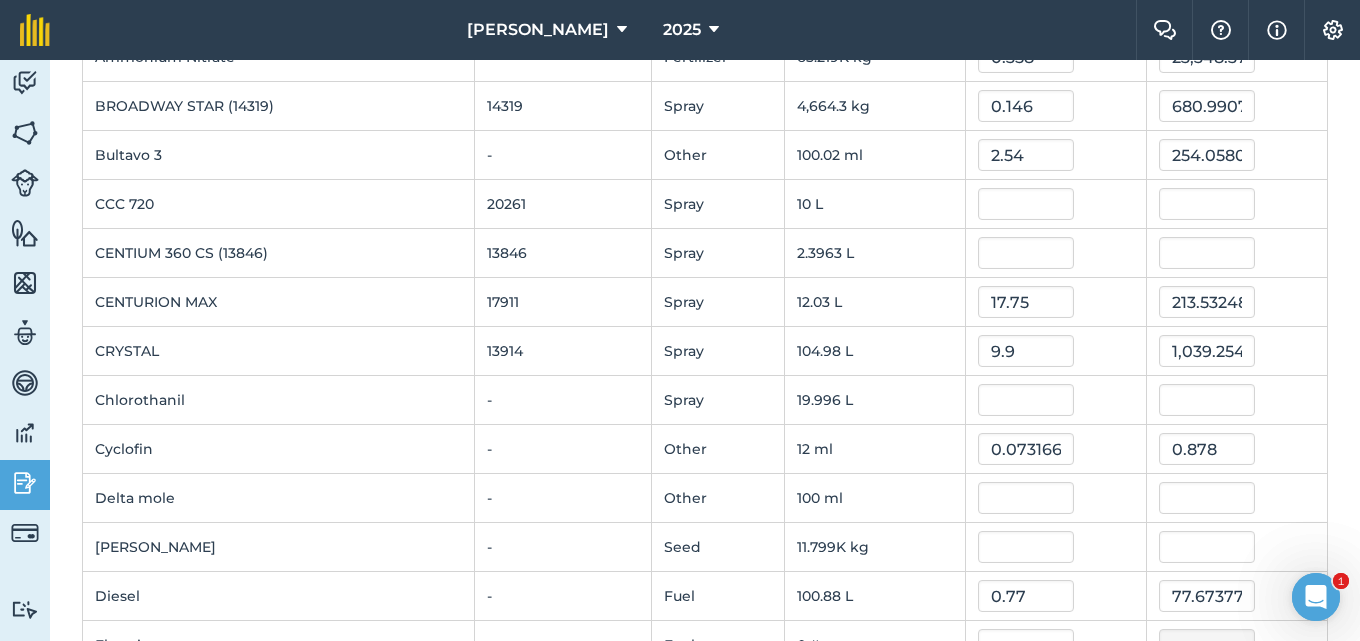 click at bounding box center (1056, 498) 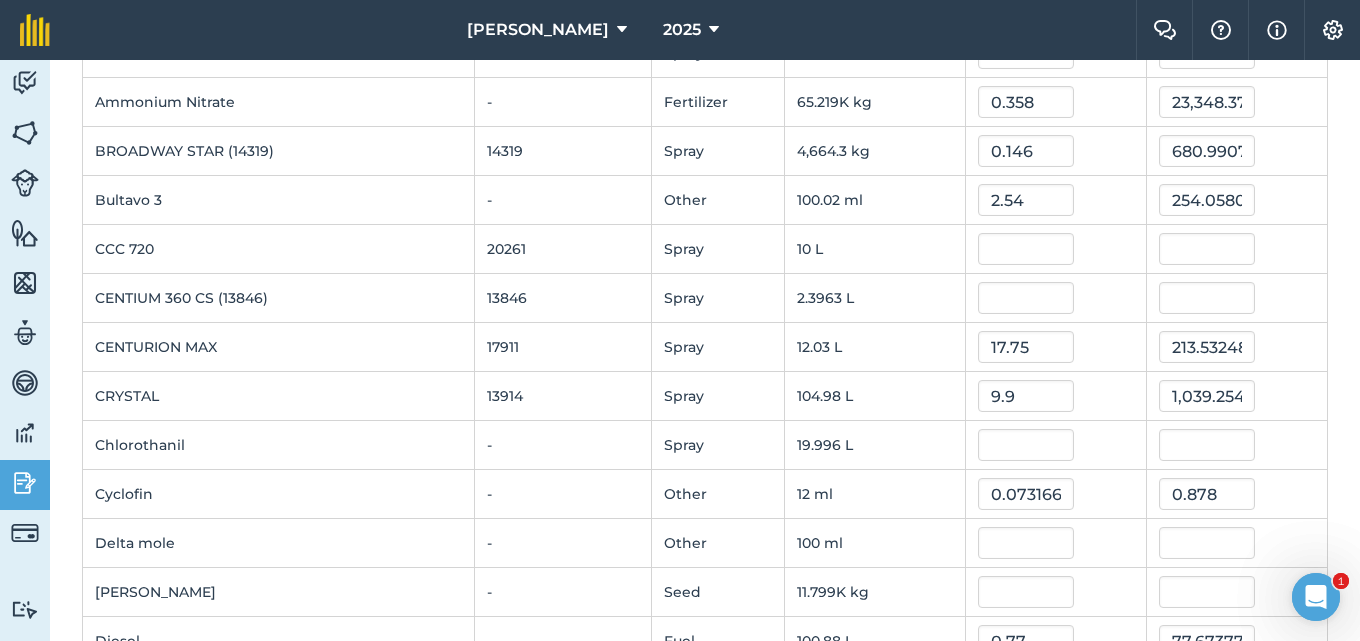 scroll, scrollTop: 700, scrollLeft: 0, axis: vertical 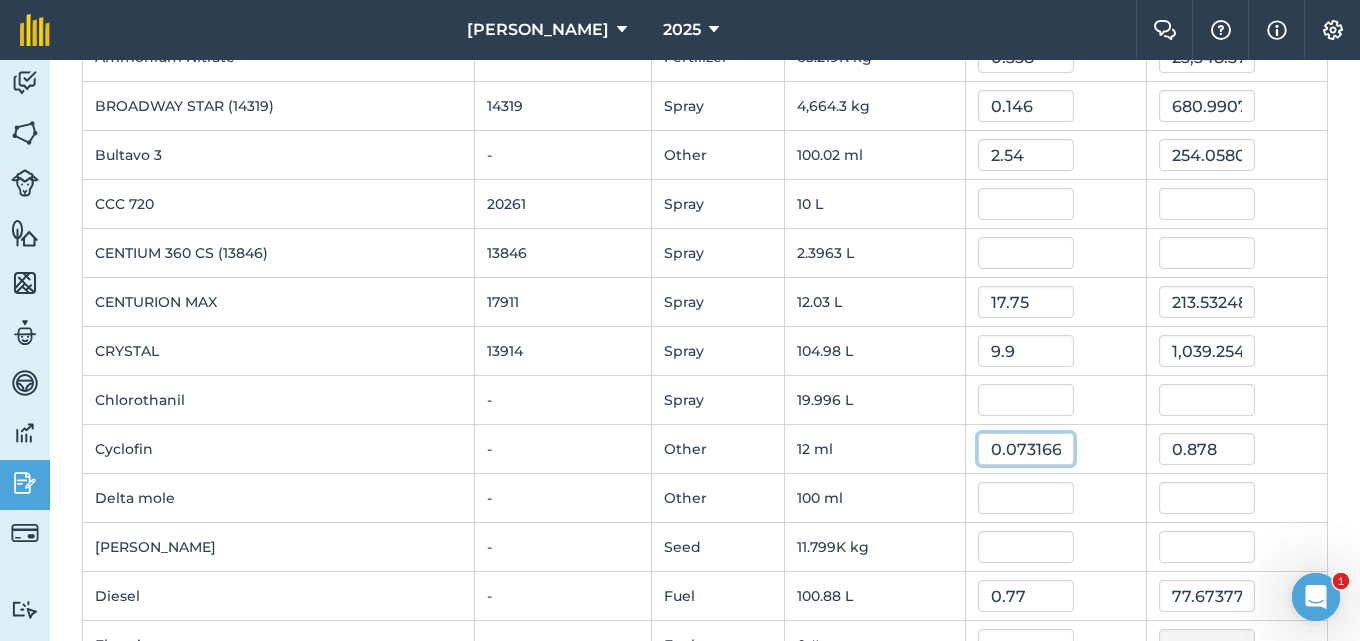 drag, startPoint x: 1045, startPoint y: 449, endPoint x: 870, endPoint y: 448, distance: 175.00285 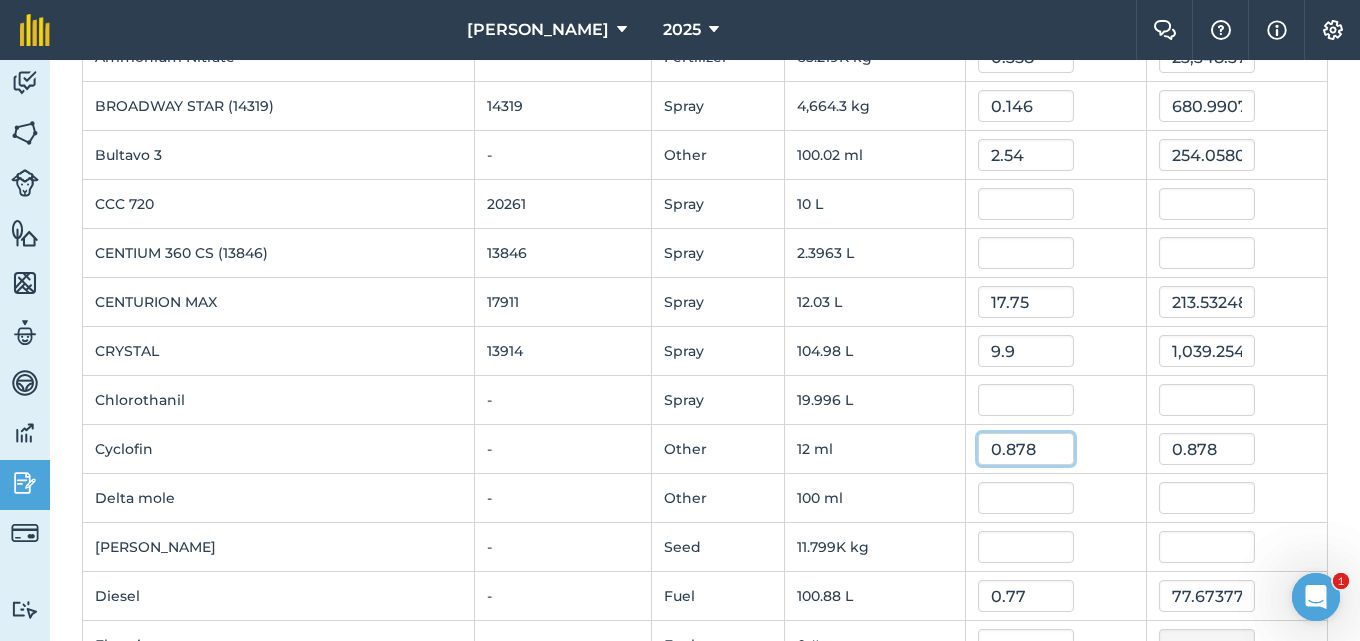 type on "0.878" 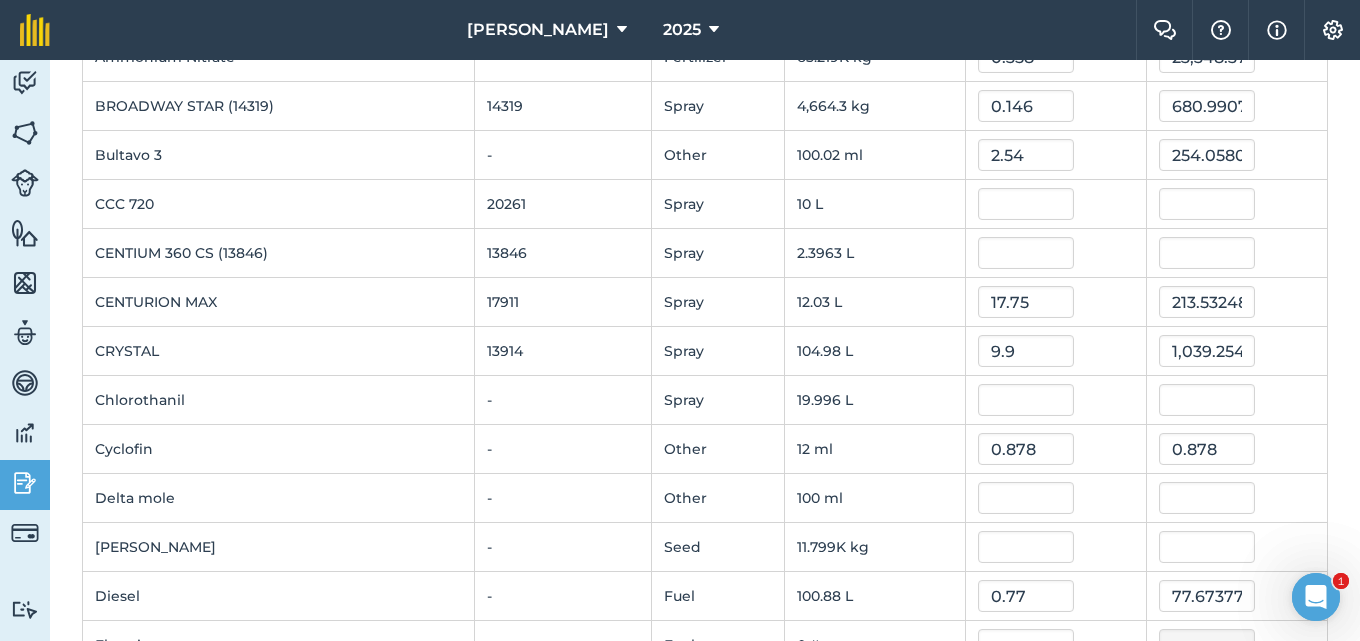 type on "10.536" 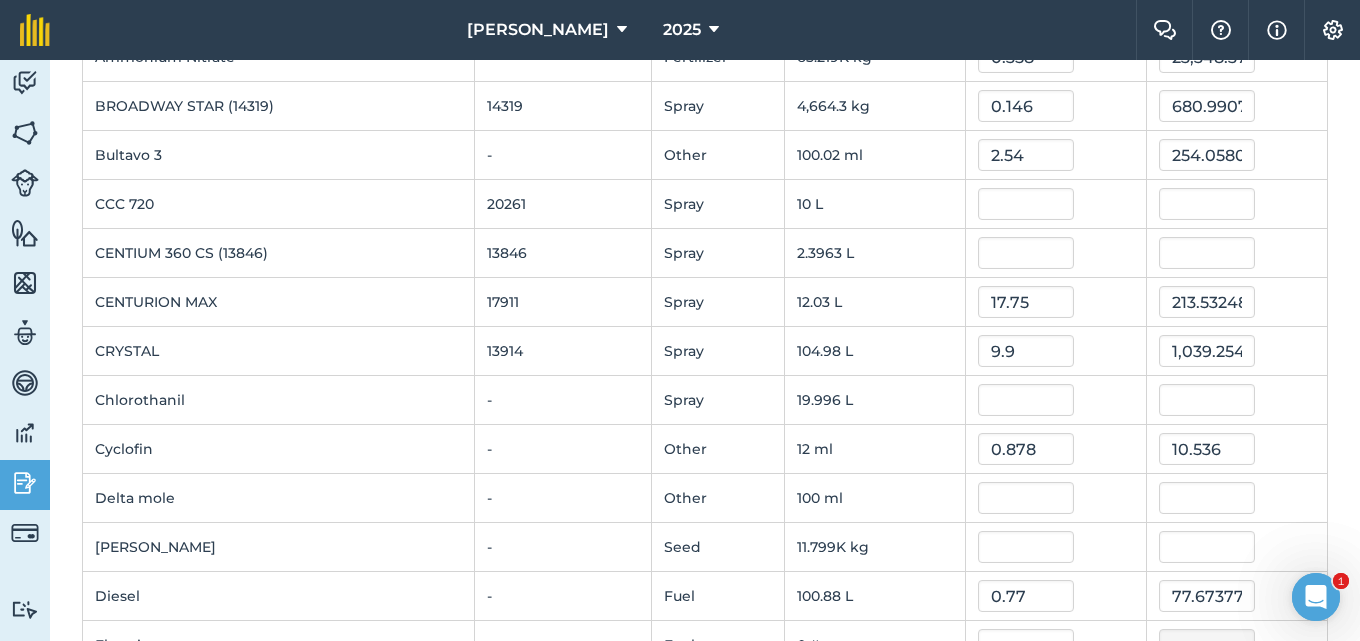 click at bounding box center (1056, 498) 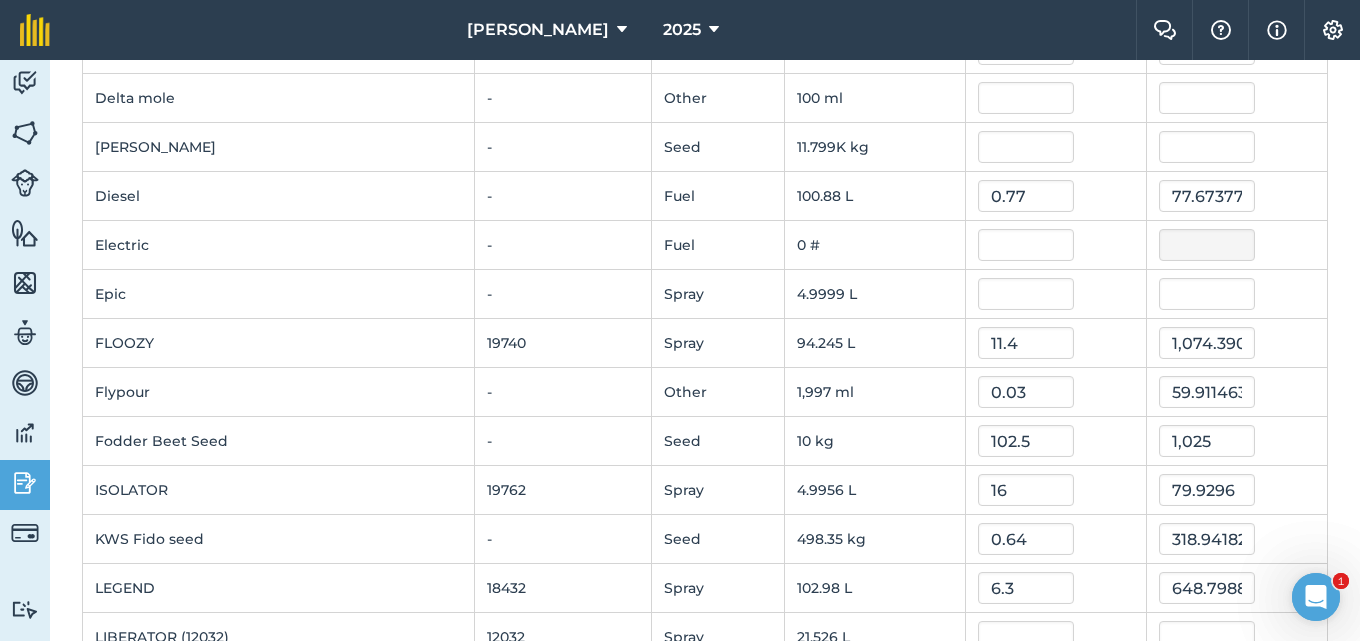 scroll, scrollTop: 1000, scrollLeft: 0, axis: vertical 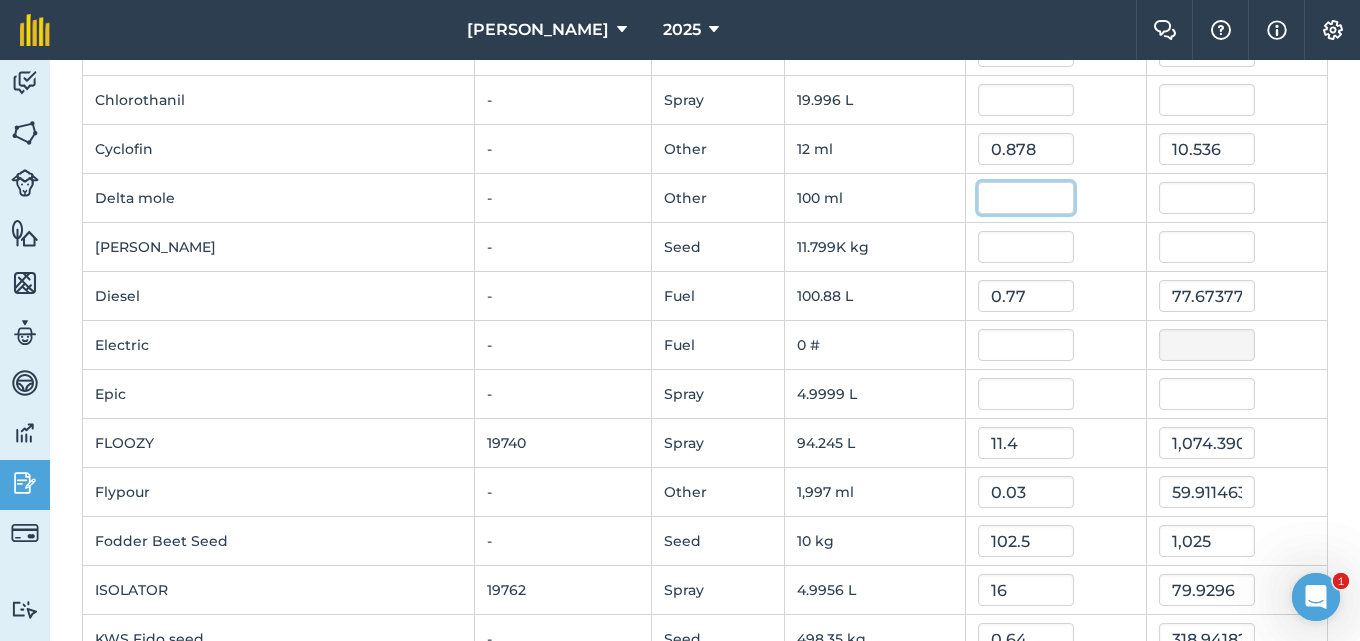 click at bounding box center (1026, 198) 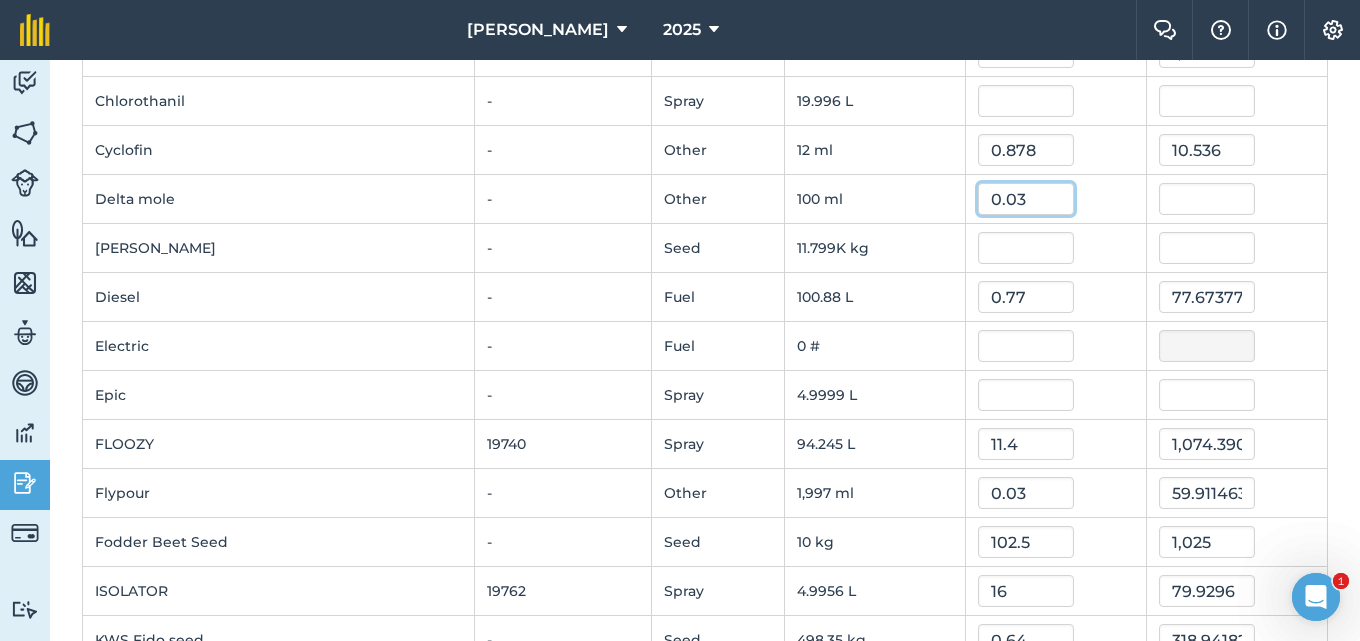 scroll, scrollTop: 1000, scrollLeft: 0, axis: vertical 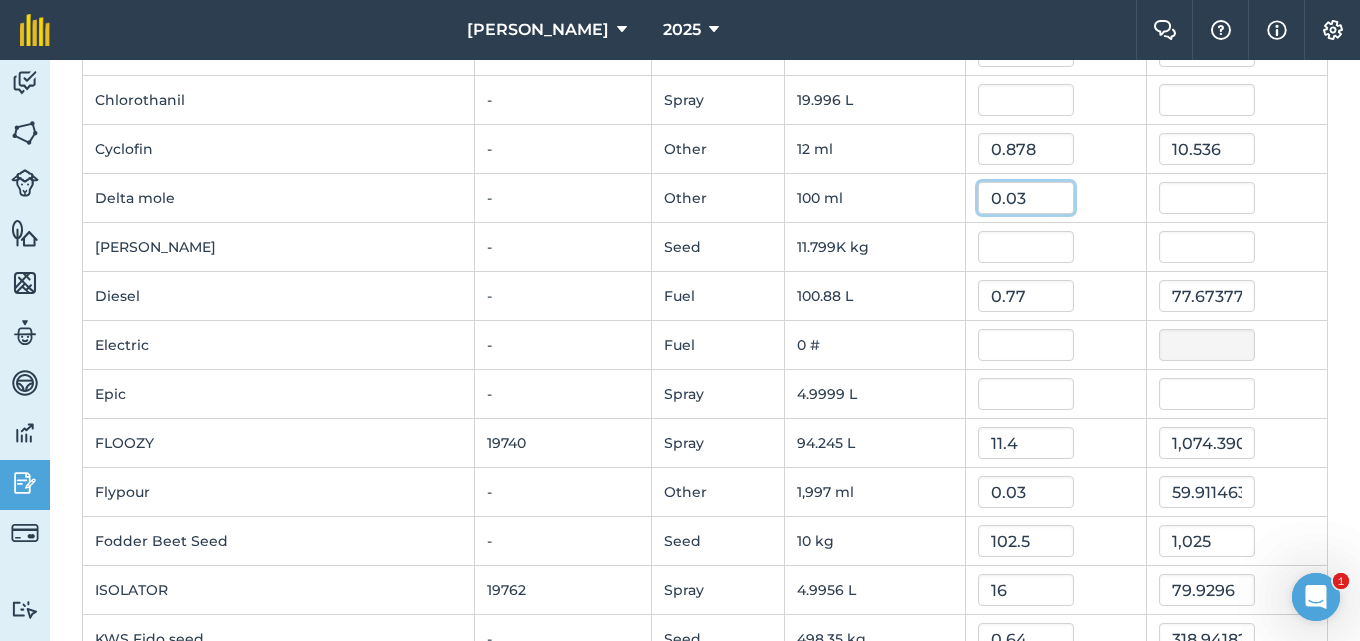 type on "0.03" 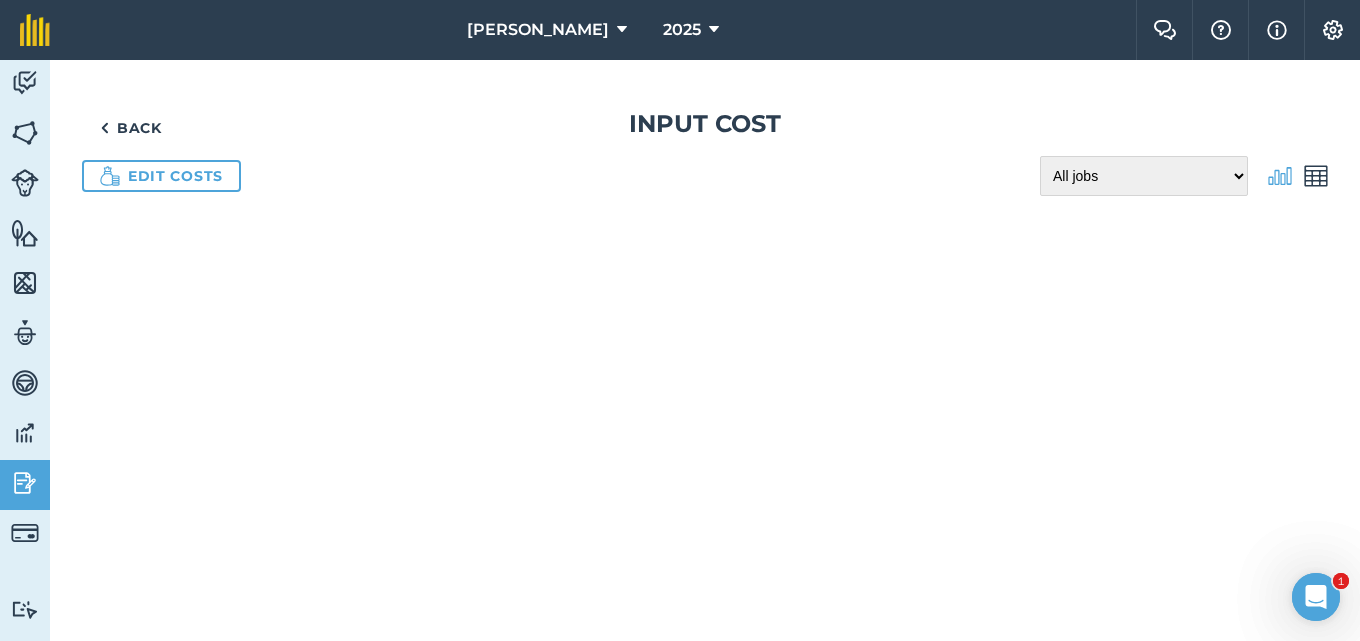 scroll, scrollTop: 0, scrollLeft: 0, axis: both 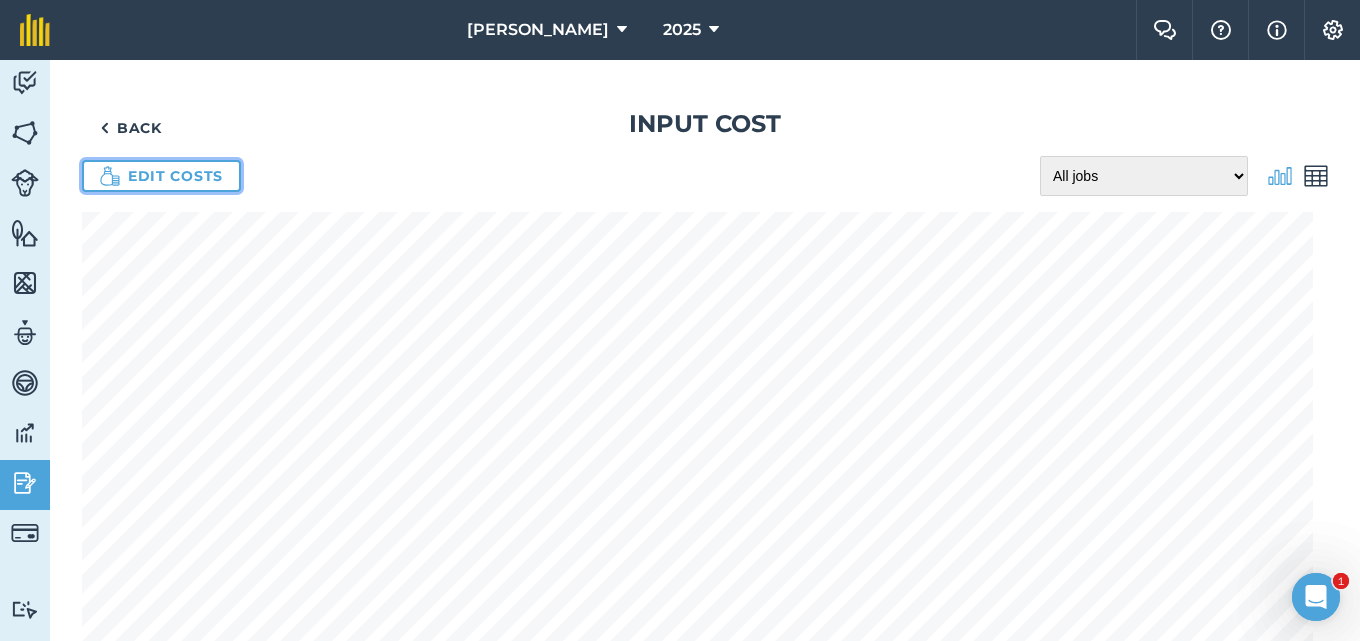 click on "Edit costs" at bounding box center [161, 176] 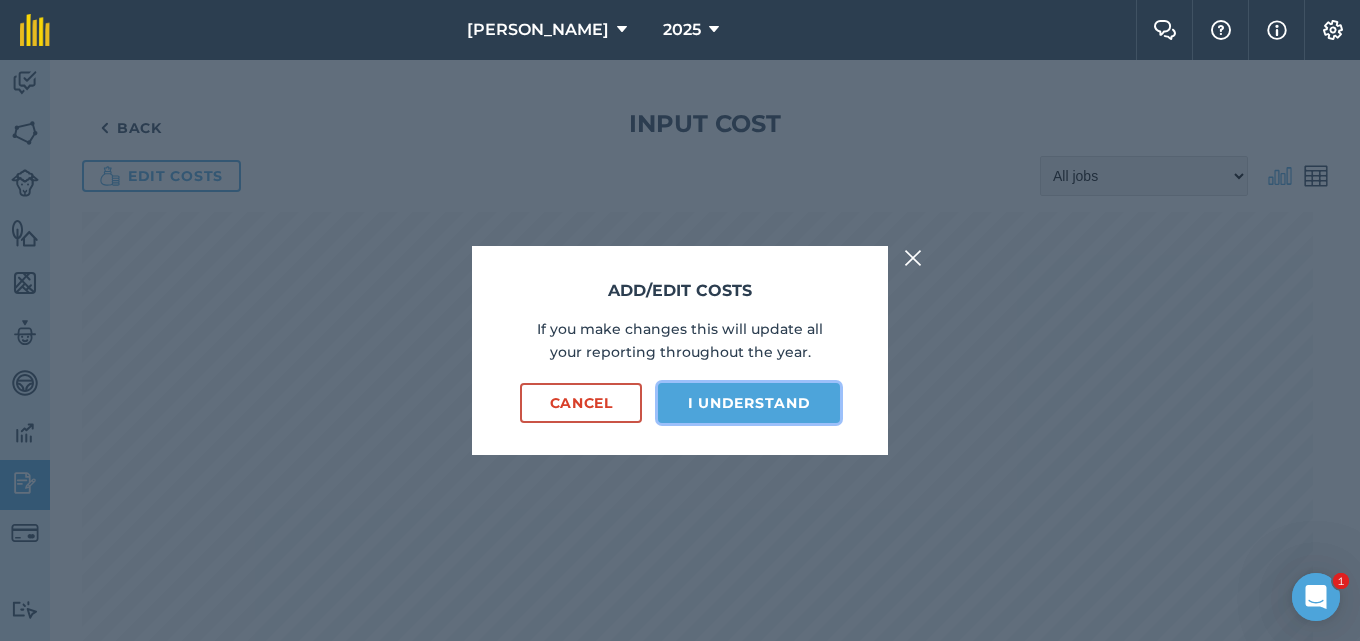 click on "I understand" at bounding box center (749, 403) 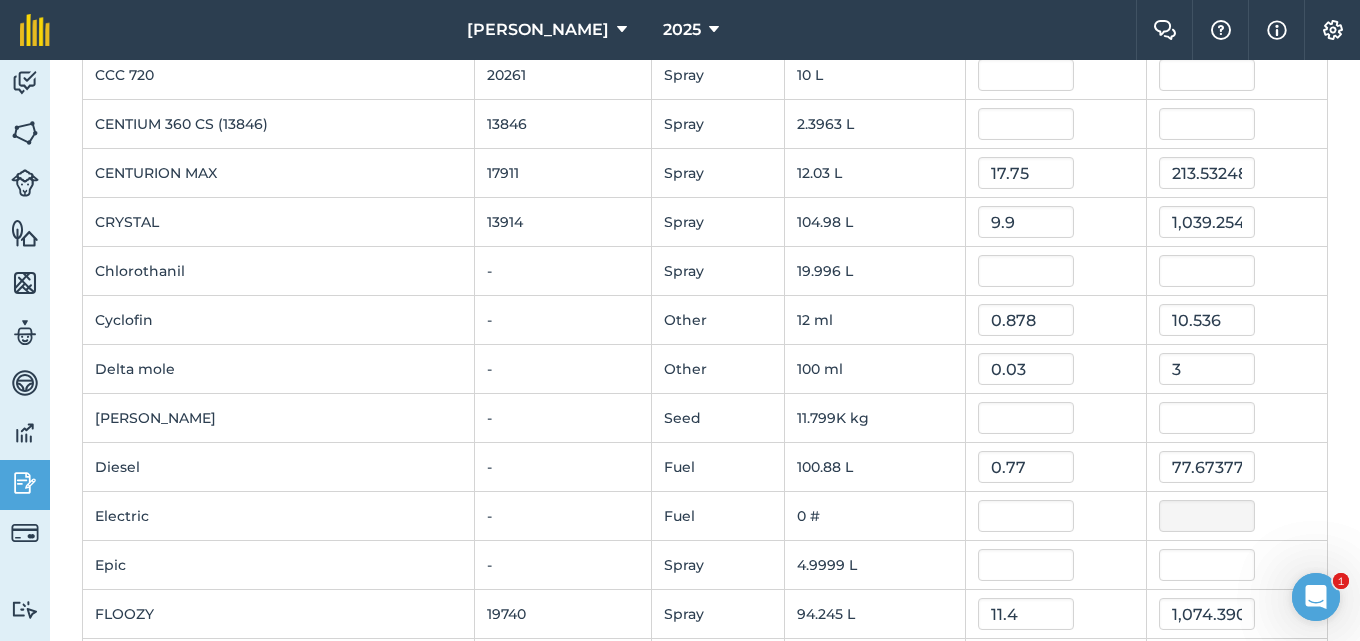 scroll, scrollTop: 900, scrollLeft: 0, axis: vertical 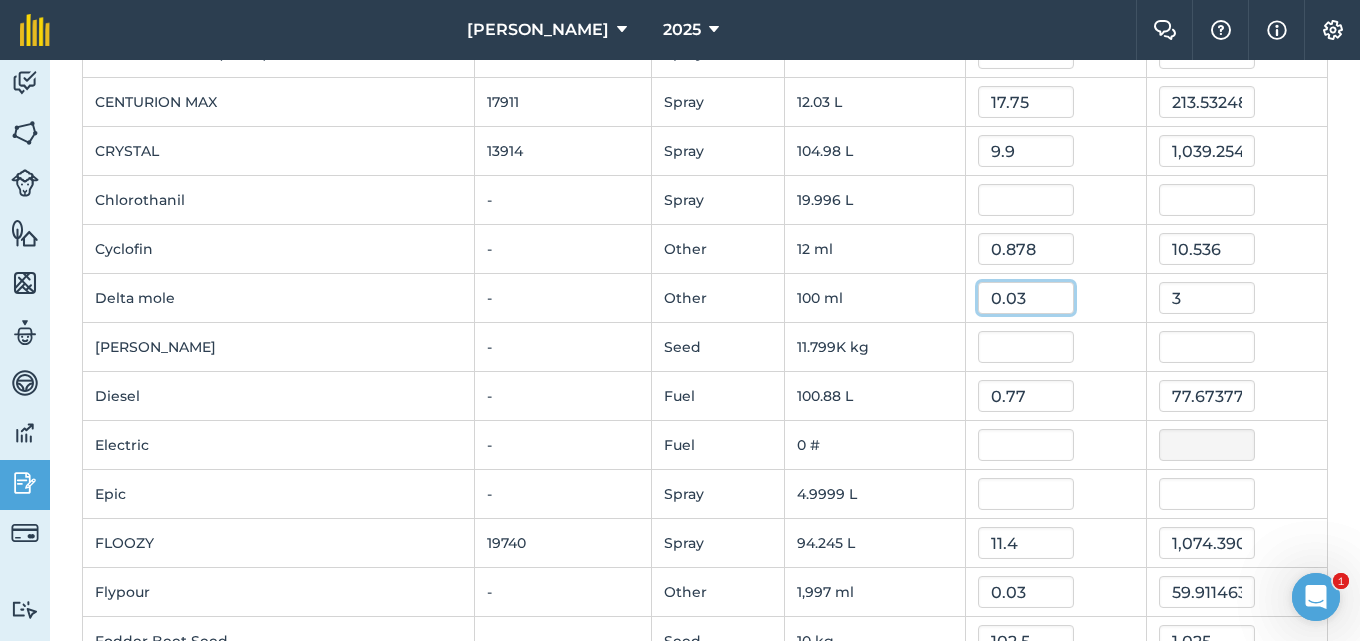 click on "0.03" at bounding box center [1026, 298] 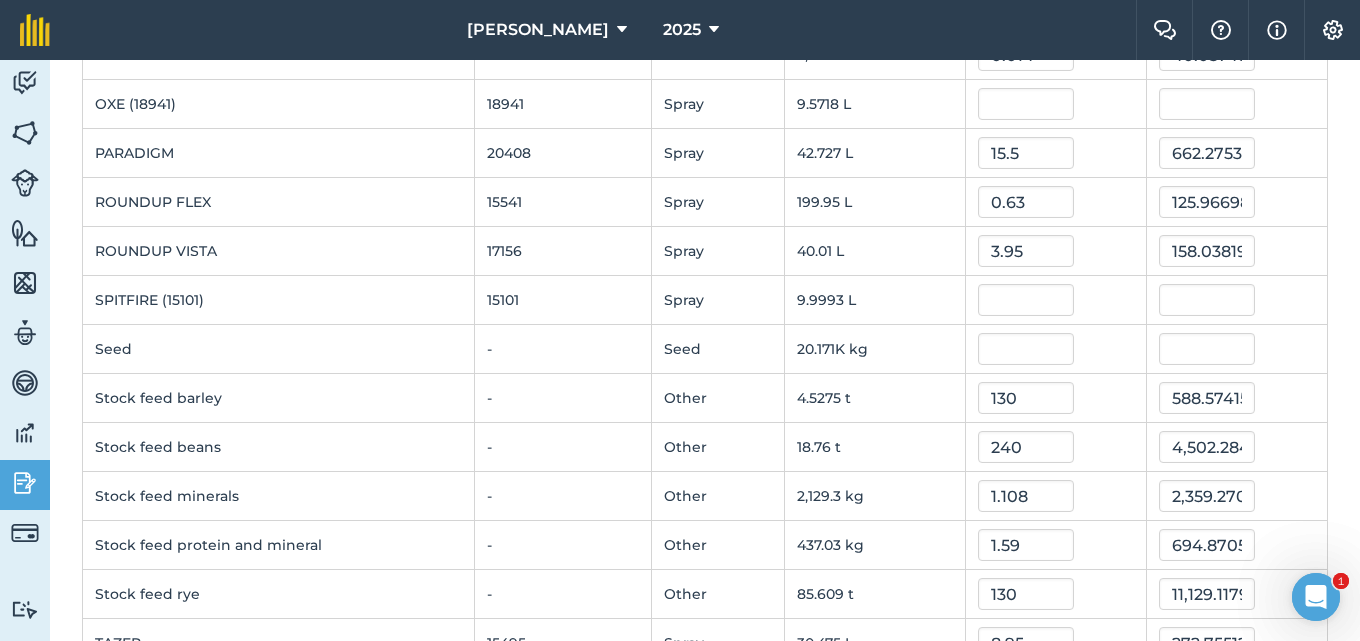 scroll, scrollTop: 1800, scrollLeft: 0, axis: vertical 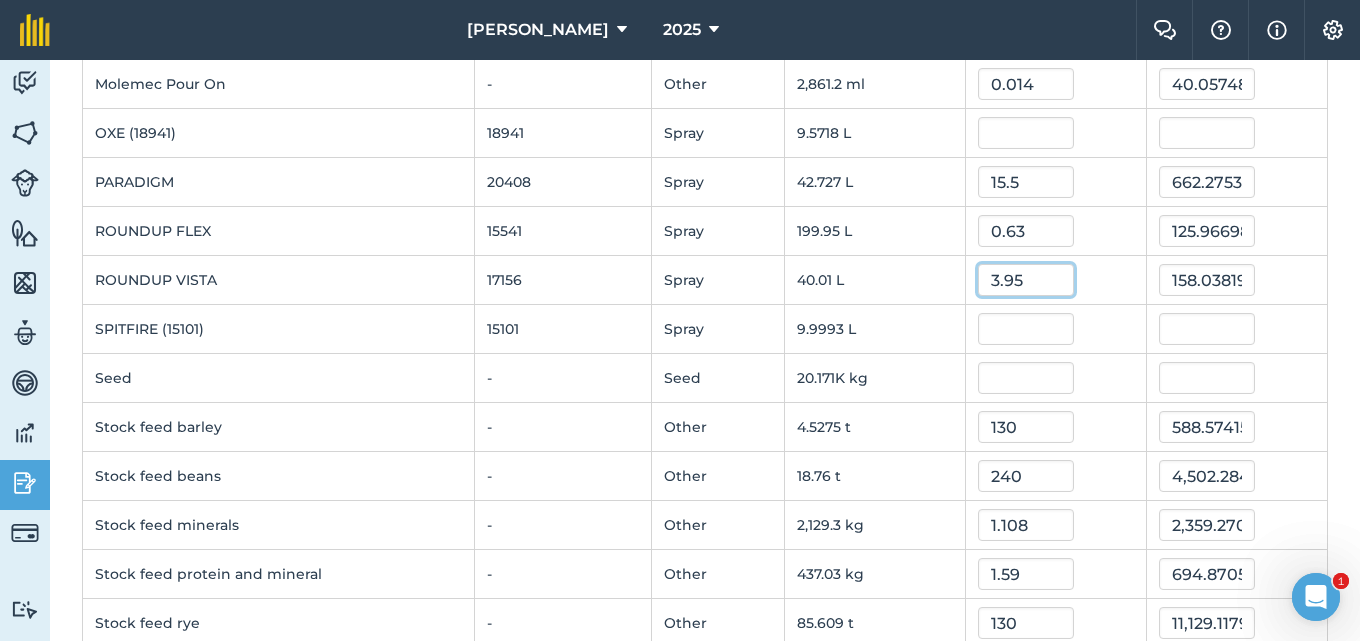 click on "3.95" at bounding box center [1026, 280] 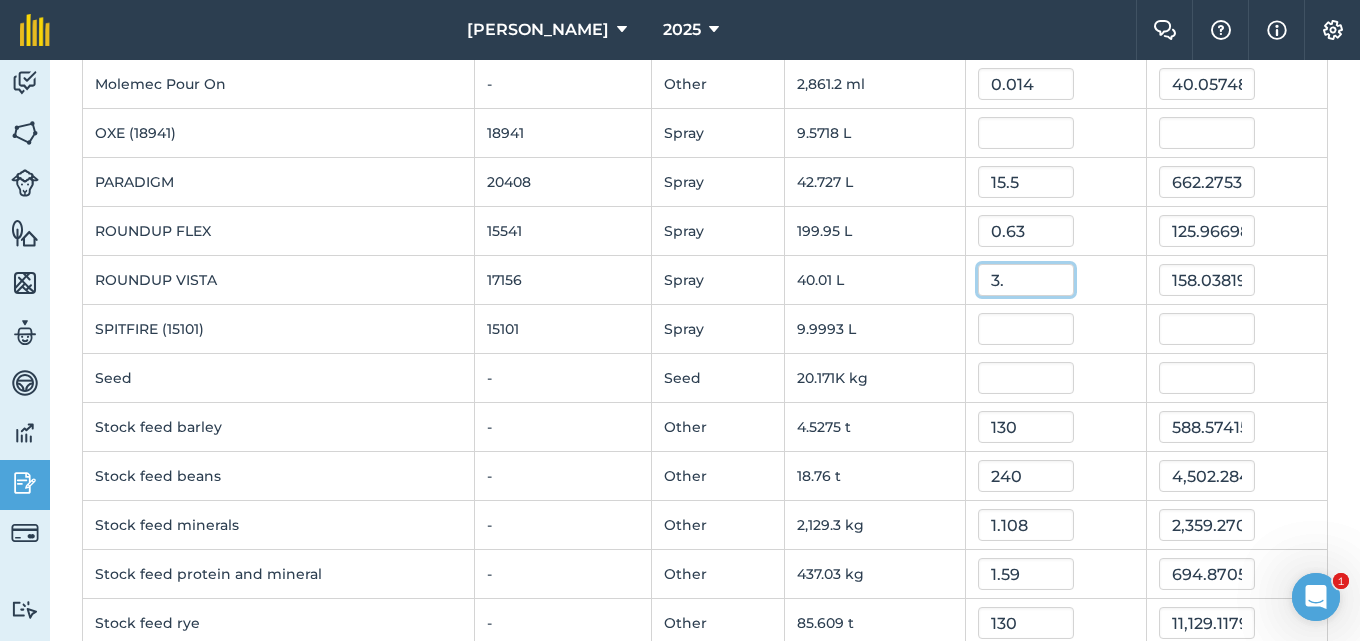 type on "3" 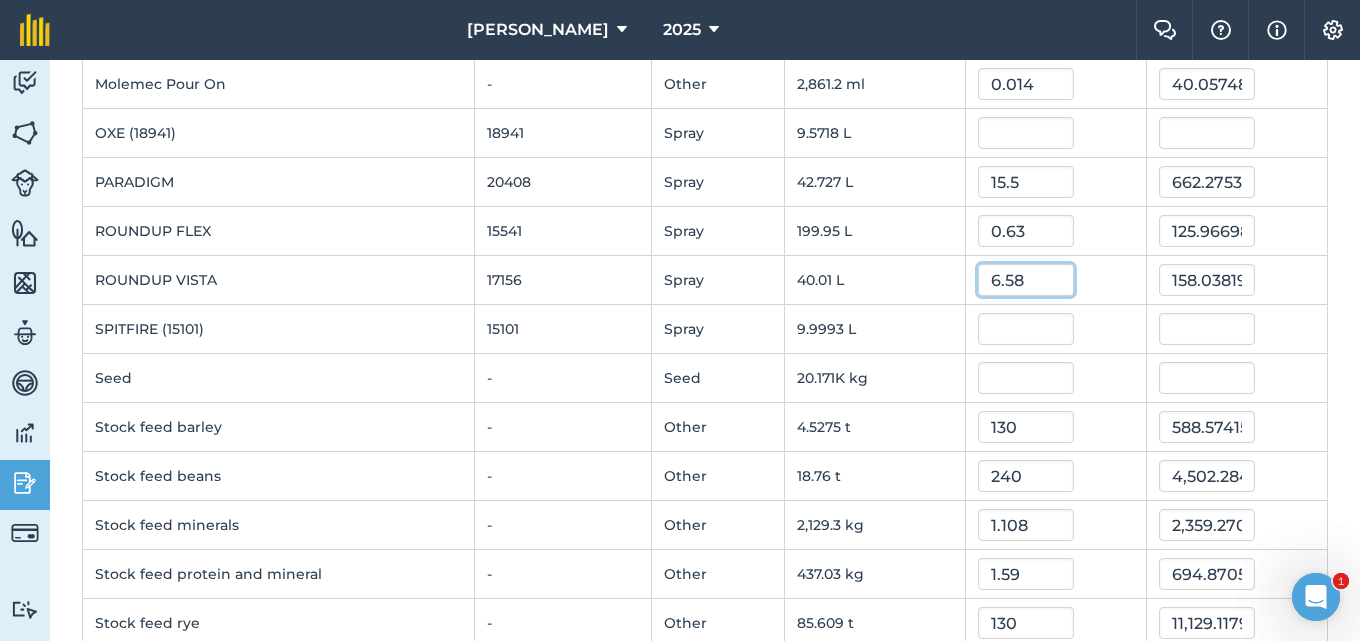 type on "6.58" 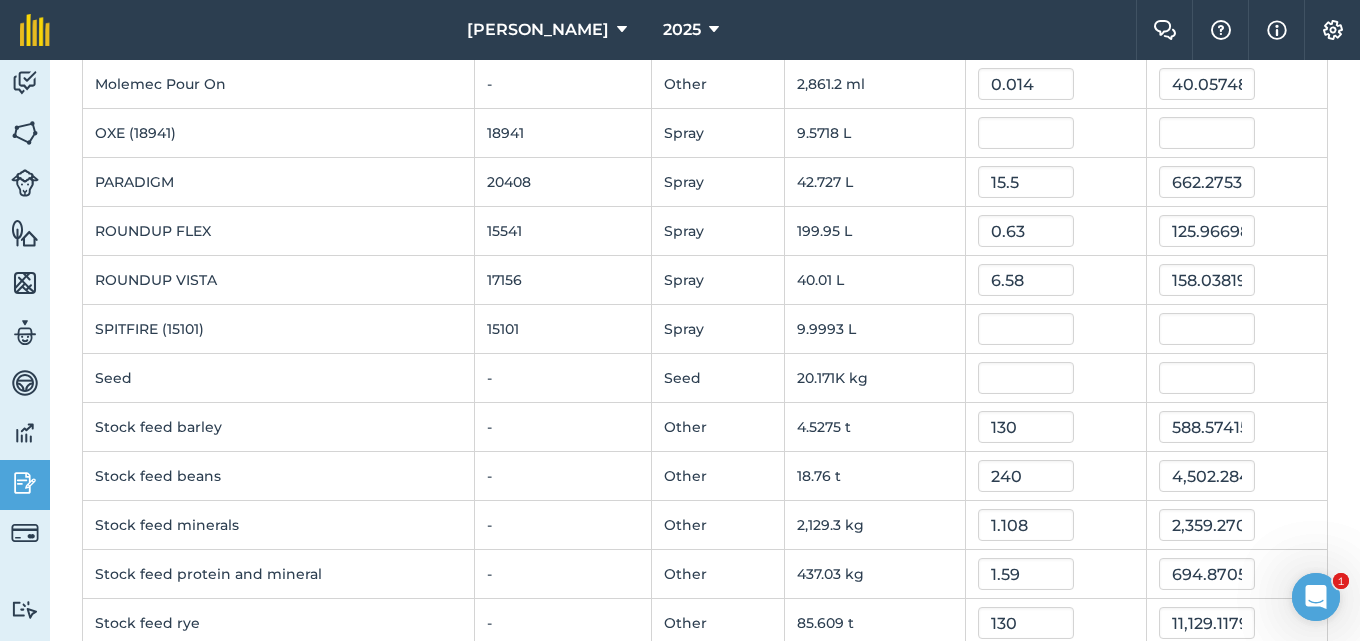 type on "263.2636286" 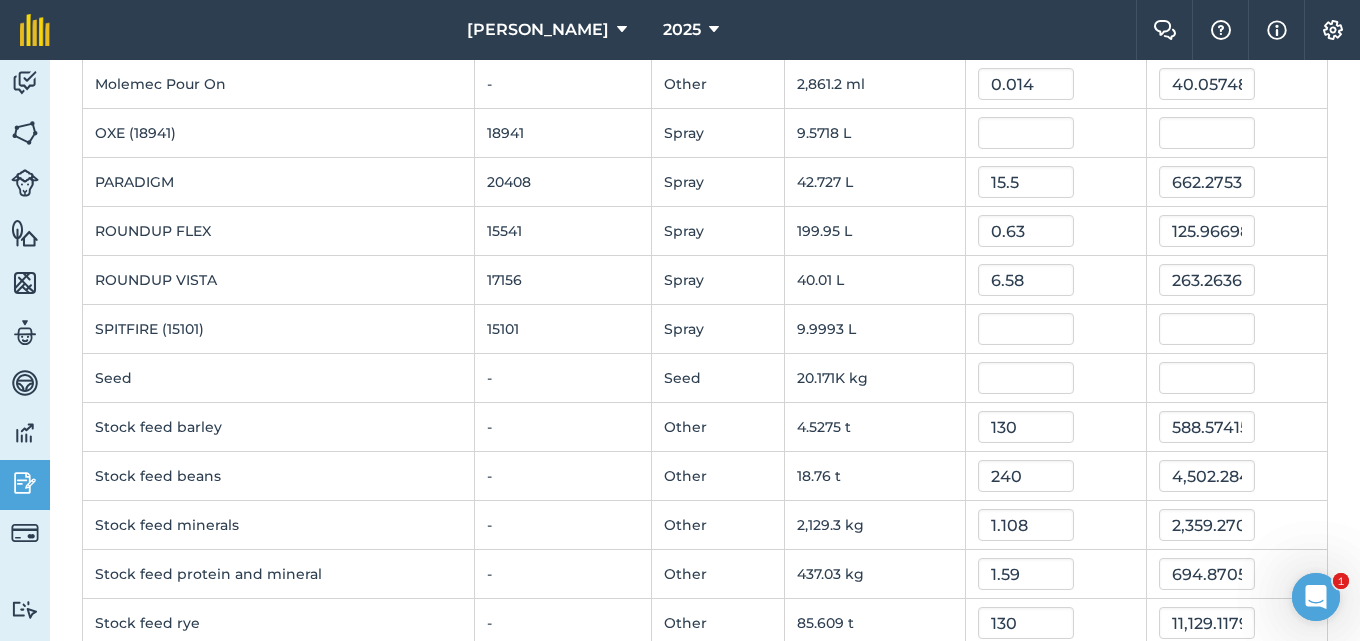 click on "18.76   t" at bounding box center (875, 476) 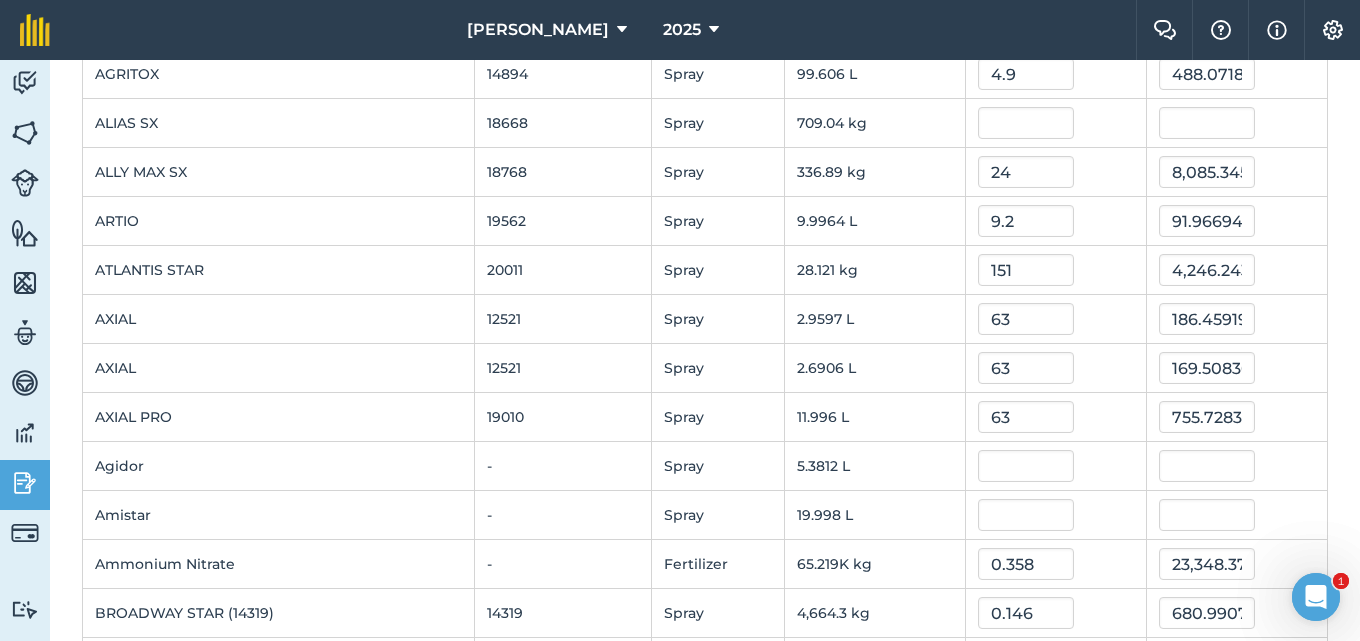 scroll, scrollTop: 0, scrollLeft: 0, axis: both 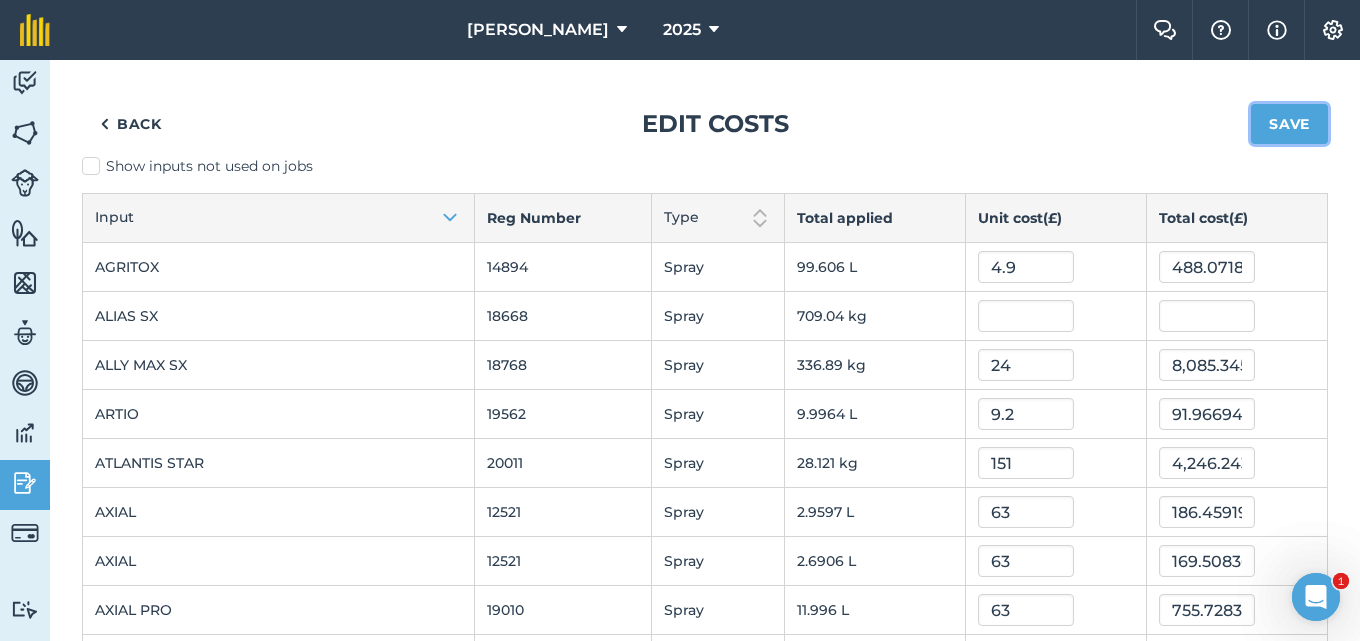 click on "Save" at bounding box center [1289, 124] 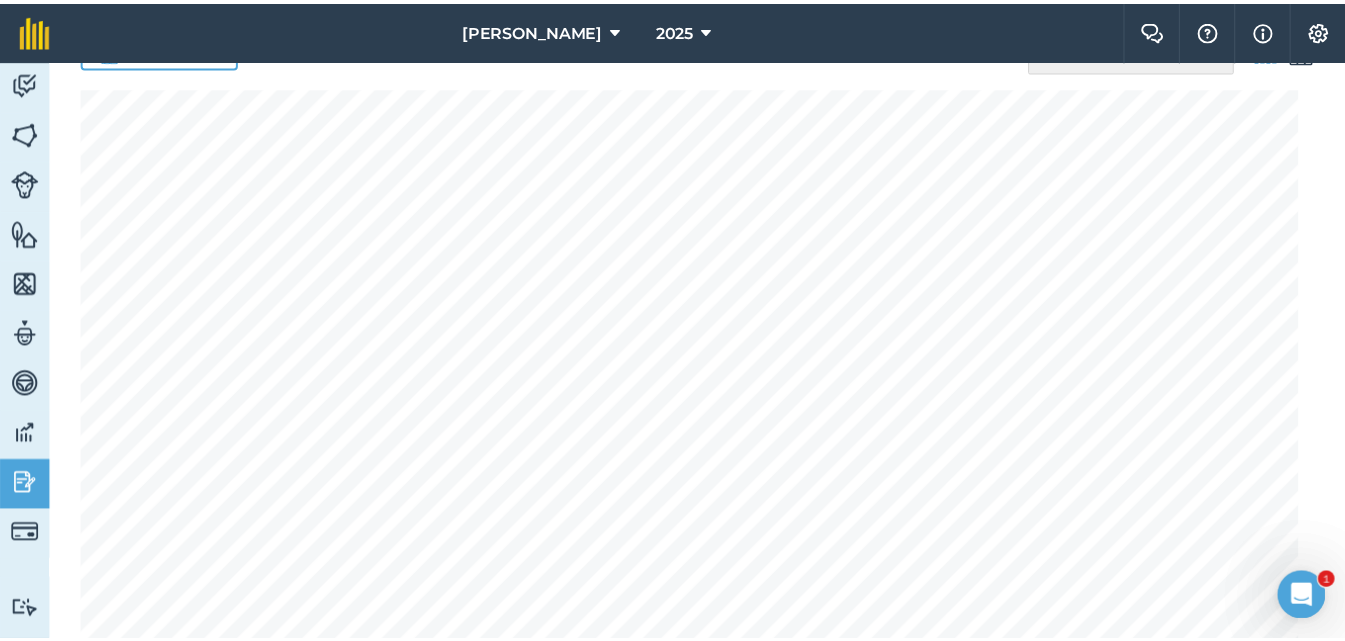 scroll, scrollTop: 0, scrollLeft: 0, axis: both 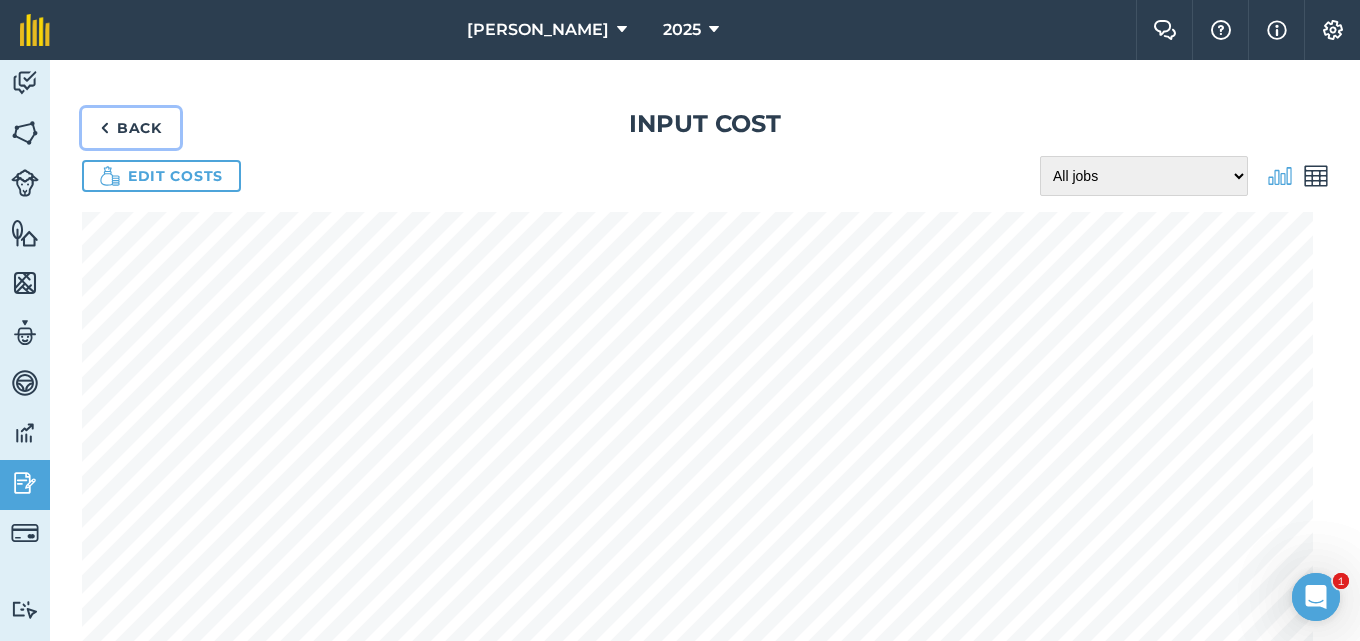 click on "Back" at bounding box center (131, 128) 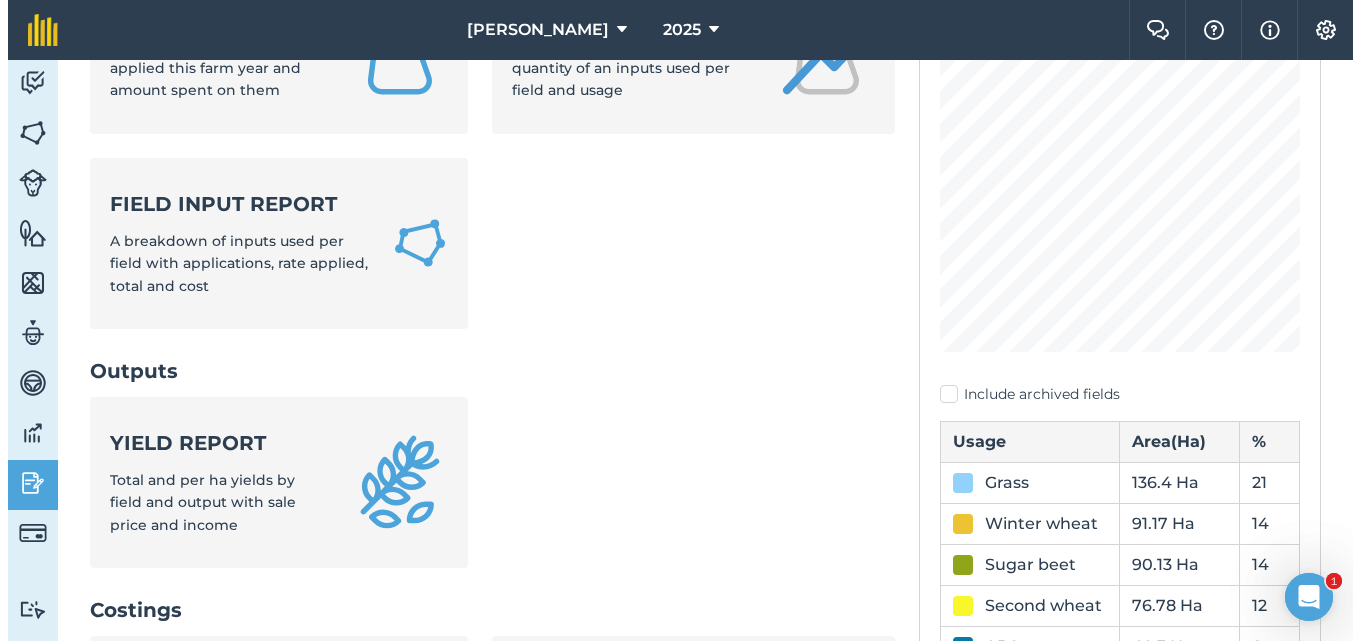 scroll, scrollTop: 300, scrollLeft: 0, axis: vertical 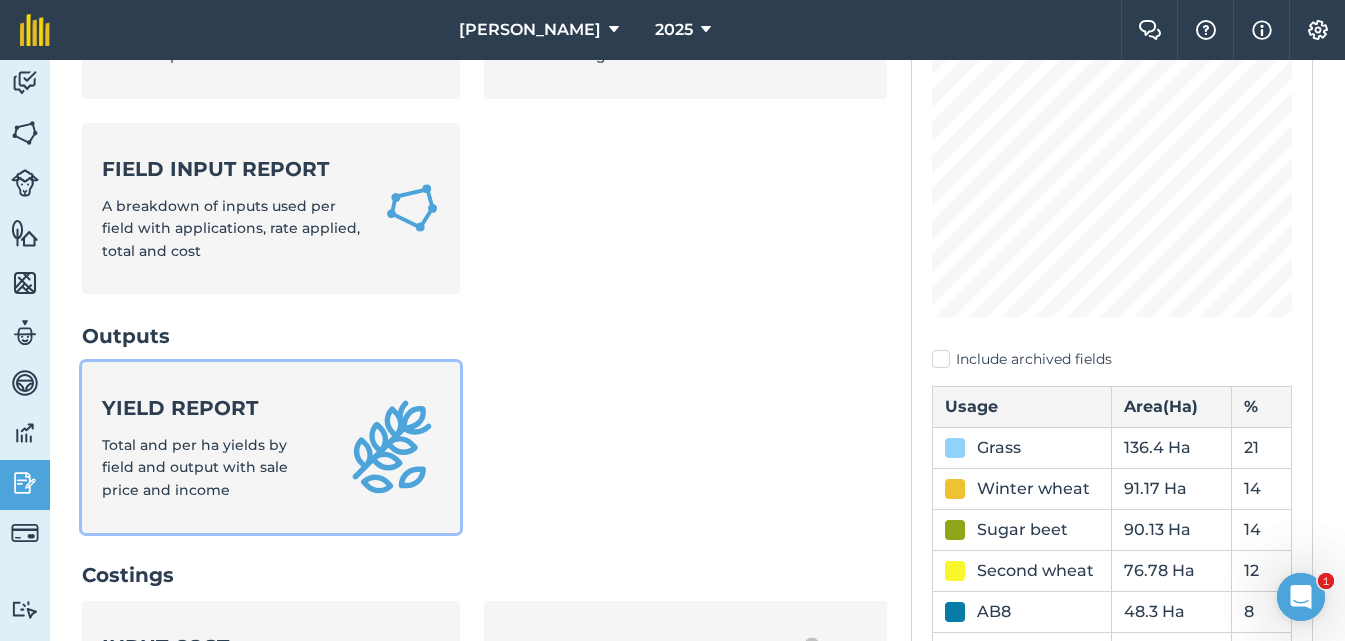 click on "Total and per ha yields by field and output with sale price and income" at bounding box center [195, 467] 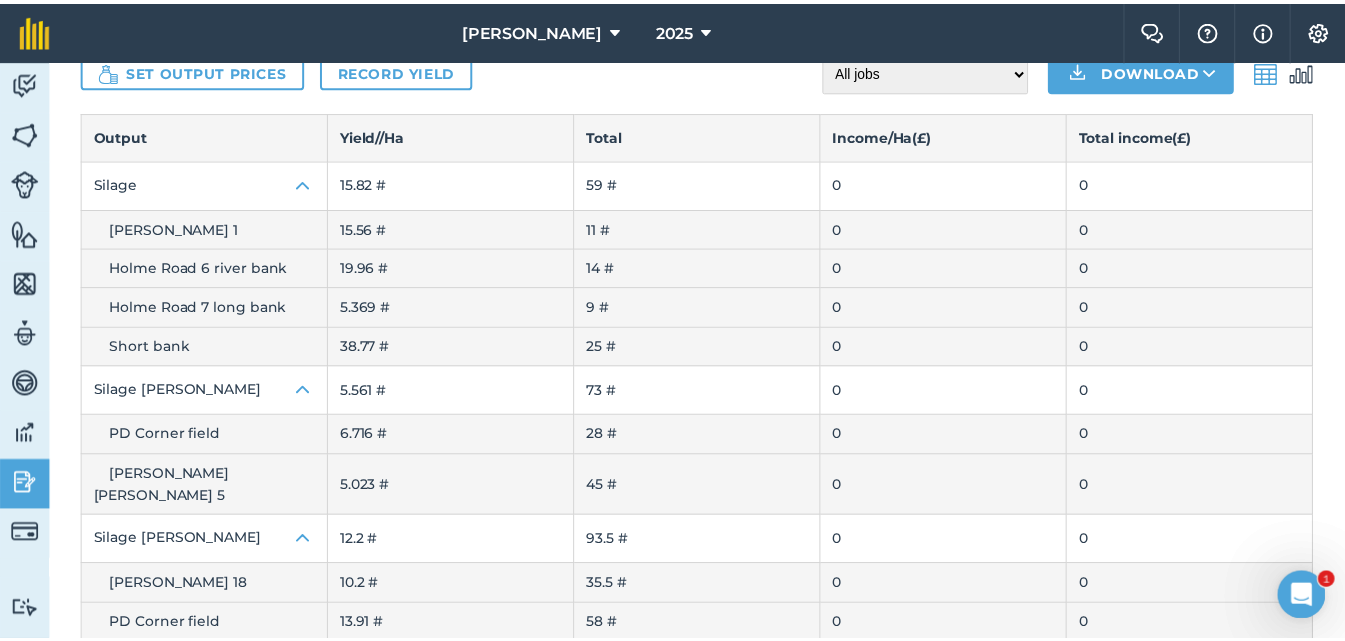 scroll, scrollTop: 0, scrollLeft: 0, axis: both 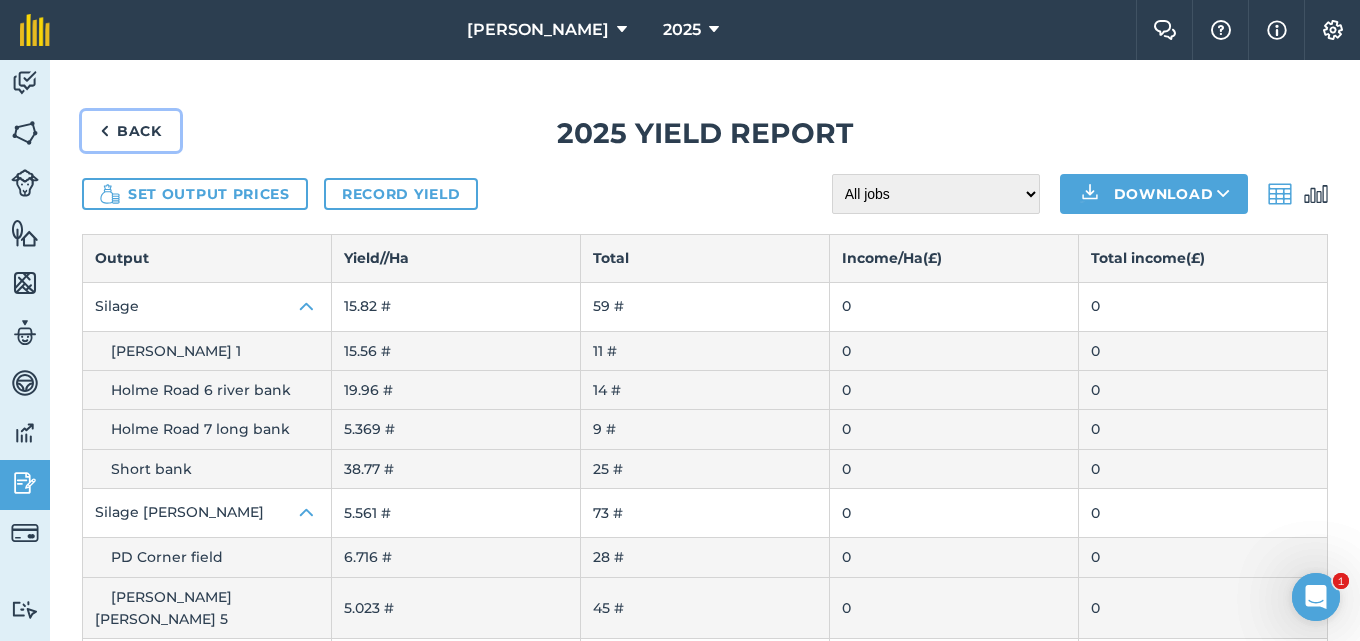 click on "Back" at bounding box center [131, 131] 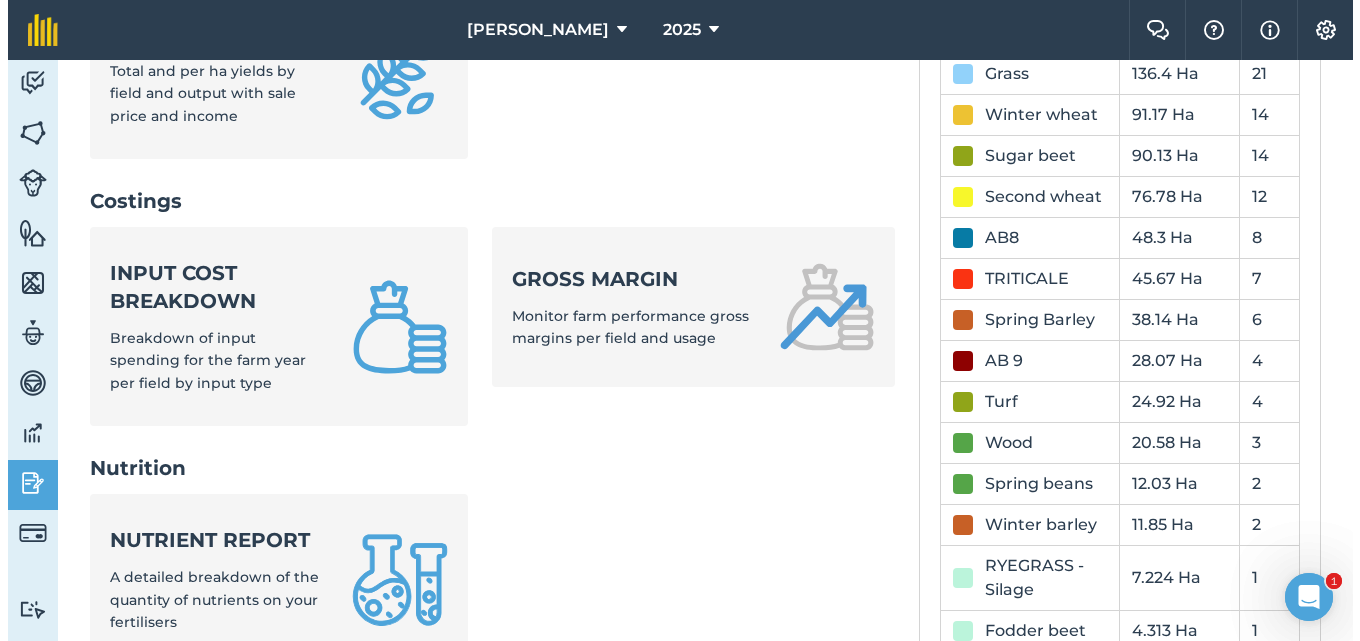 scroll, scrollTop: 700, scrollLeft: 0, axis: vertical 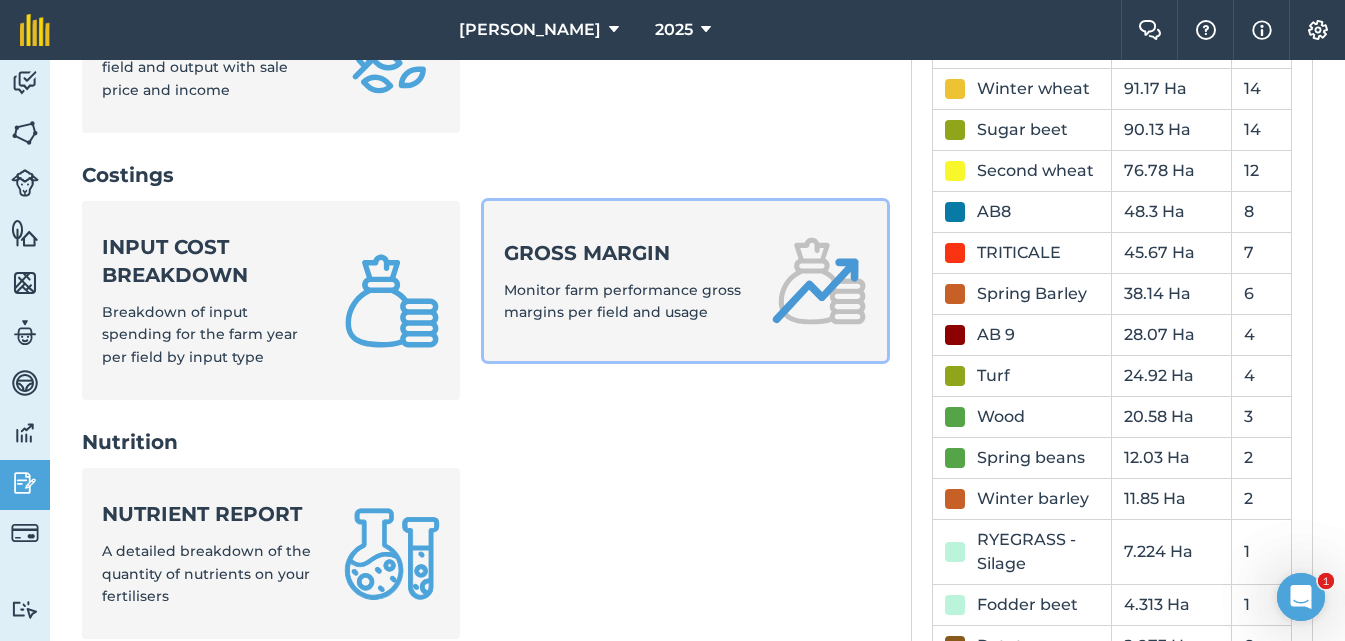 click on "Gross margin Monitor farm performance gross margins per field and usage" at bounding box center [625, 281] 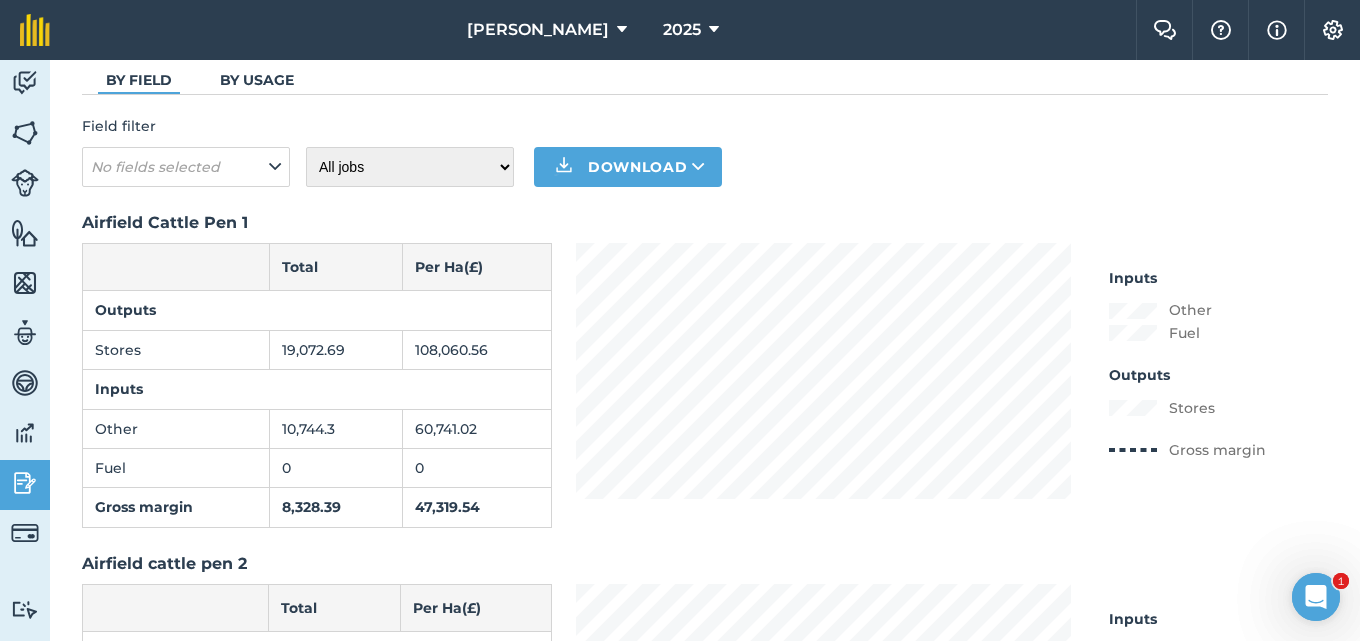 scroll, scrollTop: 0, scrollLeft: 0, axis: both 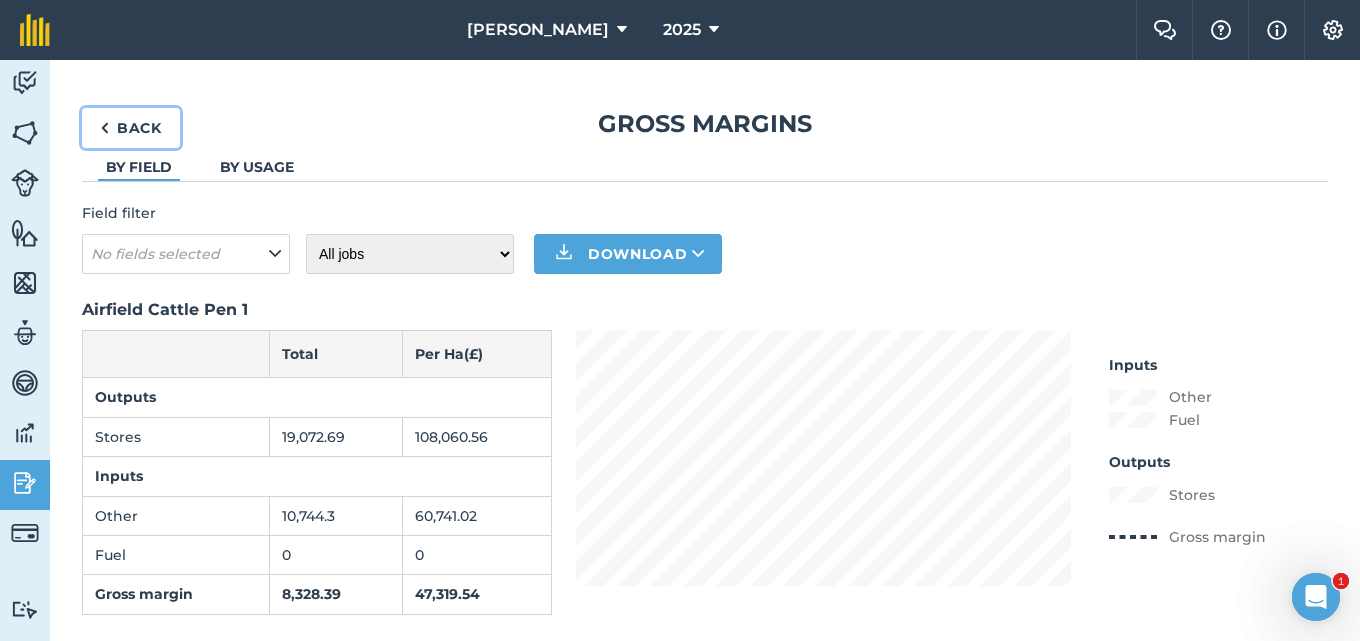 click on "Back" at bounding box center [131, 128] 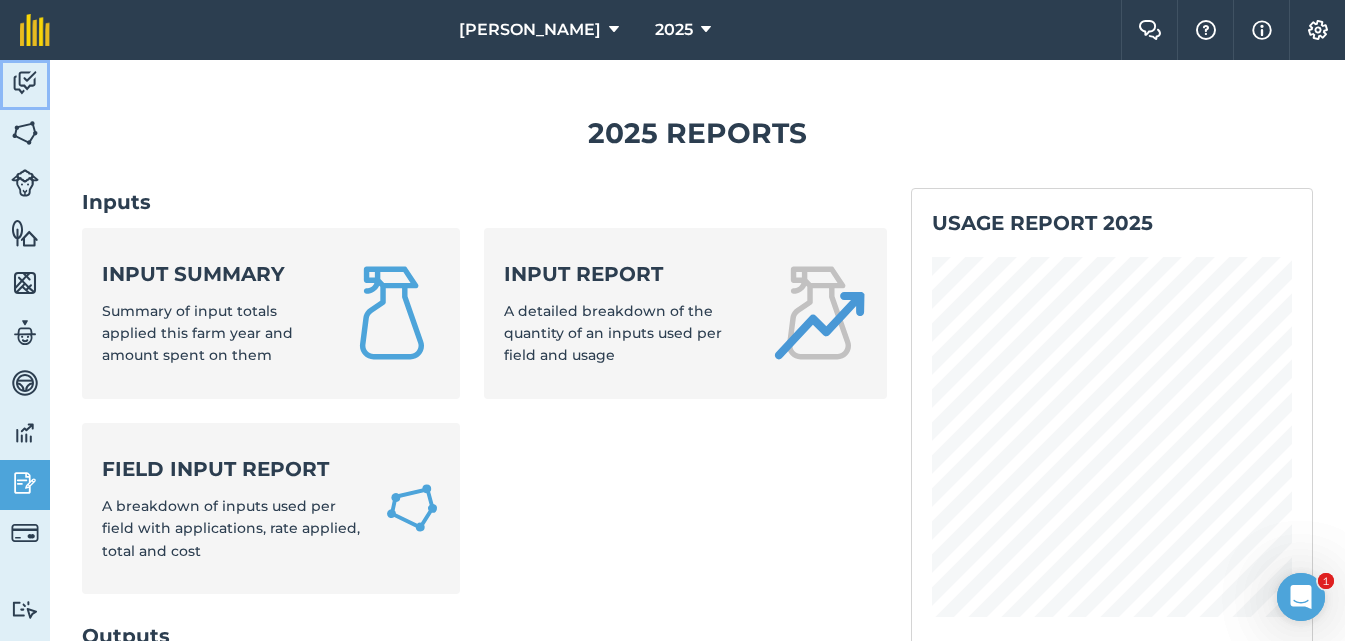 click at bounding box center [25, 83] 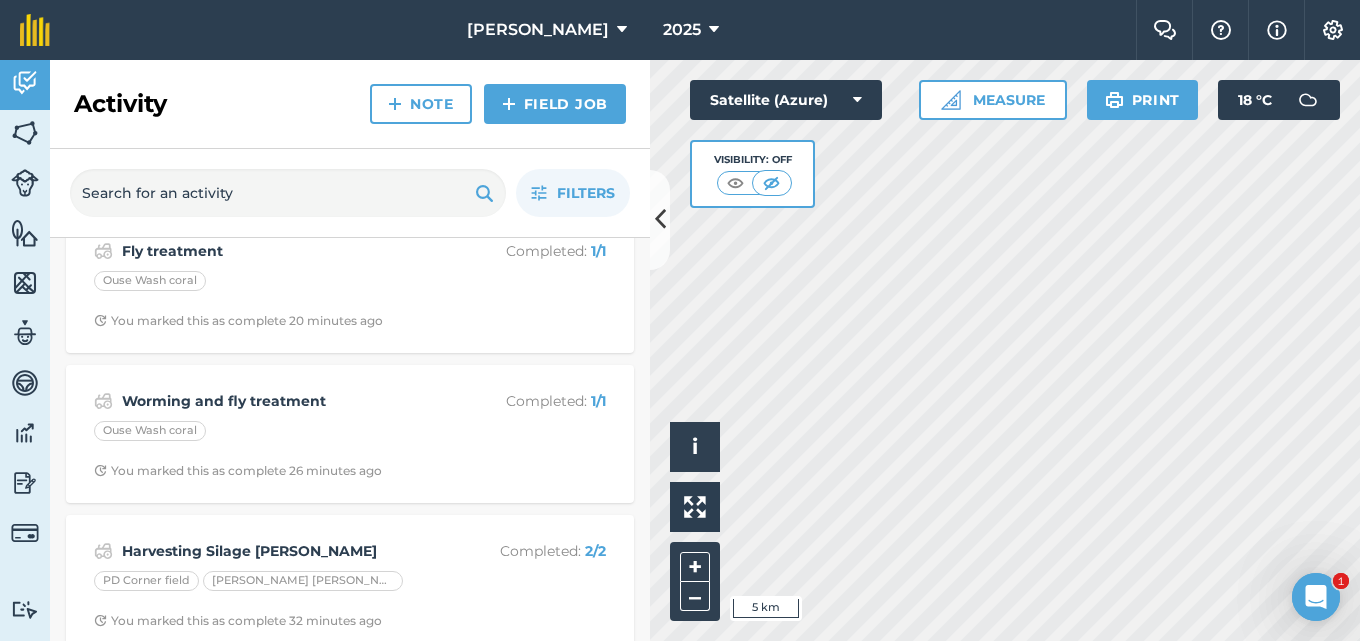 scroll, scrollTop: 0, scrollLeft: 0, axis: both 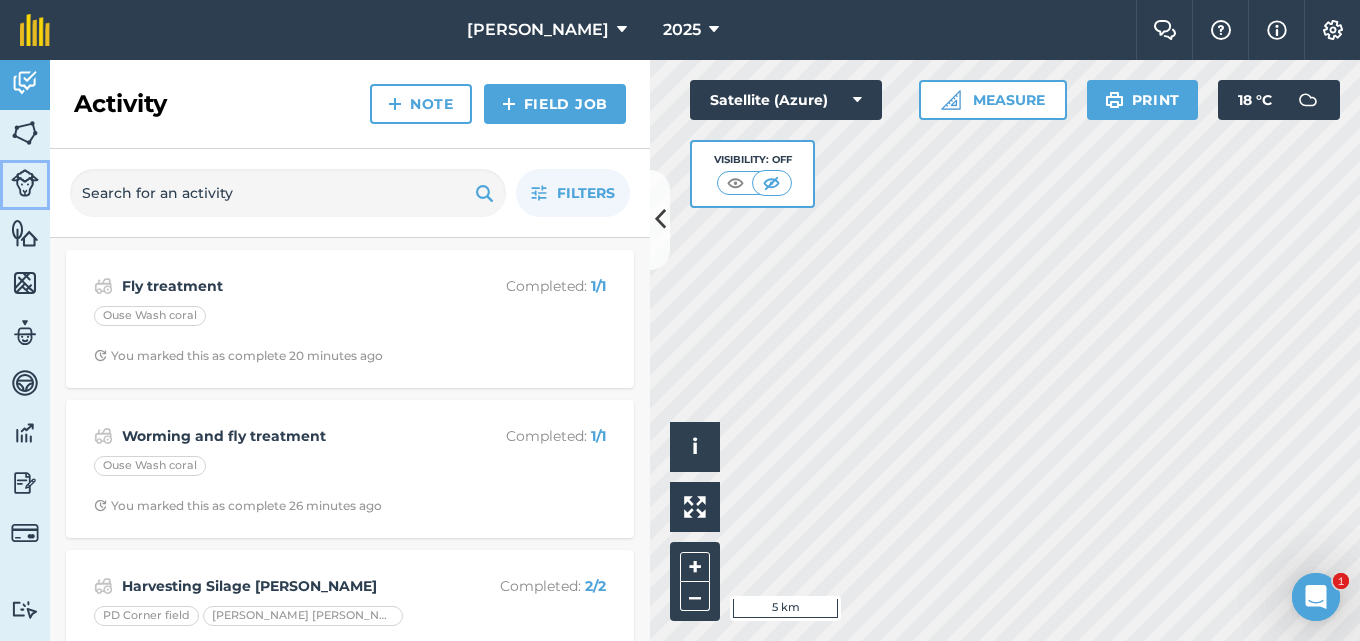 click at bounding box center [25, 183] 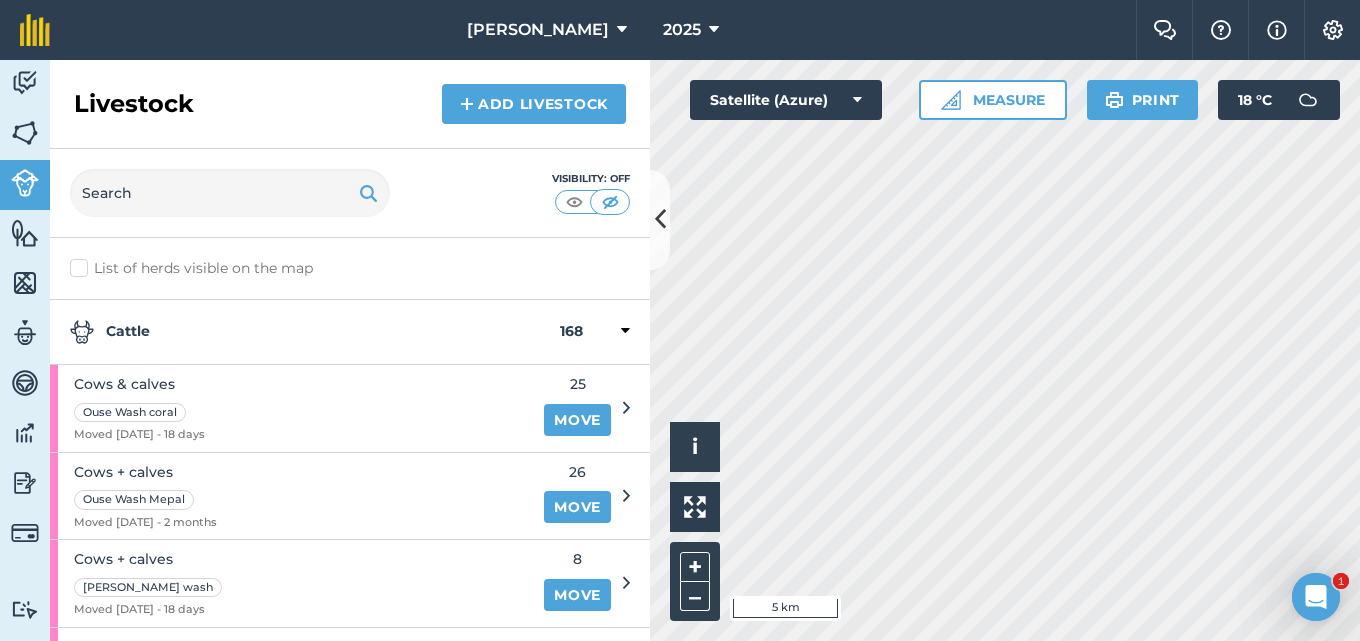 click on "List of herds visible on the map" at bounding box center (350, 268) 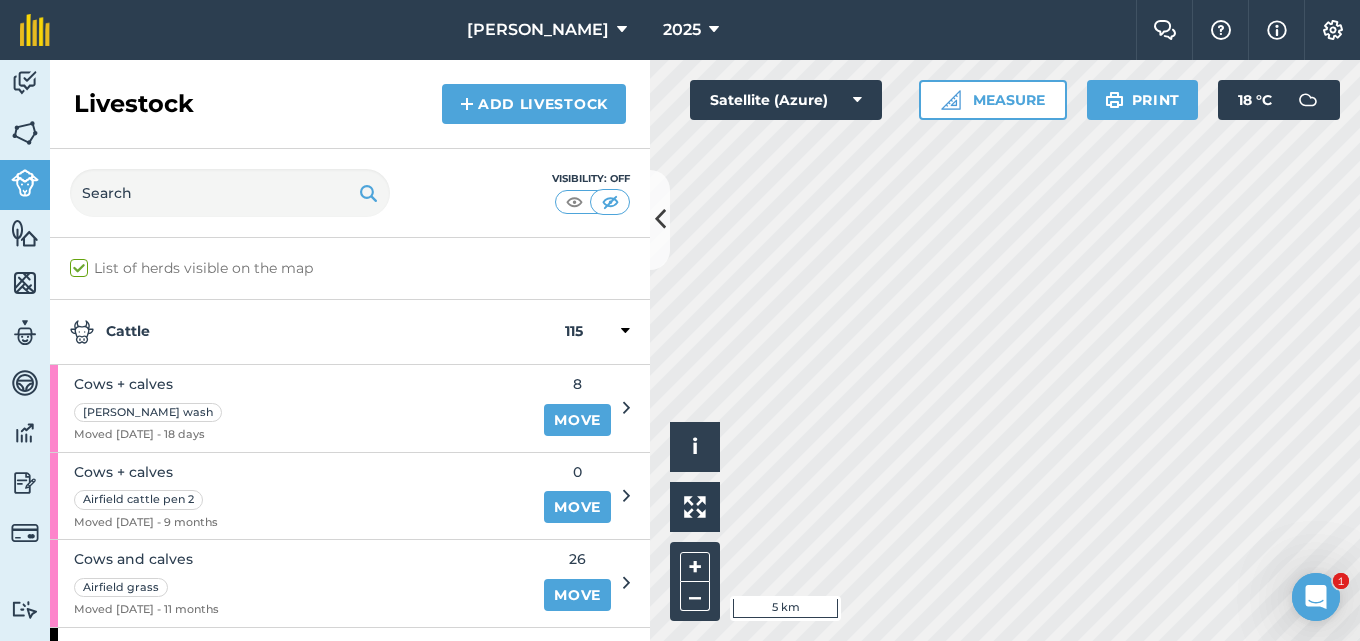 click on "List of herds visible on the map" at bounding box center (350, 268) 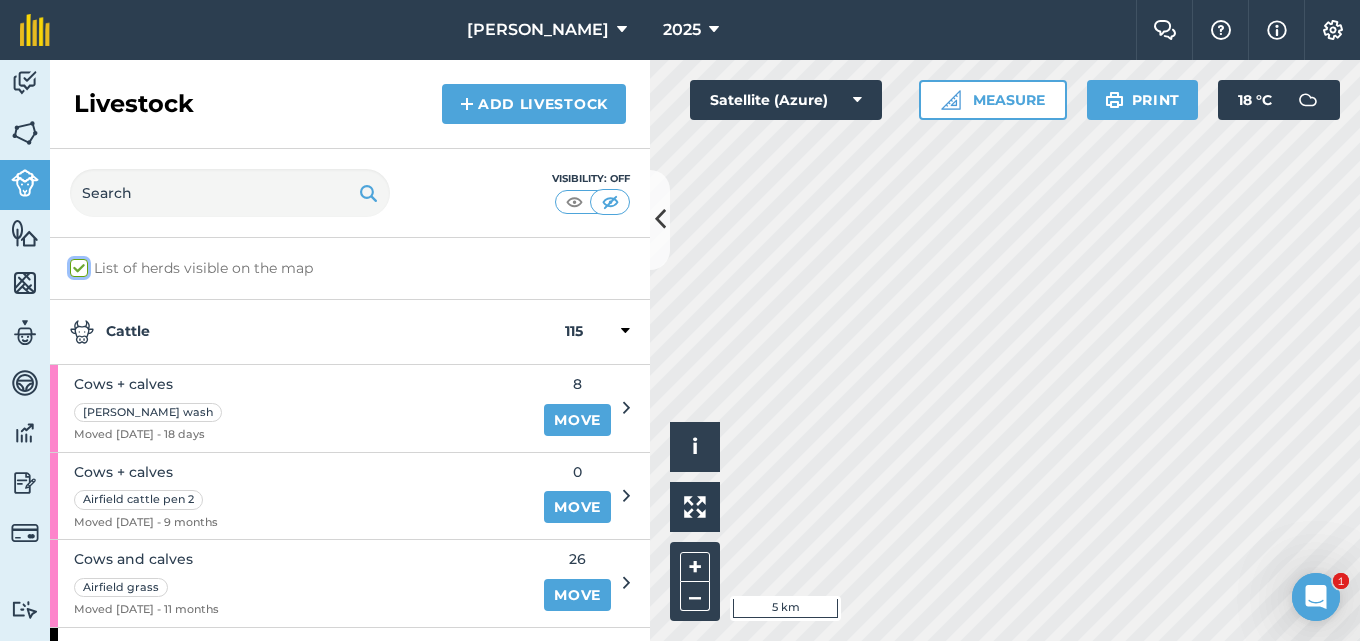 click on "List of herds visible on the map" at bounding box center (76, 264) 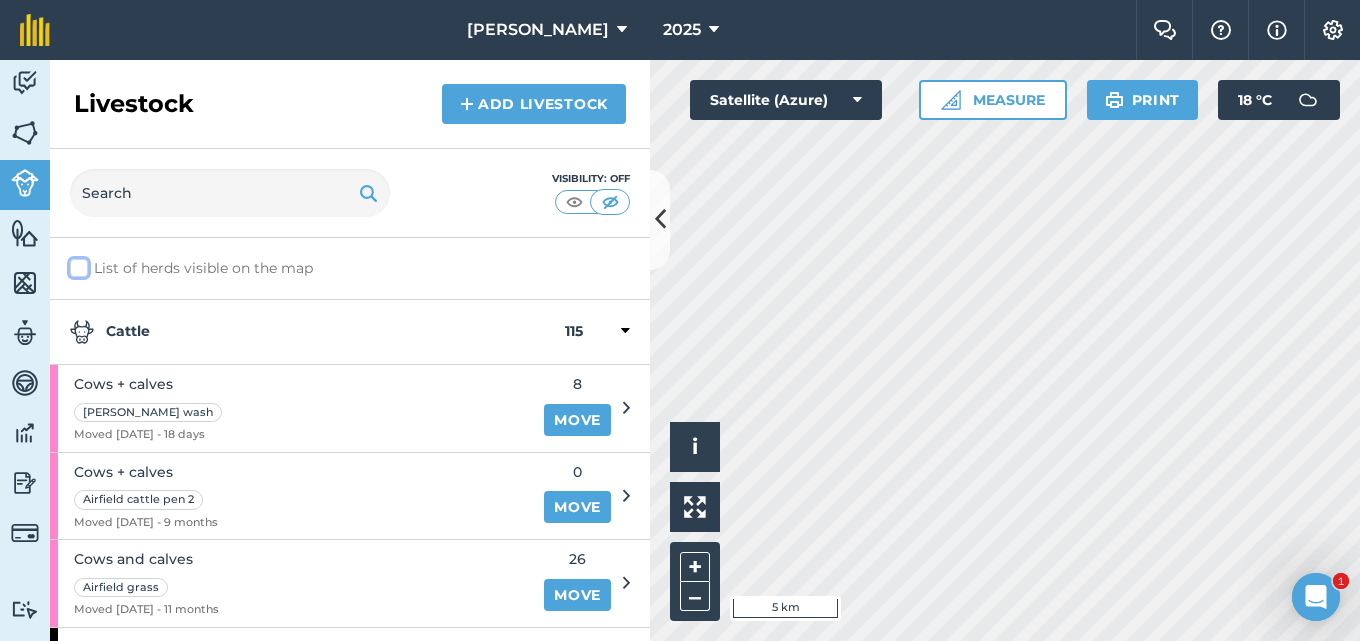 checkbox on "false" 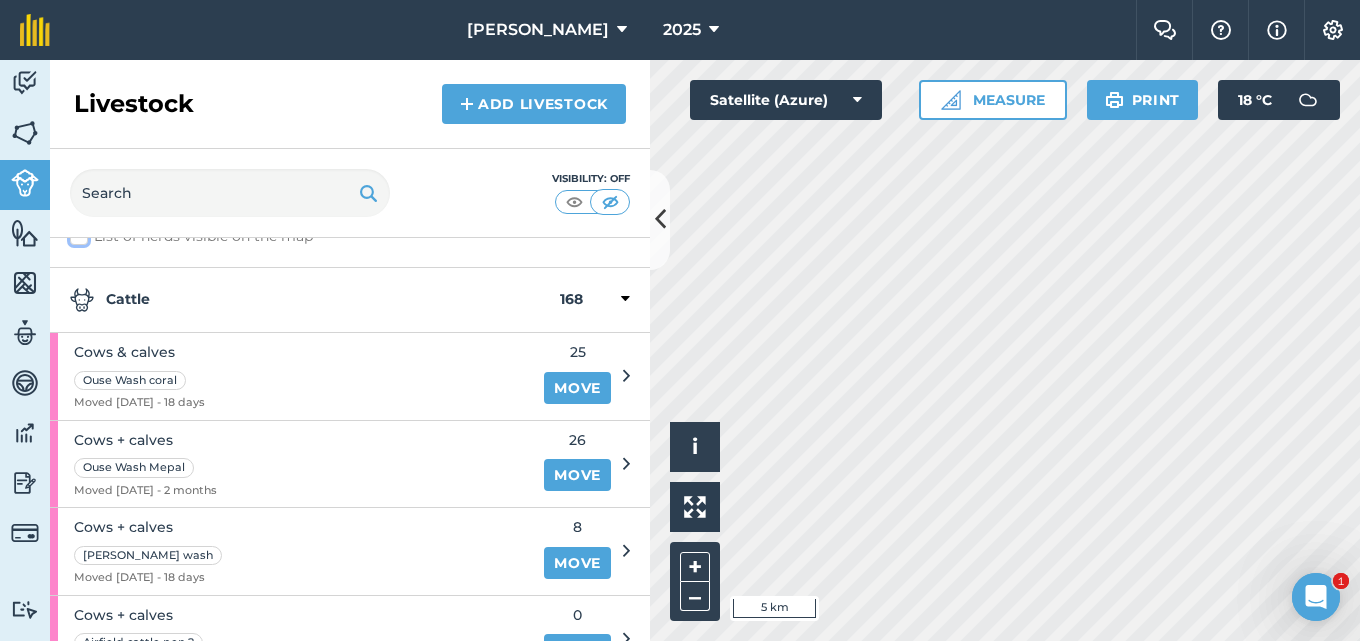 scroll, scrollTop: 0, scrollLeft: 0, axis: both 